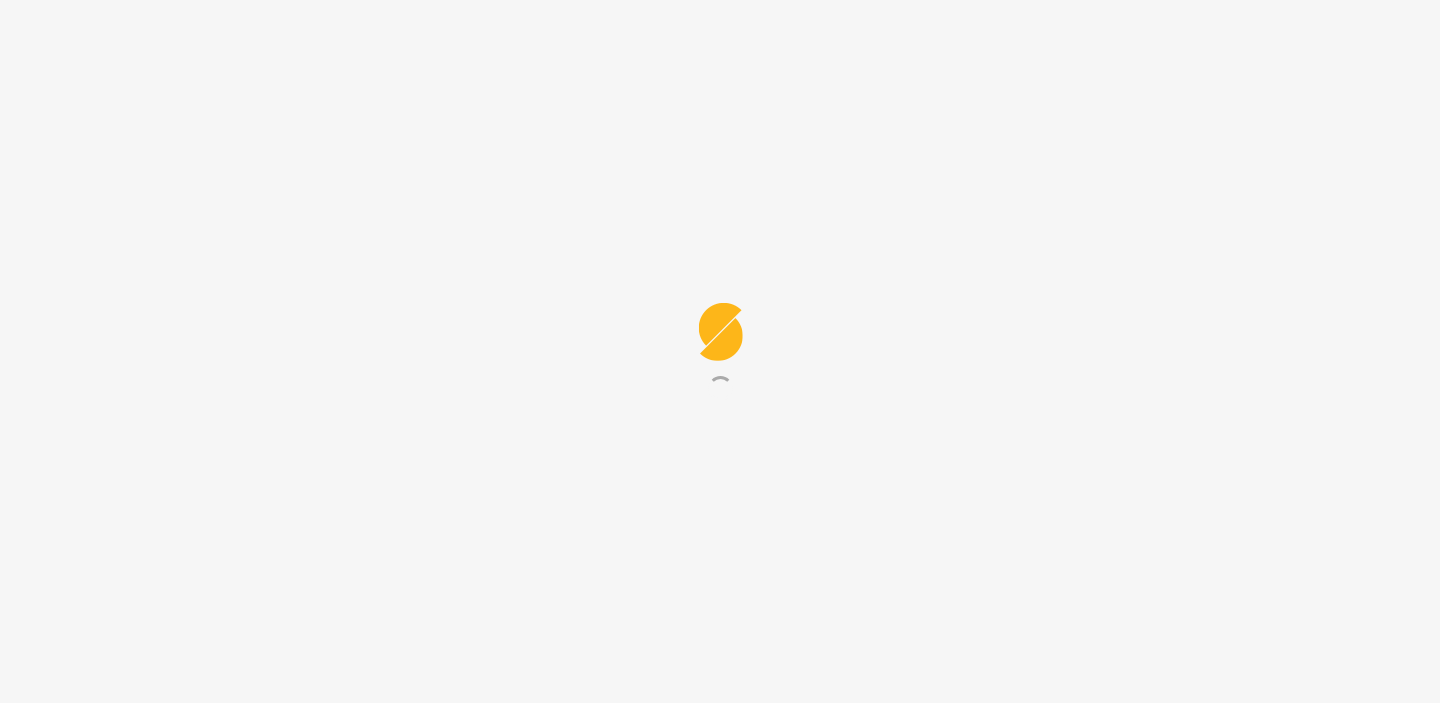 scroll, scrollTop: 0, scrollLeft: 0, axis: both 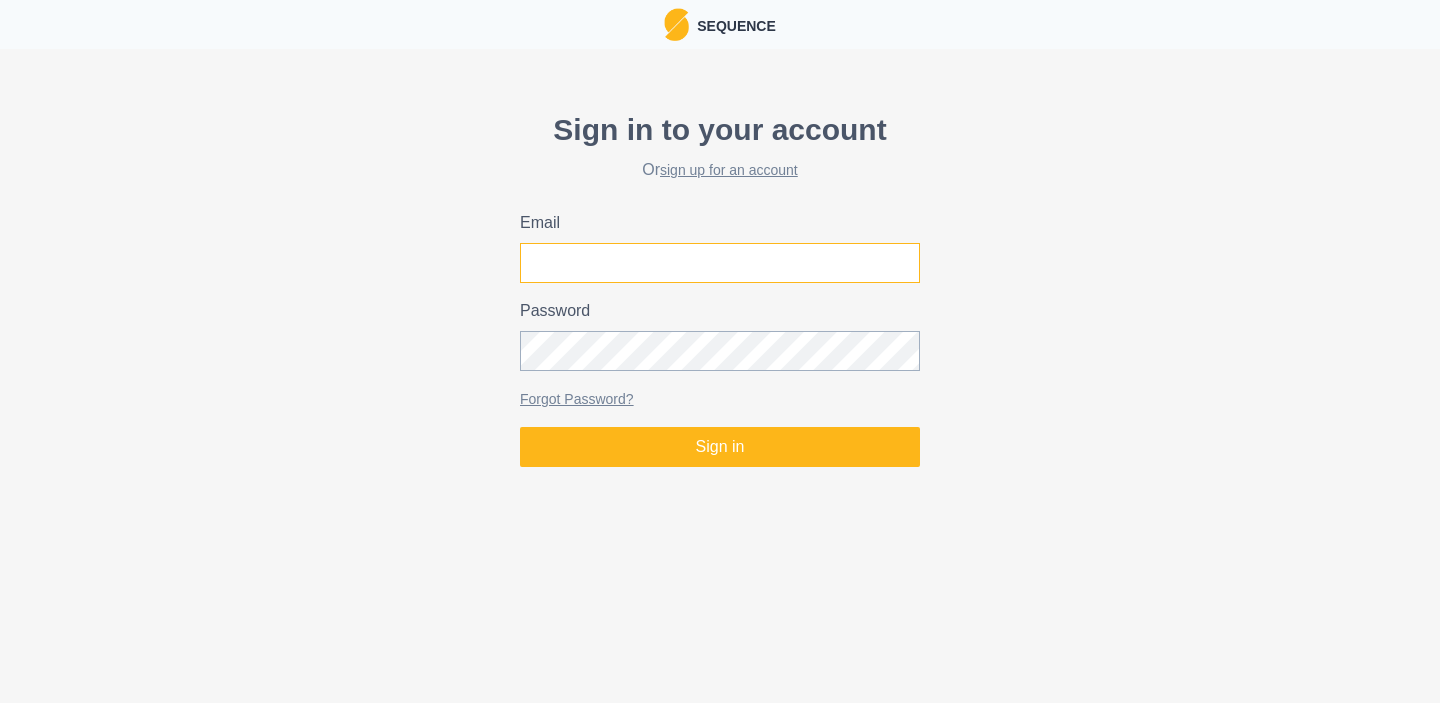 click on "Email" at bounding box center [720, 263] 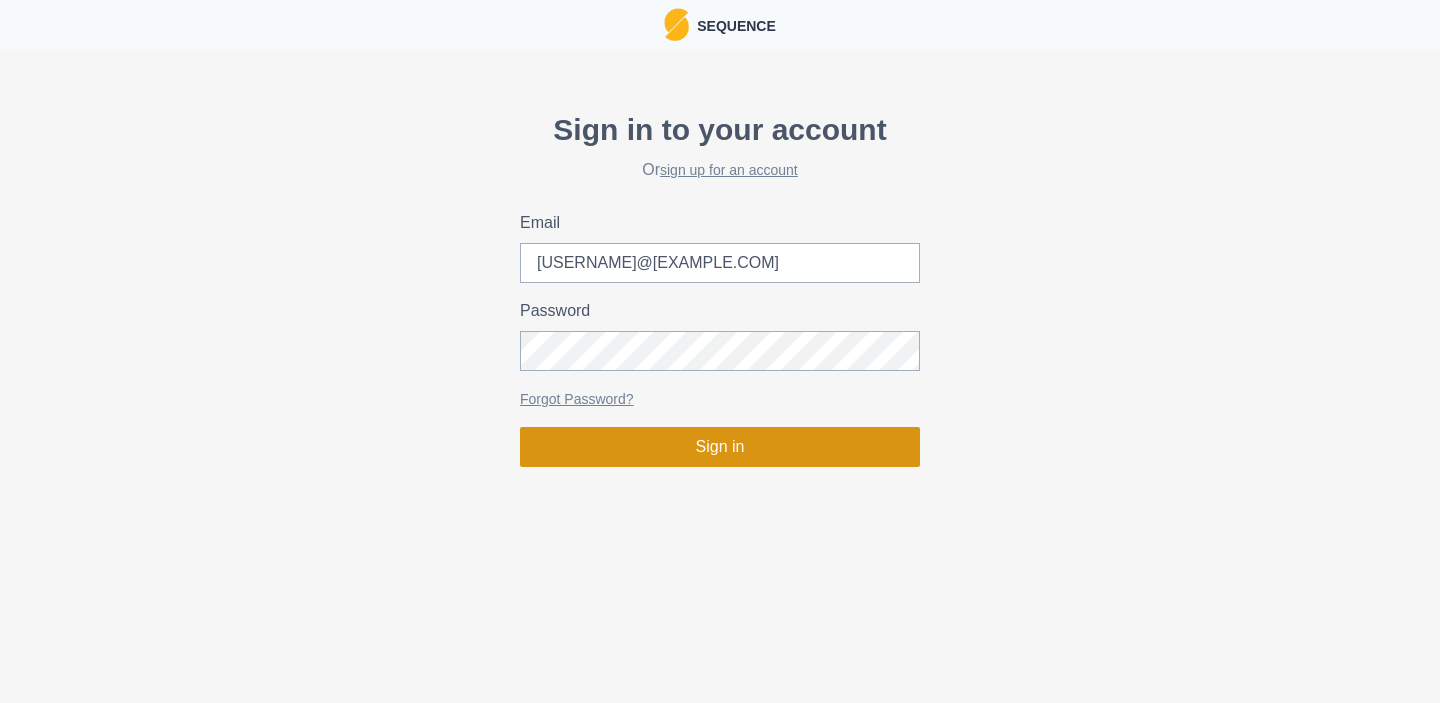 click on "Sign in" at bounding box center (720, 447) 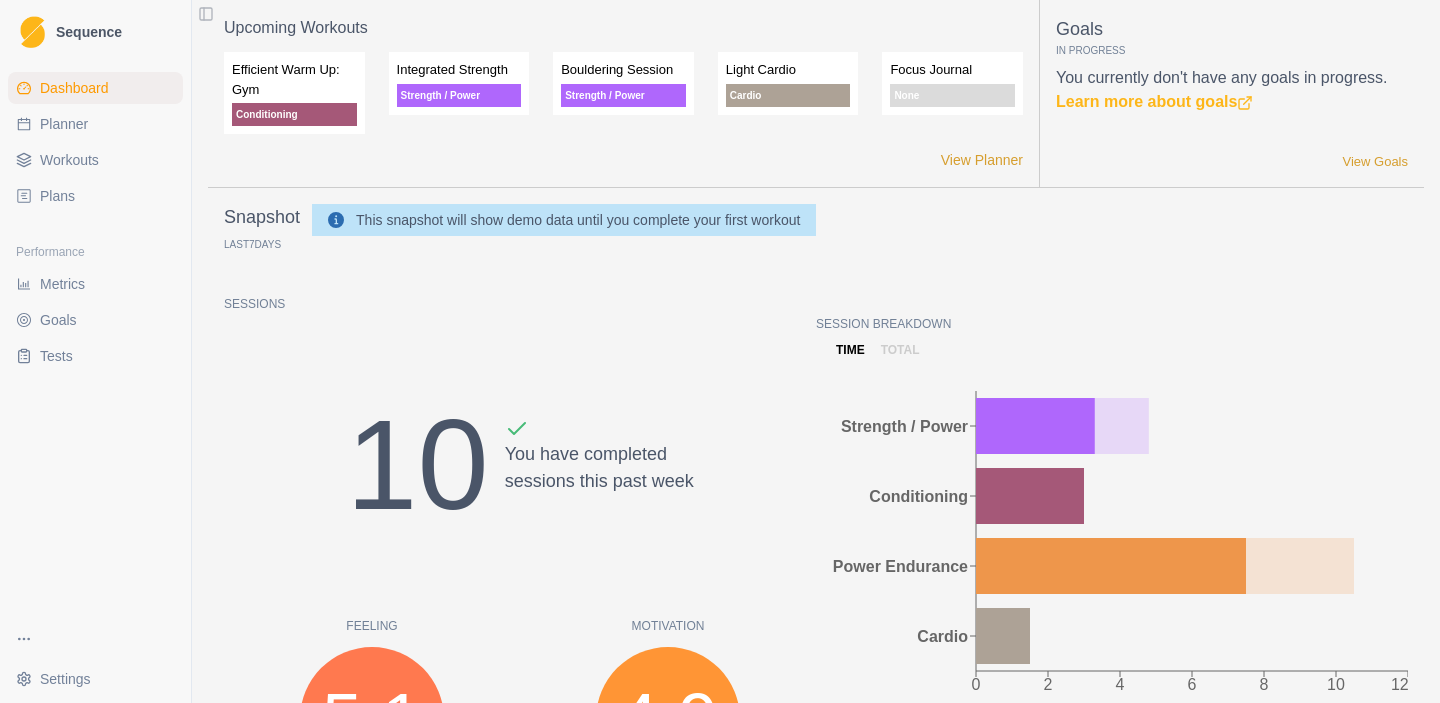 click on "Planner" at bounding box center (64, 124) 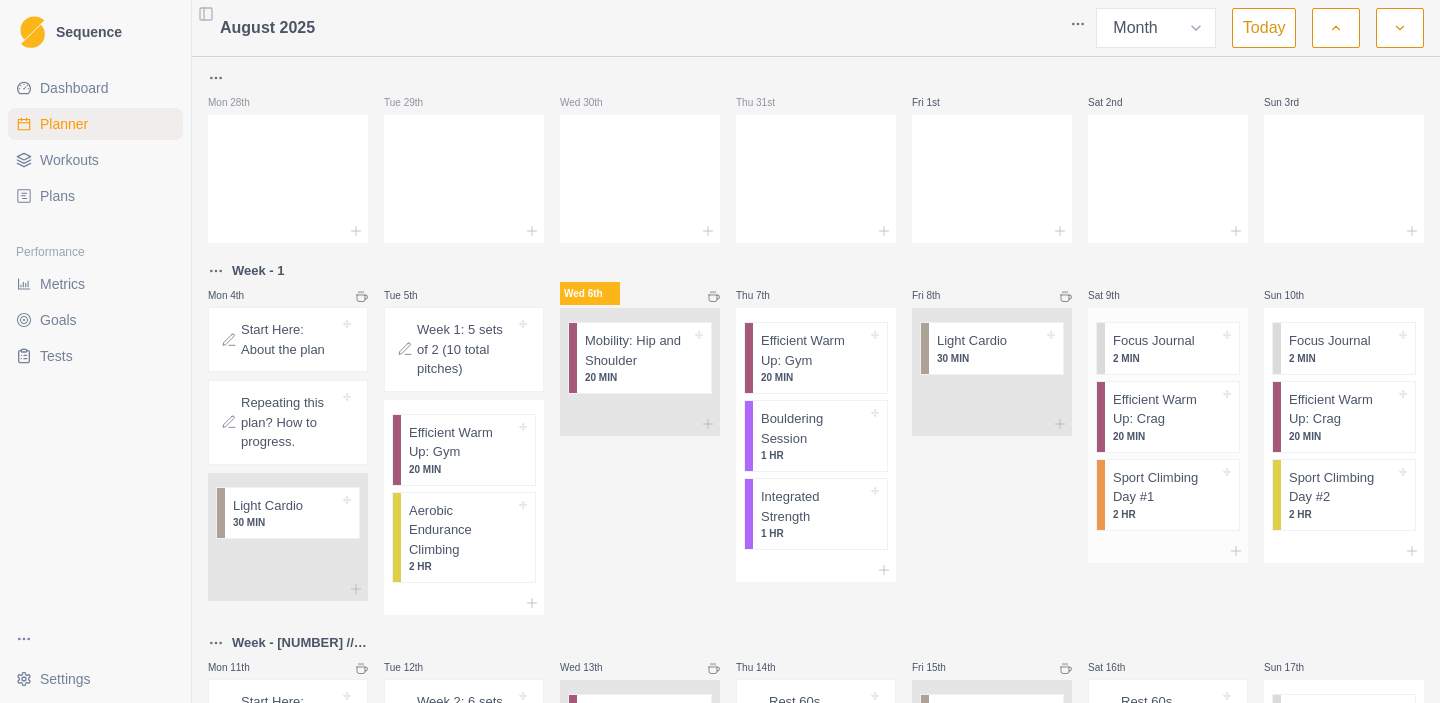 click on "2 MIN" at bounding box center (1166, 358) 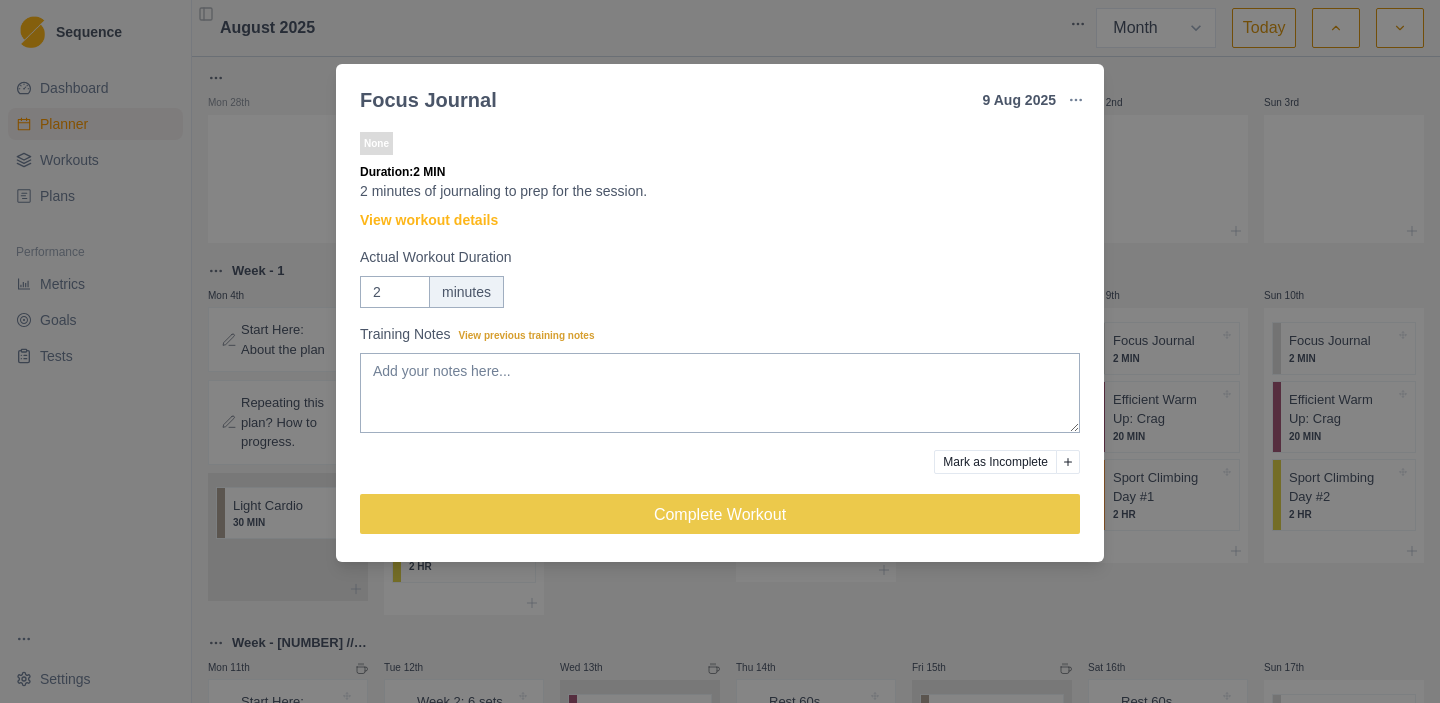 click on "None Duration:  2 MIN 2 minutes of journaling to prep for the session. View workout details Actual Workout Duration 2 minutes Training Notes View previous training notes Mark as Incomplete Complete Workout" at bounding box center (720, 341) 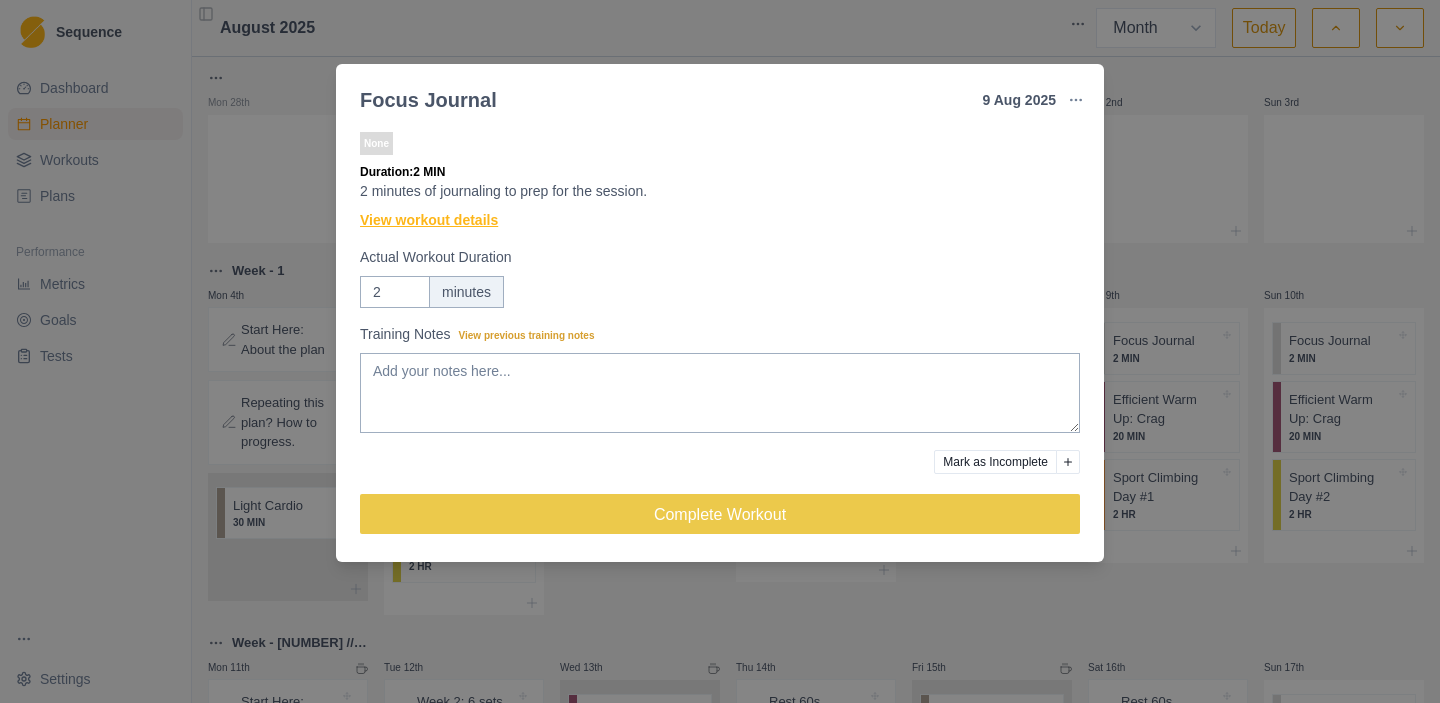 click on "View workout details" at bounding box center [429, 220] 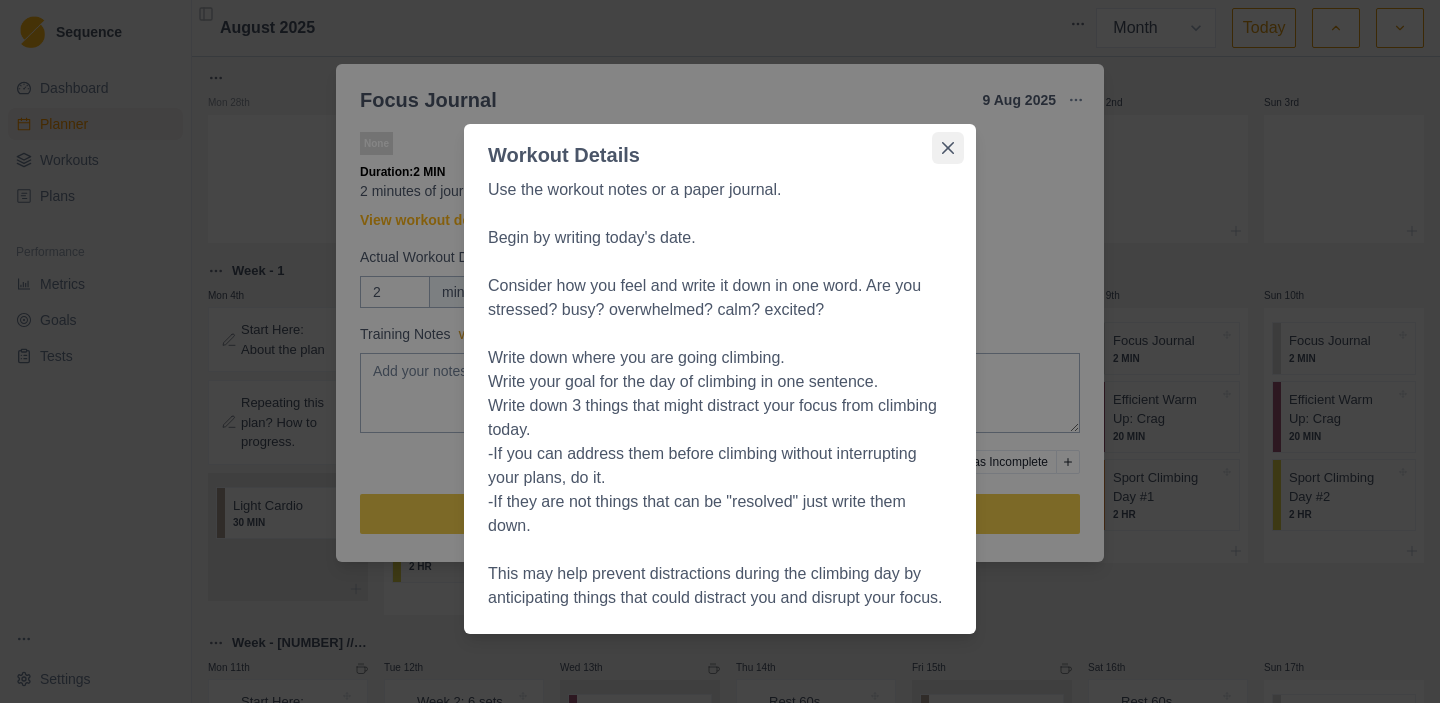 click 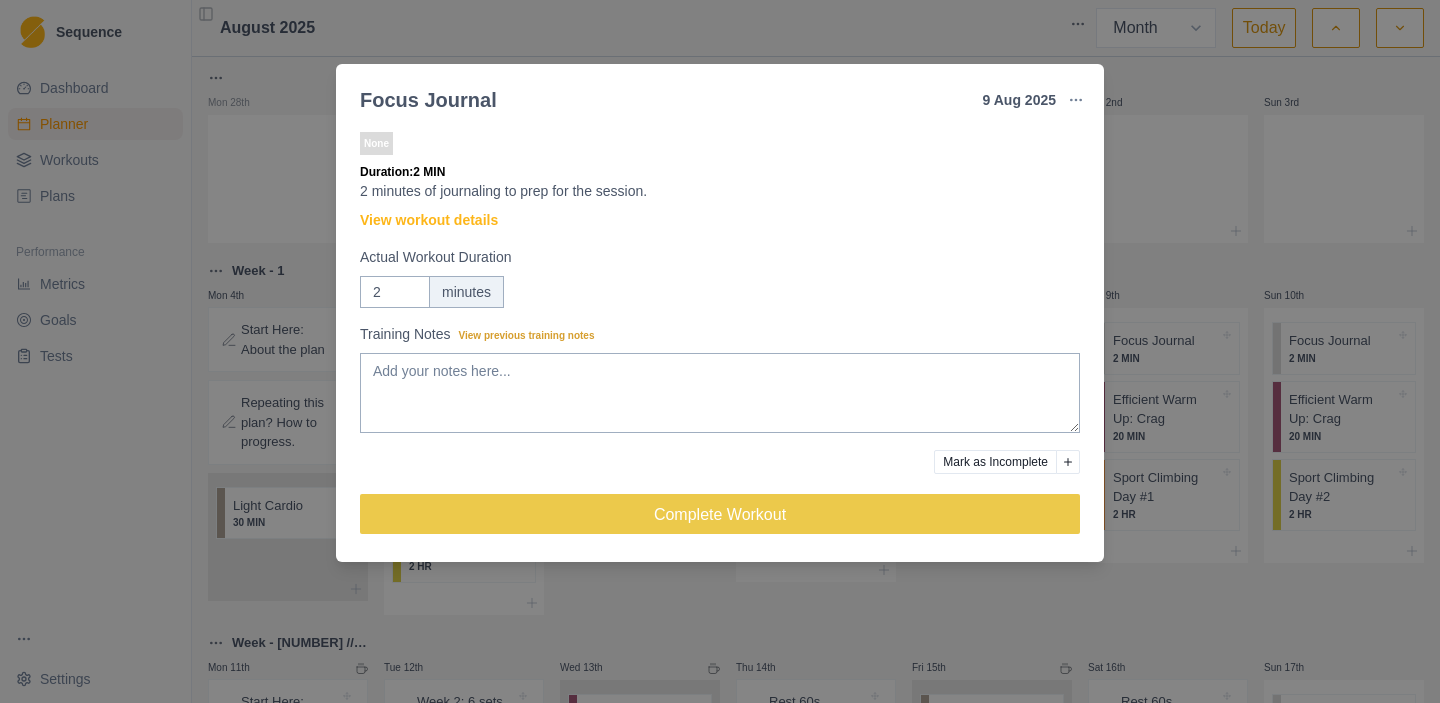 click on "Focus Journal 9 [MONTH] [YEAR] Link To Goal View Workout Metrics Edit Original Workout Reschedule Workout Remove From Schedule None Duration:  2 MIN 2 minutes of journaling to prep for the session. View workout details Actual Workout Duration 2 minutes Training Notes View previous training notes Mark as Incomplete Complete Workout" at bounding box center (720, 351) 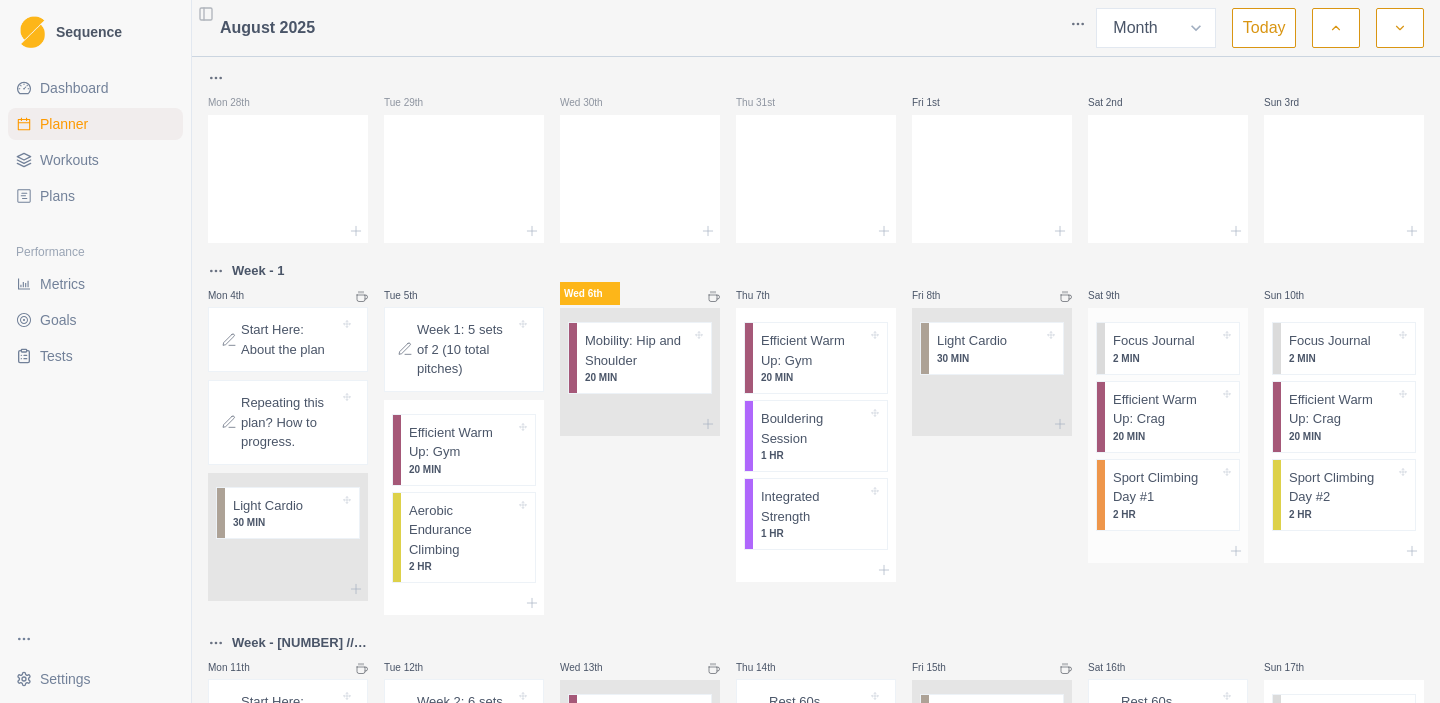 click on "Sport Climbing Day #1" at bounding box center (1166, 487) 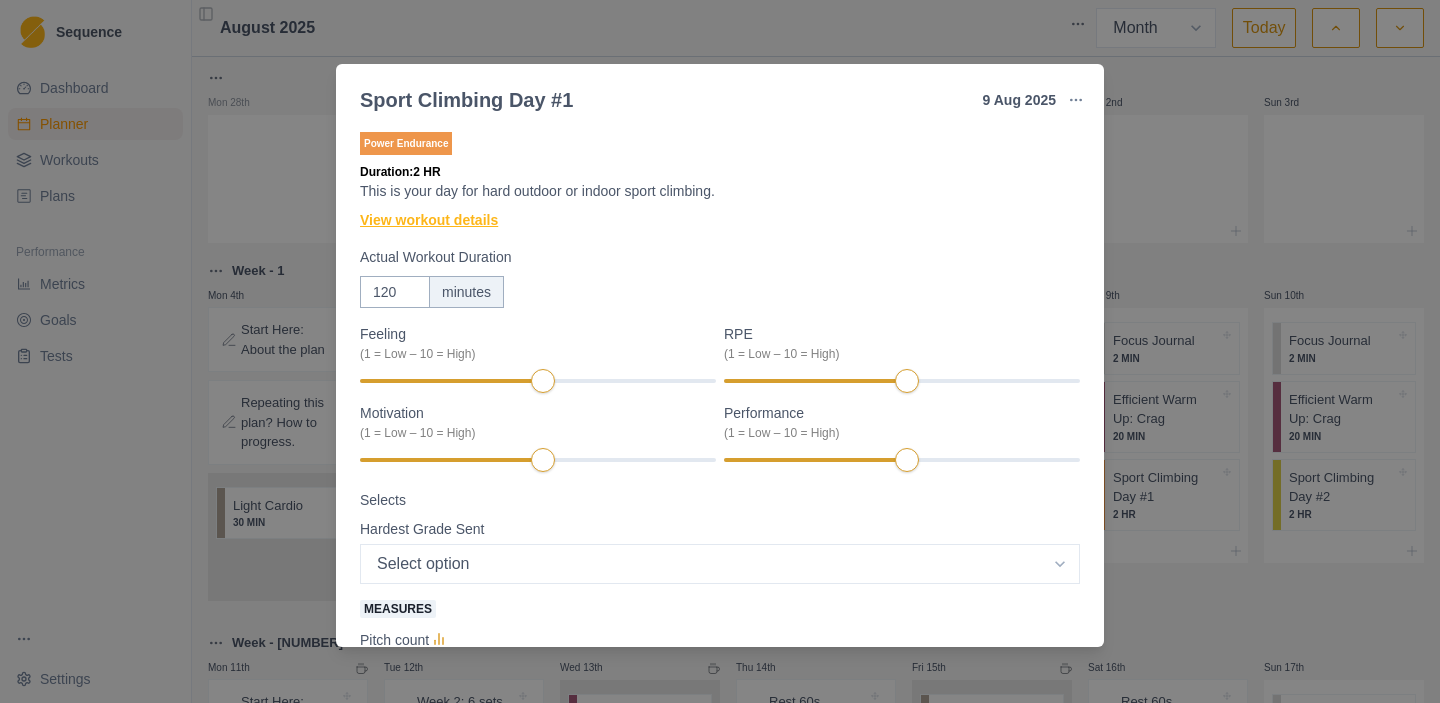 click on "View workout details" at bounding box center (429, 220) 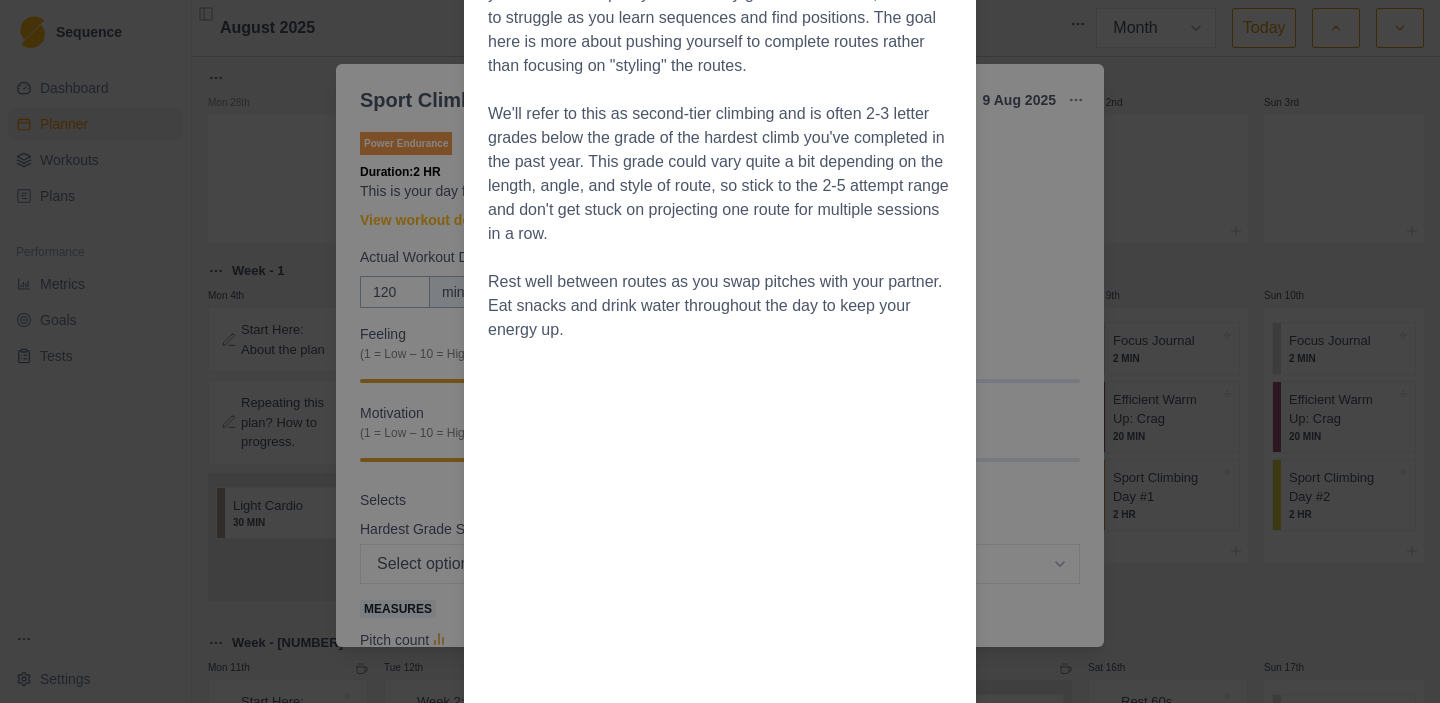 scroll, scrollTop: 471, scrollLeft: 0, axis: vertical 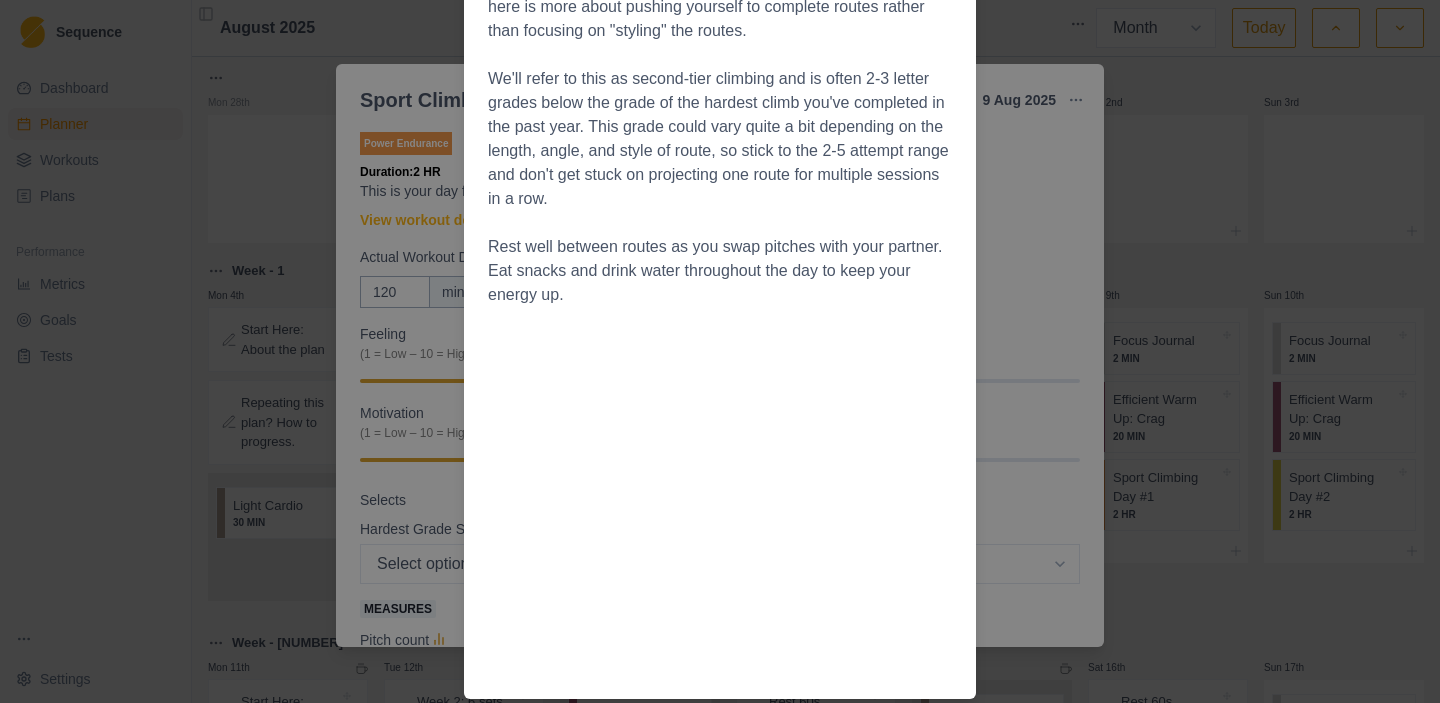 click on "Workout Details The goal of this day is to spend 2/3 or more of your time moving really well on terrain that at or below the upper edge of your comfort zone. This includes warmups, sub-maximal onsights, and intentional repeats. If you feel anxious, tense, or like you are not moving well on the "Easy" and "Upper-end comfort zone" climbing, reduce the difficulty until you feel like you are "styling" these routes. The remaining 1/3 of time can and should be spent working on routes that are hard for you but do-able in 2-5 attempts. Ideally your movement quality will be really good on these too, but it's ok to struggle as you learn sequences and find positions. The goal here is more about pushing yourself to complete routes rather than focusing on "styling" the routes. Rest well between routes as you swap pitches with your partner. Eat snacks and drink water throughout the day to keep your energy up." at bounding box center (720, 351) 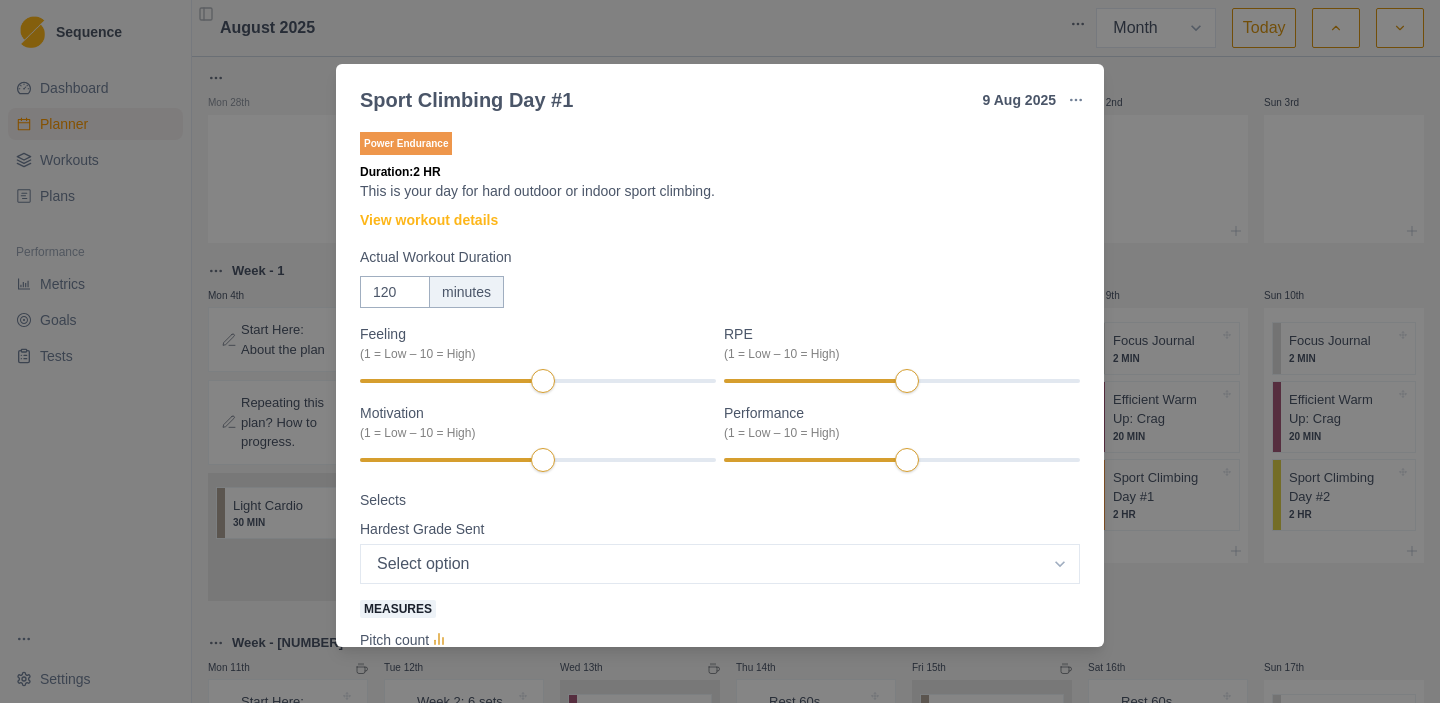 click on "Sport Climbing Day #1 [DAY] [MONTH] [YEAR] Link To Goal View Workout Metrics Edit Original Workout Reschedule Workout Remove From Schedule Power Endurance Duration:  2 HR This is your day for hard outdoor or indoor sport climbing. View workout details Actual Workout Duration 120 minutes Feeling (1 = Low – 10 = High) RPE (1 = Low – 10 = High) Motivation (1 = Low – 10 = High) Performance (1 = Low – 10 = High) Selects Hardest Grade Sent Select option 5.4 5.5 5.6 5.7 5.8 5.9 5.10a 5.10b 5.10c 5.10d 5.11a 5.11b 5.11c 5.11d 5.12a 5.12b 5.12c 5.12d 5.13a 5.13b 5.13c 5.13d 5.14a 5.14b 5.14c 5.14d 5.15a 5.15b 5.15c 5.15d Measures Pitch count number Logbook Route Add entry Route (Indoor) Add entry Training Notes View previous training notes On Rock Mark as Incomplete Complete Workout" at bounding box center (720, 351) 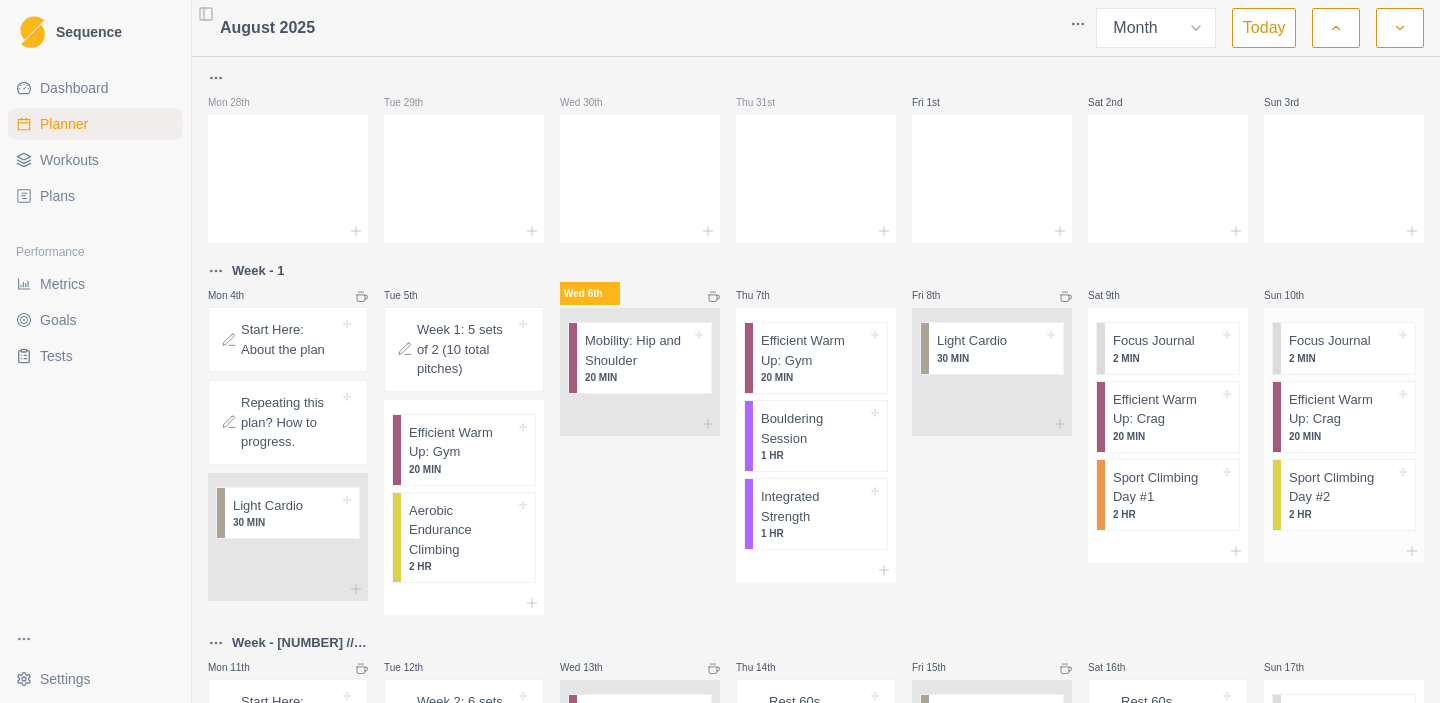 click on "Sport Climbing Day #2" at bounding box center (1342, 487) 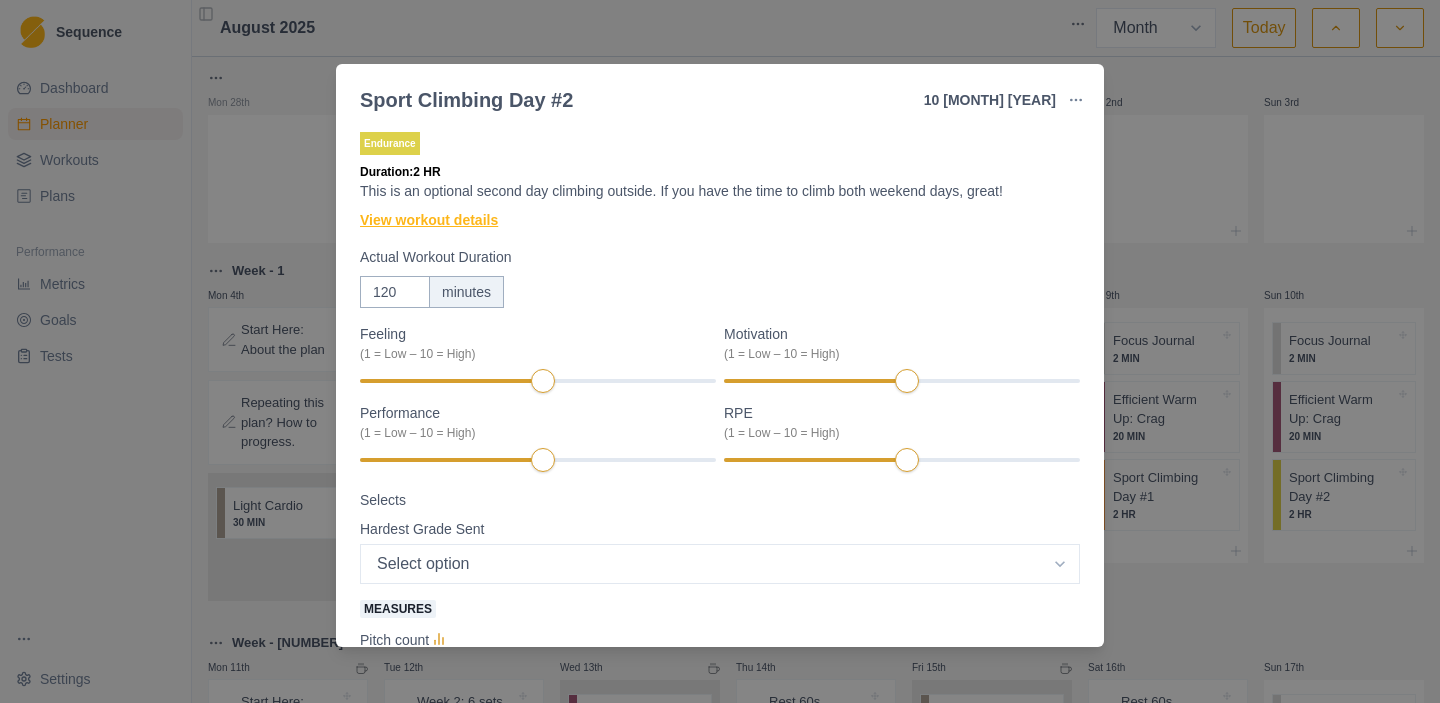 click on "View workout details" at bounding box center (429, 220) 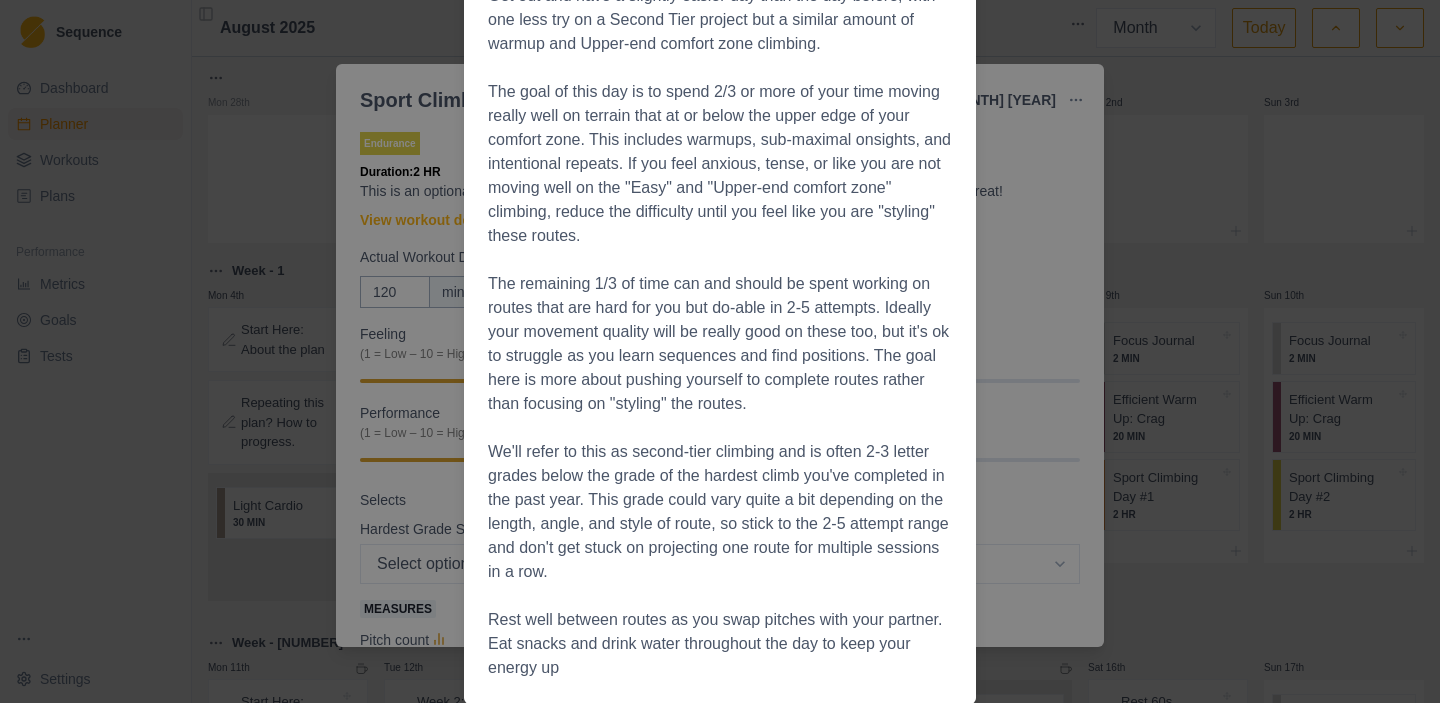 scroll, scrollTop: 199, scrollLeft: 0, axis: vertical 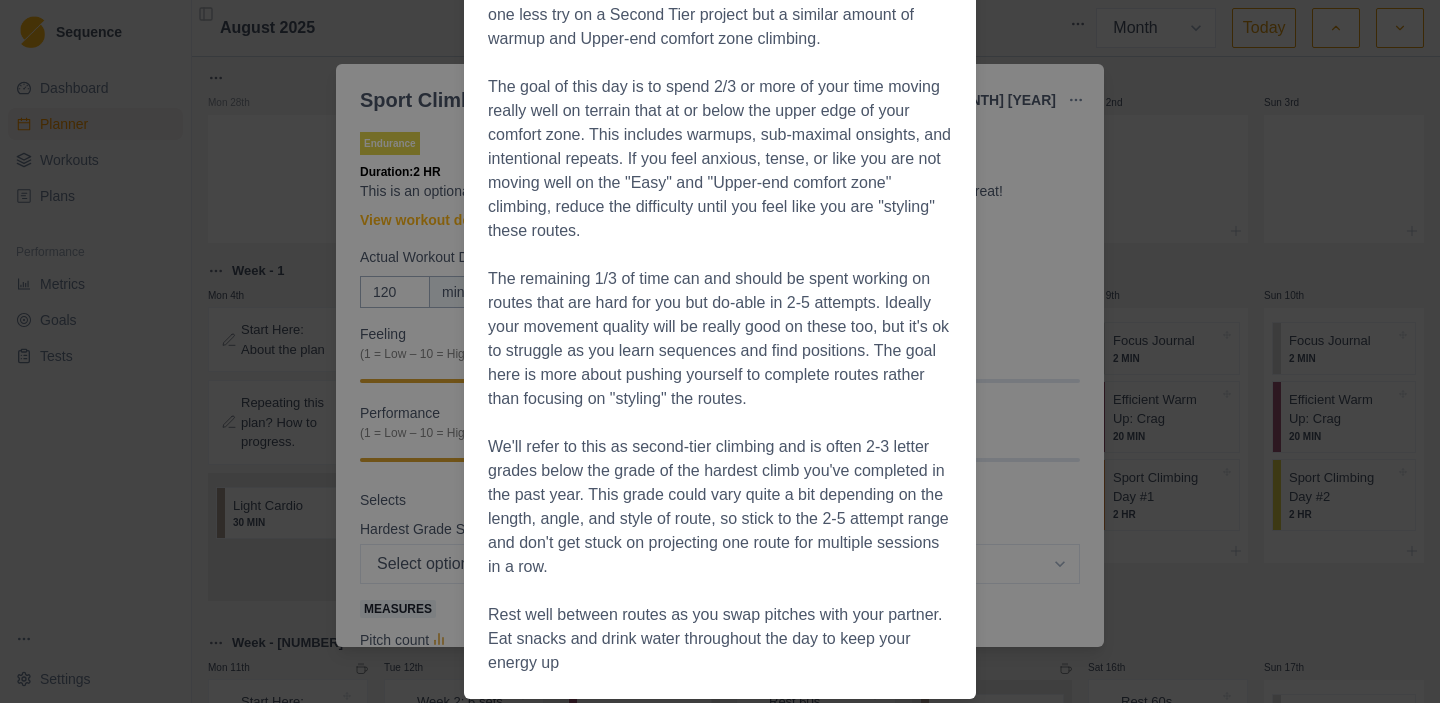 click on "Workout Details Get out and have a slightly easier day than the day before, with one less try on a Second Tier project but a similar amount of warmup and Upper-end comfort zone climbing. The goal of this day is to spend 2/3 or more of your time moving really well on terrain that at or below the upper edge of your comfort zone. This includes warmups, sub-maximal onsights, and intentional repeats. If you feel anxious, tense, or like you are not moving well on the "Easy" and "Upper-end comfort zone" climbing, reduce the difficulty until you feel like you are "styling" these routes. The remaining 1/3 of time can and should be spent working on routes that are hard for you but do-able in 2-5 attempts. Ideally your movement quality will be really good on these too, but it's ok to struggle as you learn sequences and find positions. The goal here is more about pushing yourself to complete routes rather than focusing on "styling" the routes." at bounding box center (720, 351) 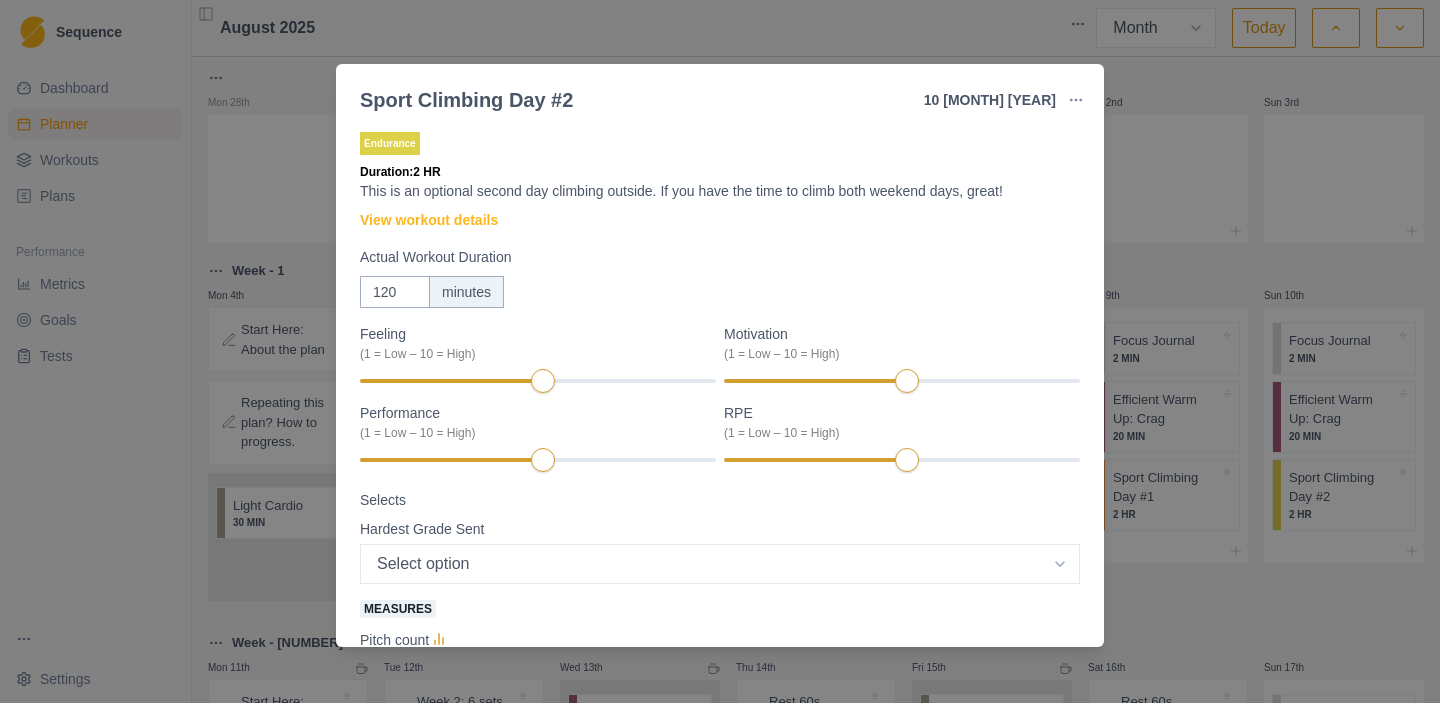 click on "Sport Climbing Day #2 10 [MONTH] [YEAR] Link To Goal View Workout Metrics Edit Original Workout Reschedule Workout Remove From Schedule Endurance Duration:  2 HR This is an optional second day climbing outside. If you have the time to climb both weekend days, great! View workout details Actual Workout Duration 120 minutes Feeling (1 = Low – 10 = High) Motivation (1 = Low – 10 = High) Performance (1 = Low – 10 = High) RPE (1 = Low – 10 = High) Selects Hardest Grade Sent Select option 5.4 5.5 5.6 5.7 5.8 5.9 5.10a 5.10b 5.10c 5.10d 5.11a 5.11b 5.11c 5.11d 5.12a 5.12b 5.12c 5.12d 5.13a 5.13b 5.13c 5.13d 5.14a 5.14b 5.14c 5.14d 5.15a 5.15b 5.15c 5.15d Measures Pitch count number Logbook Route Add entry Route (Indoor) Add entry Training Notes View previous training notes On Rock Mark as Incomplete Complete Workout" at bounding box center (720, 351) 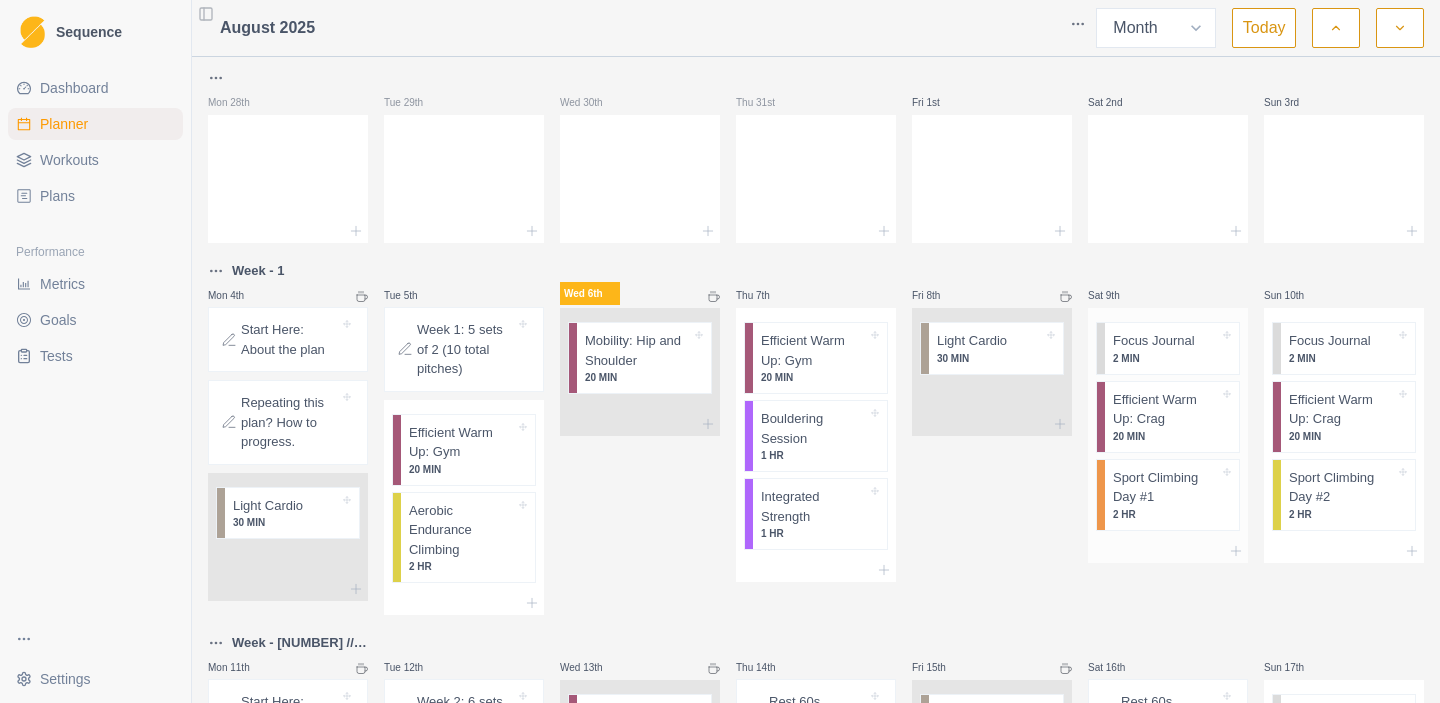 click on "Sport Climbing Day #1" at bounding box center [1166, 487] 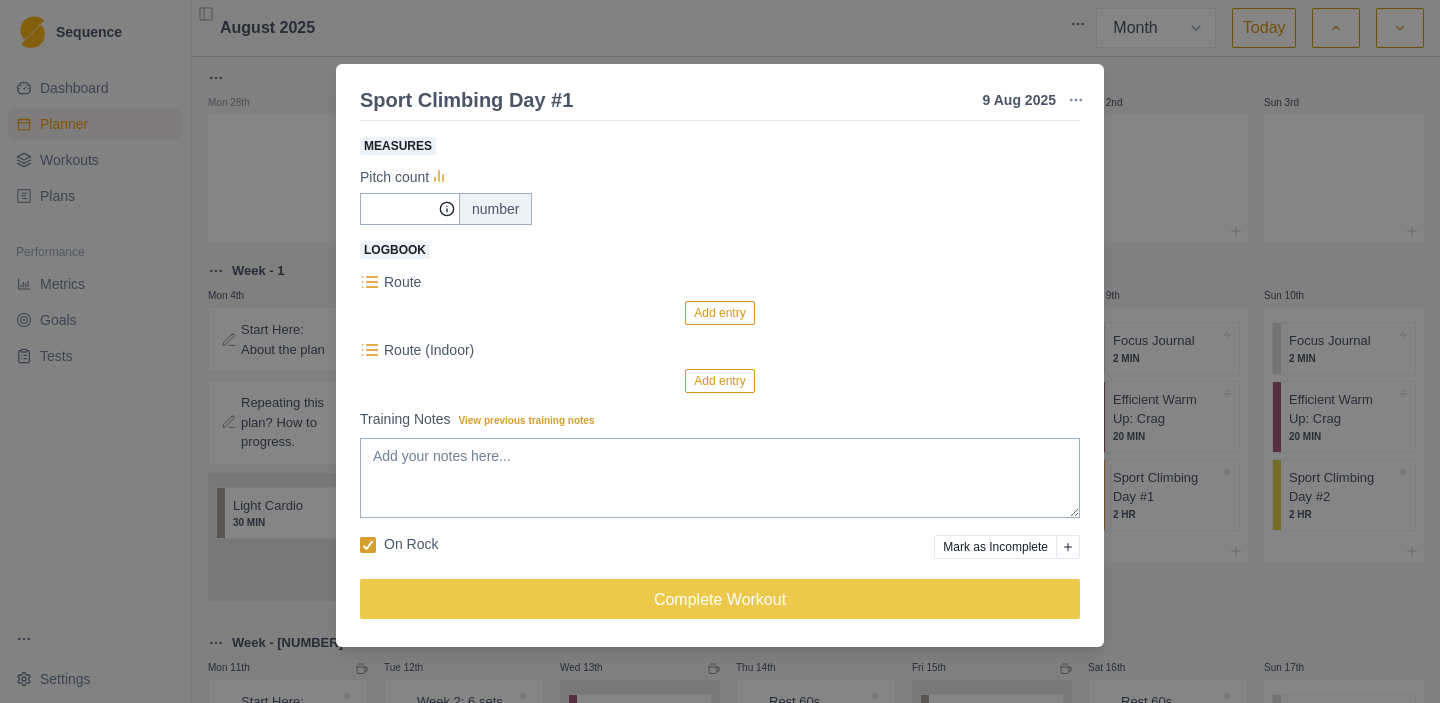 scroll, scrollTop: 0, scrollLeft: 0, axis: both 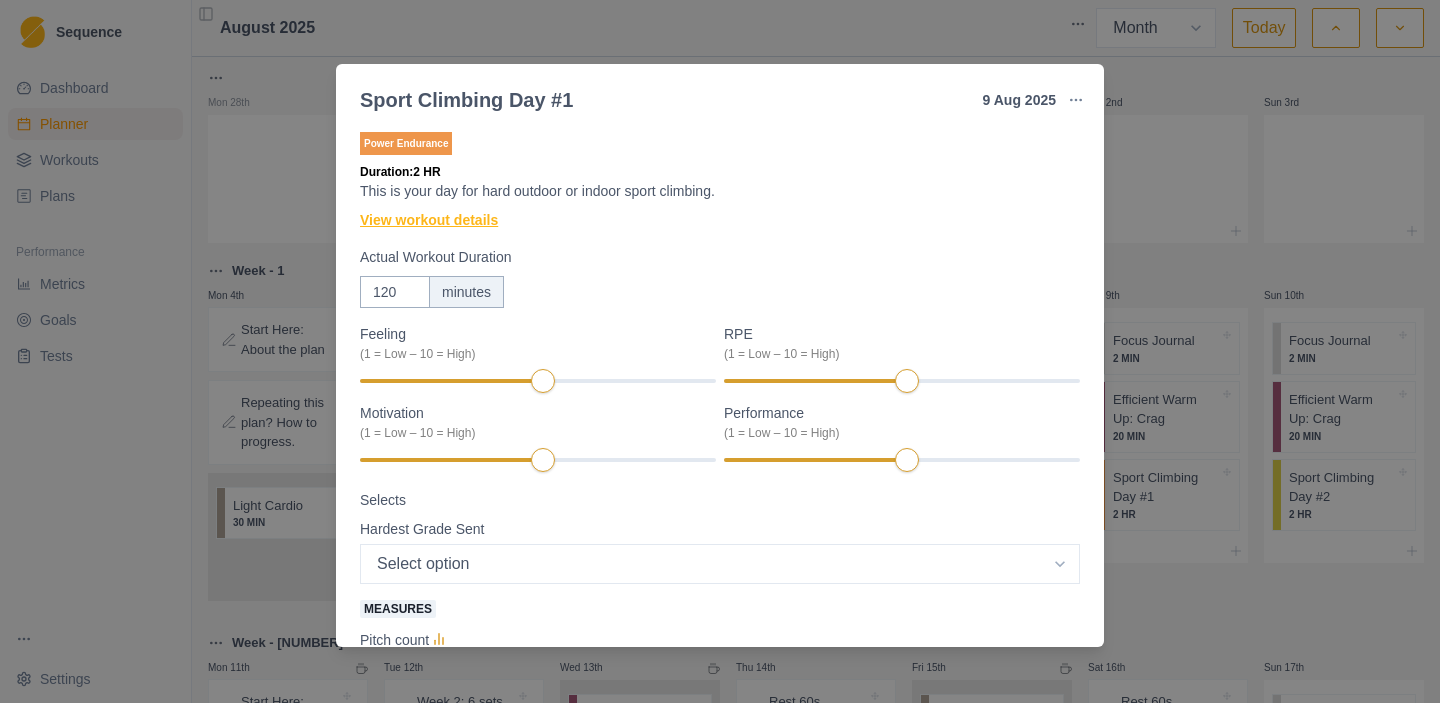 click on "View workout details" at bounding box center [429, 220] 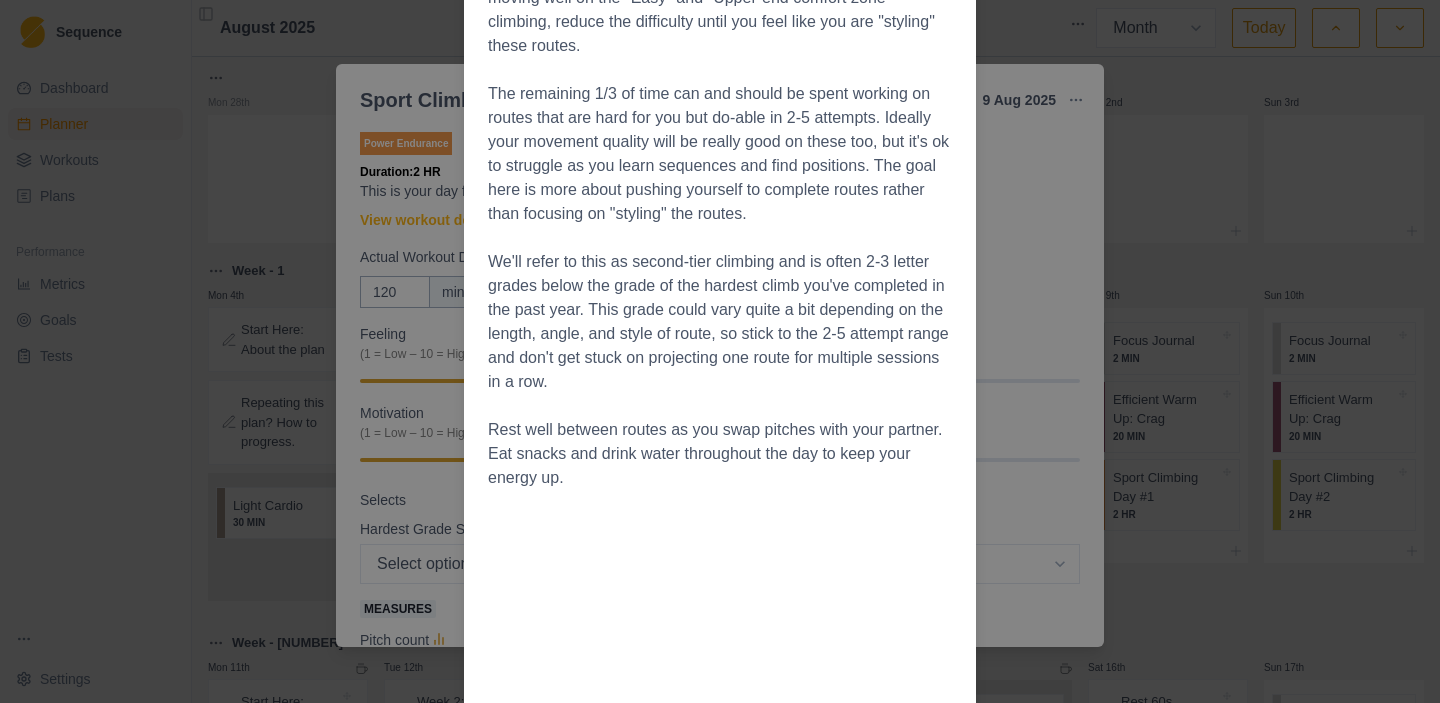 scroll, scrollTop: 471, scrollLeft: 0, axis: vertical 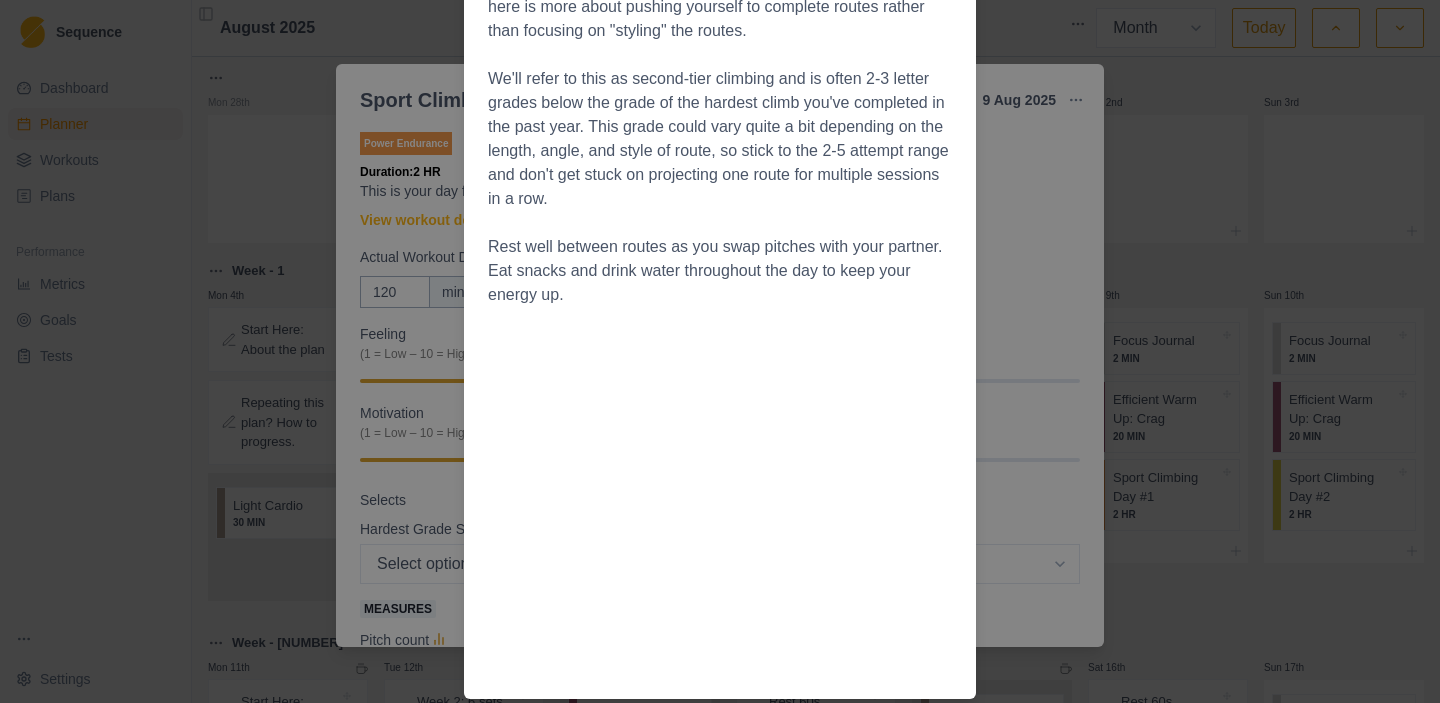 click on "Workout Details The goal of this day is to spend 2/3 or more of your time moving really well on terrain that at or below the upper edge of your comfort zone. This includes warmups, sub-maximal onsights, and intentional repeats. If you feel anxious, tense, or like you are not moving well on the "Easy" and "Upper-end comfort zone" climbing, reduce the difficulty until you feel like you are "styling" these routes. The remaining 1/3 of time can and should be spent working on routes that are hard for you but do-able in 2-5 attempts. Ideally your movement quality will be really good on these too, but it's ok to struggle as you learn sequences and find positions. The goal here is more about pushing yourself to complete routes rather than focusing on "styling" the routes. Rest well between routes as you swap pitches with your partner. Eat snacks and drink water throughout the day to keep your energy up." at bounding box center [720, 351] 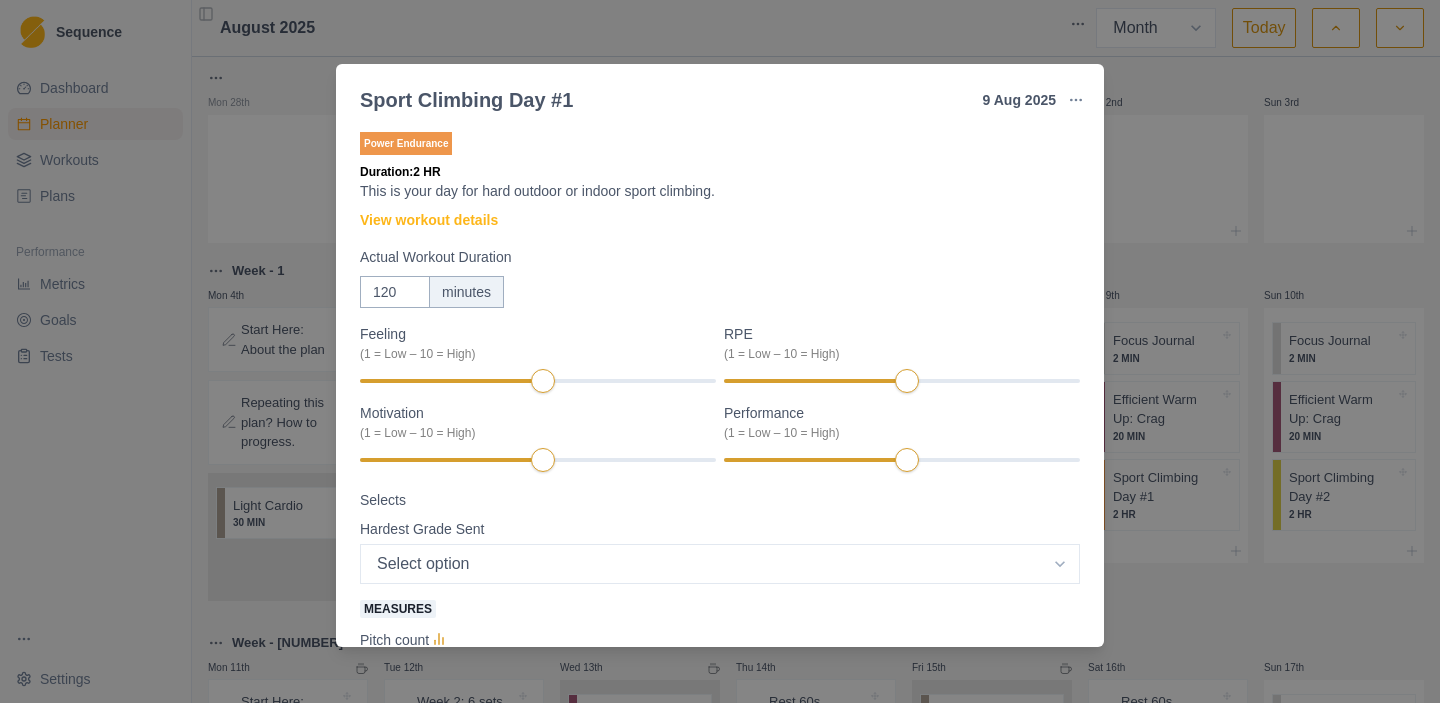 click on "Sport Climbing Day #1 [DAY] [MONTH] [YEAR] Link To Goal View Workout Metrics Edit Original Workout Reschedule Workout Remove From Schedule Power Endurance Duration:  2 HR This is your day for hard outdoor or indoor sport climbing. View workout details Actual Workout Duration 120 minutes Feeling (1 = Low – 10 = High) RPE (1 = Low – 10 = High) Motivation (1 = Low – 10 = High) Performance (1 = Low – 10 = High) Selects Hardest Grade Sent Select option 5.4 5.5 5.6 5.7 5.8 5.9 5.10a 5.10b 5.10c 5.10d 5.11a 5.11b 5.11c 5.11d 5.12a 5.12b 5.12c 5.12d 5.13a 5.13b 5.13c 5.13d 5.14a 5.14b 5.14c 5.14d 5.15a 5.15b 5.15c 5.15d Measures Pitch count number Logbook Route Add entry Route (Indoor) Add entry Training Notes View previous training notes On Rock Mark as Incomplete Complete Workout" at bounding box center [720, 351] 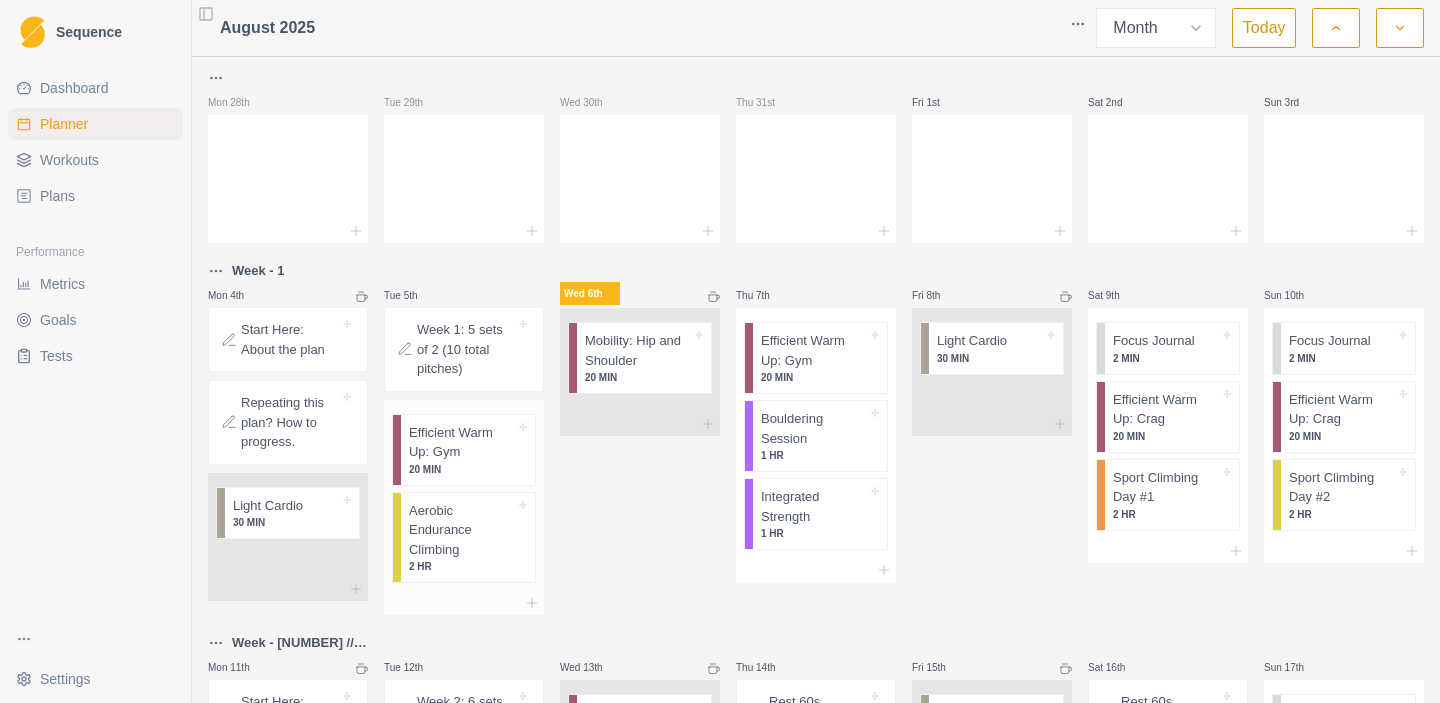 click on "Efficient Warm Up: Gym" at bounding box center [462, 442] 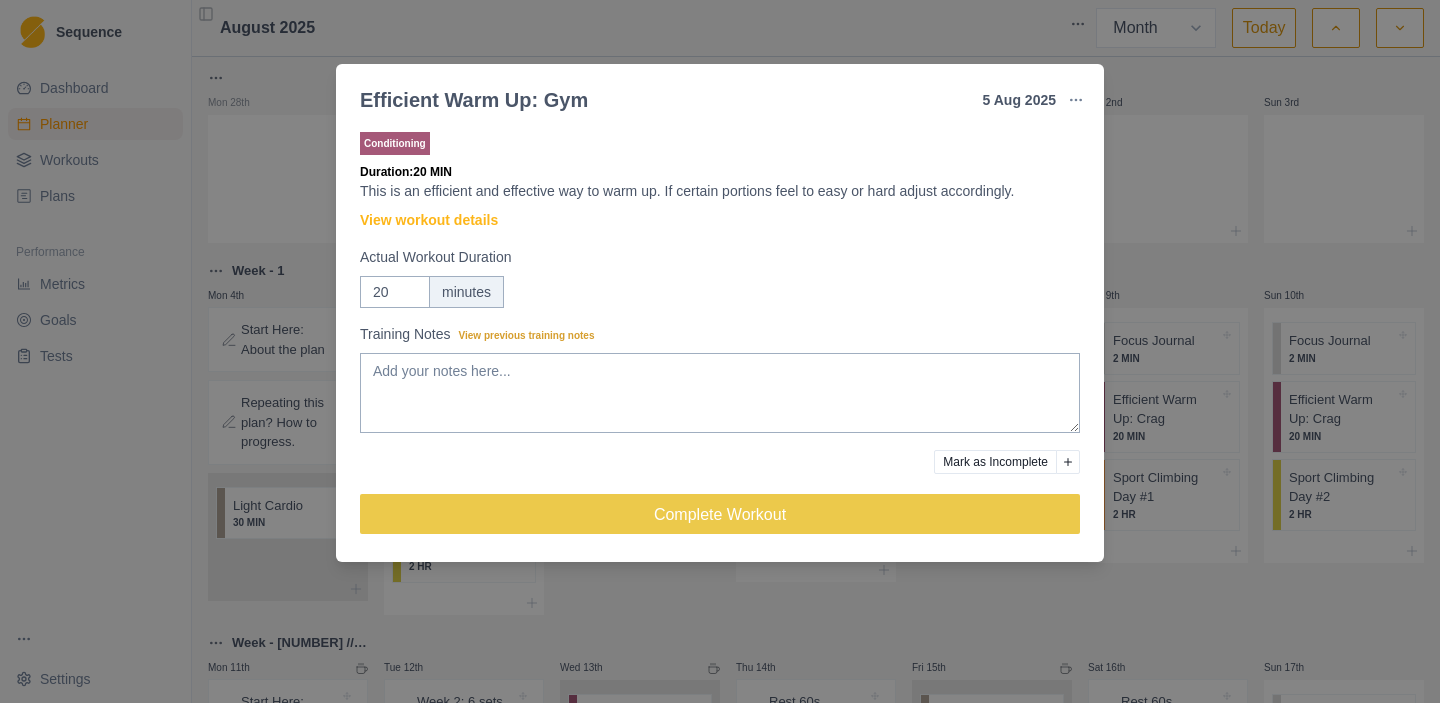 click on "Efficient Warm Up: Gym [DAY] [MONTH] [YEAR] Link To Goal View Workout Metrics Edit Original Workout Reschedule Workout Remove From Schedule Conditioning Duration:  20 MIN This is an efficient and effective way to warm up. If certain portions feel to easy or hard adjust accordingly. View workout details Actual Workout Duration 20 minutes Training Notes View previous training notes Mark as Incomplete Complete Workout" at bounding box center [720, 351] 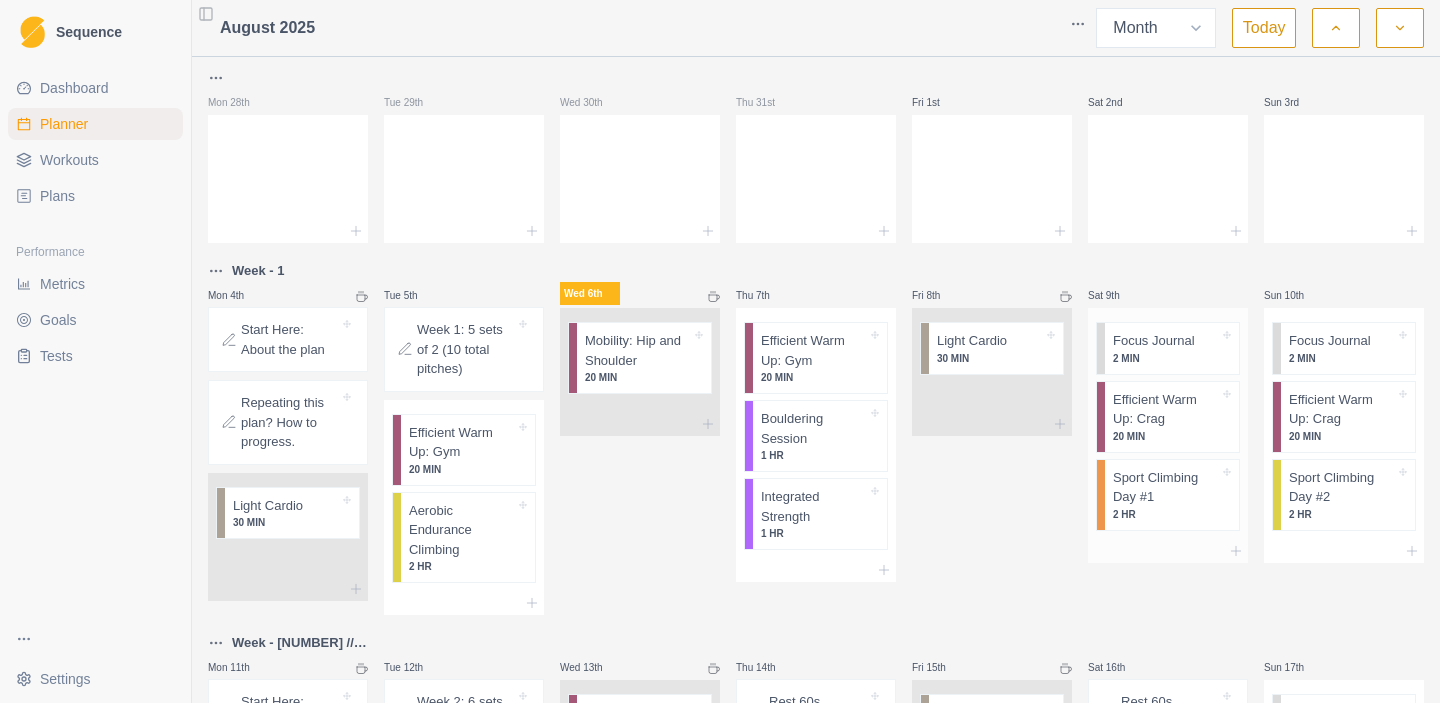 click on "Efficient Warm Up: Crag" at bounding box center [1166, 409] 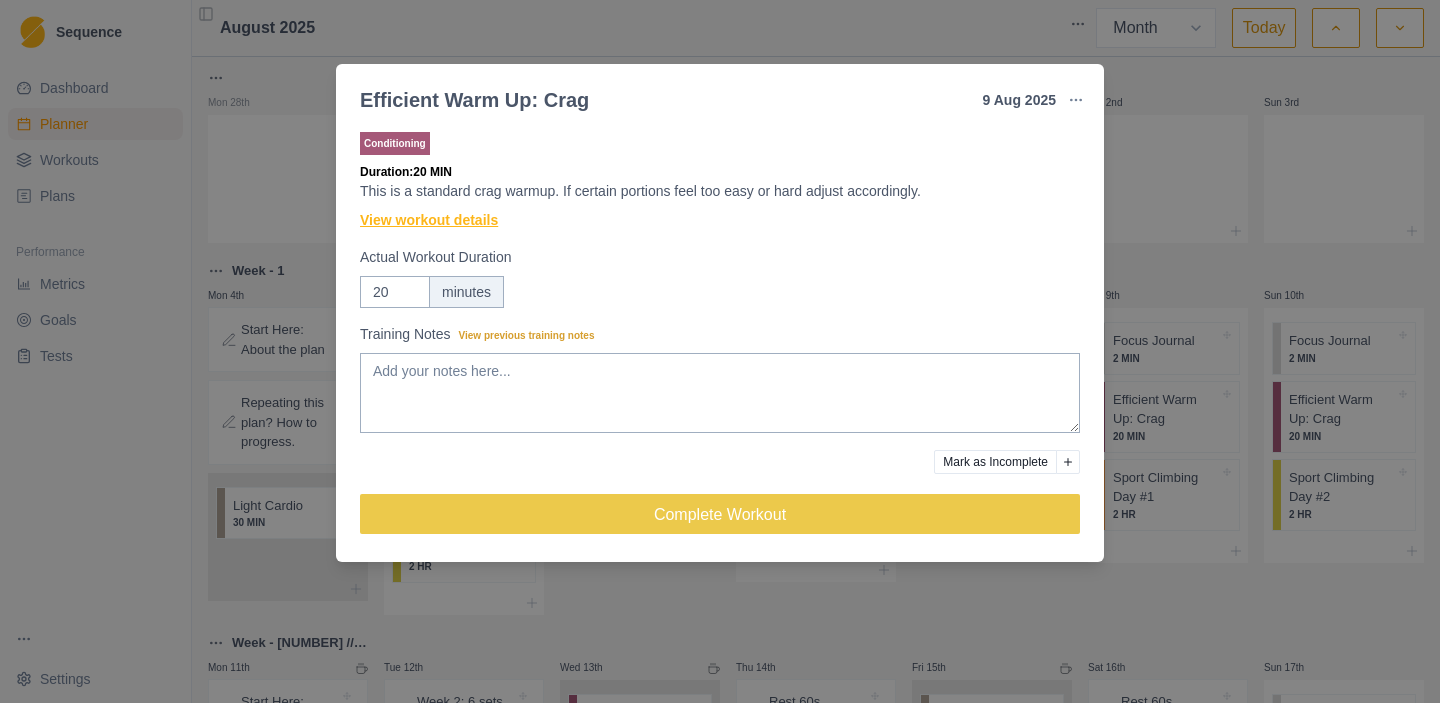 click on "View workout details" at bounding box center [429, 220] 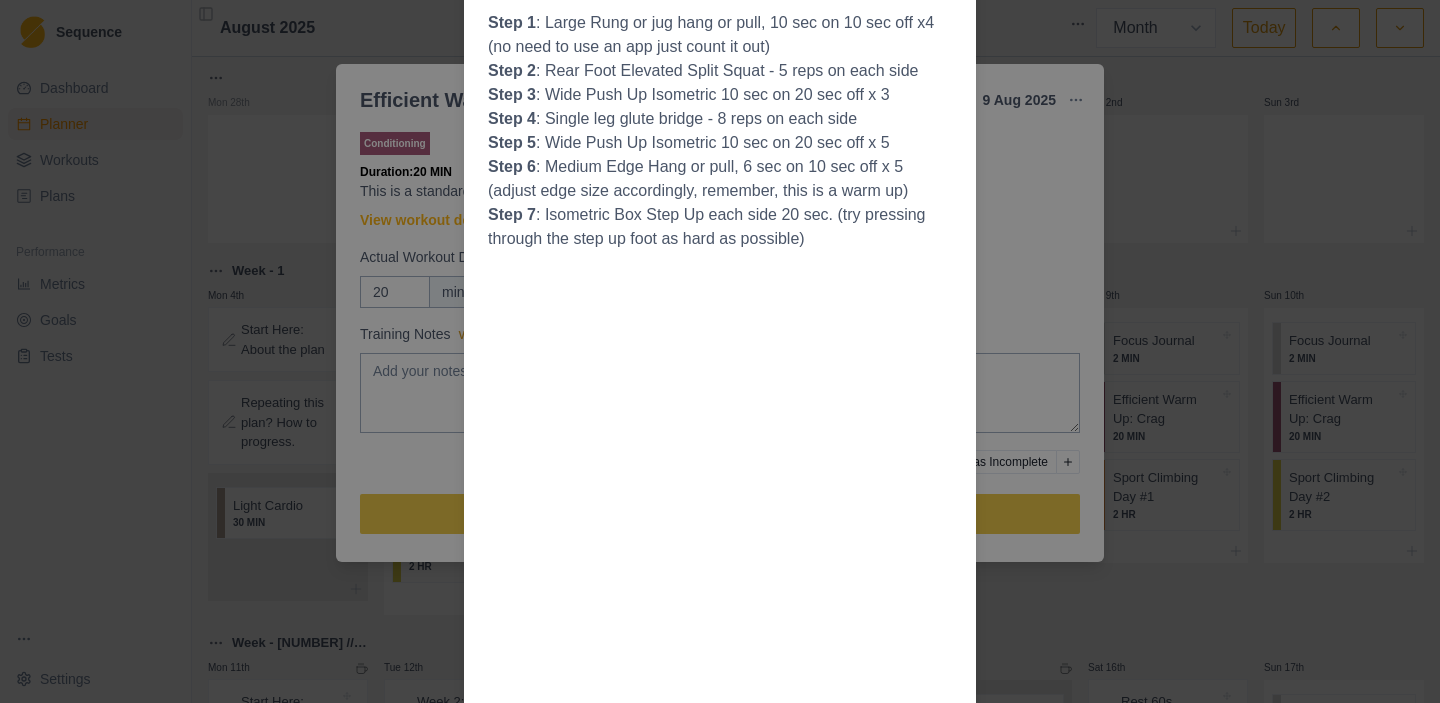 scroll, scrollTop: 0, scrollLeft: 0, axis: both 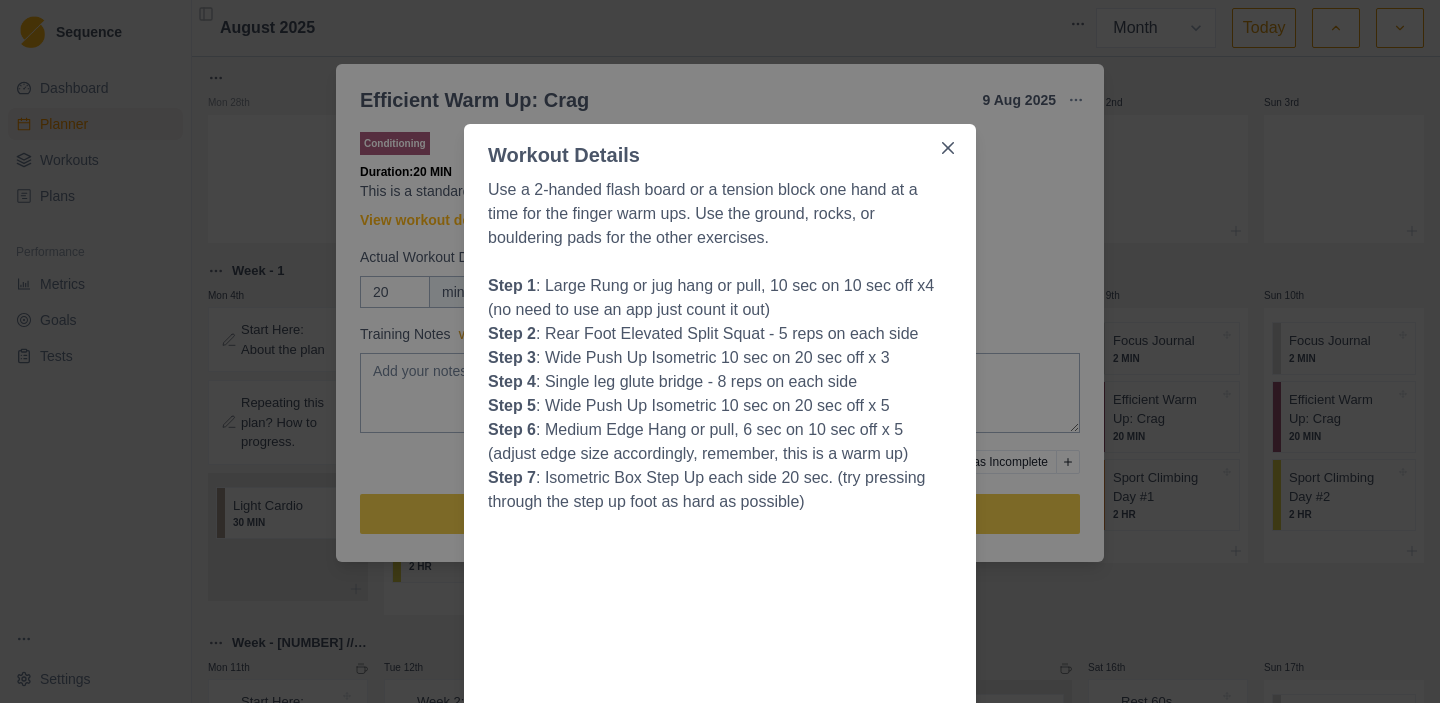 click on "Workout Details Use a 2-handed flash board or a tension block one hand at a time for the finger warm ups. Use the ground, rocks, or bouldering pads for the other exercises. Step 1 : Large Rung or jug hang or pull, 10 sec on 10 sec off x4 (no need to use an app just count it out) Step 2 : Rear Foot Elevated Split Squat - 5 reps on each side Step 3 : Wide Push Up Isometric 10 sec on 20 sec off x 3 Step 4 : Single leg glute bridge - 8 reps on each side  Step 5 : Wide Push Up Isometric 10 sec on 20 sec off x 5 Step 6 : Medium Edge Hang or pull, 6 sec on 10 sec off x 5 (adjust edge size accordingly, remember, this is a warm up) Step 7 : Isometric Box Step Up each side 20 sec. (try pressing through the step up foot as hard as possible)" at bounding box center (720, 351) 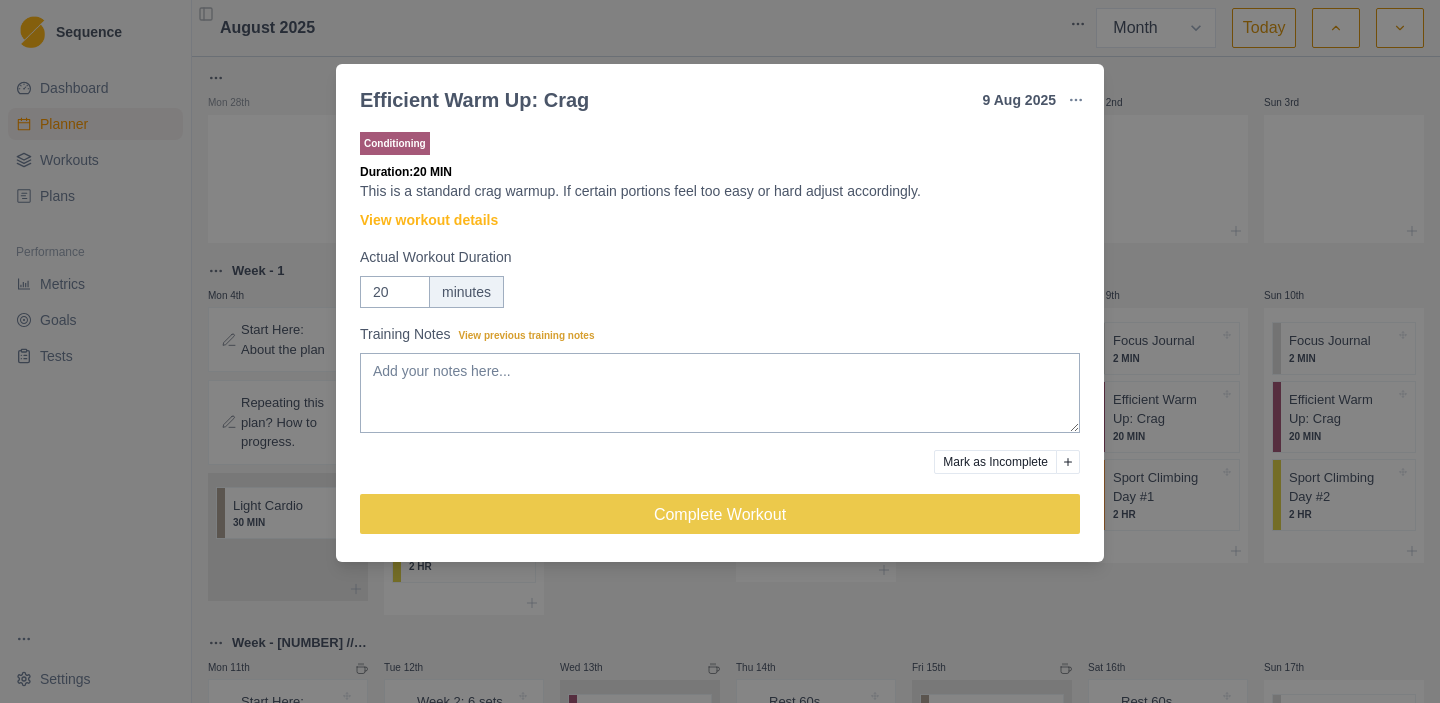 click on "Efficient Warm Up: Crag 9 [MONTH] [YEAR] Link To Goal View Workout Metrics Edit Original Workout Reschedule Workout Remove From Schedule Conditioning Duration:  20 MIN This is a standard crag warmup. If certain portions feel too easy or hard adjust accordingly. View workout details Actual Workout Duration 20 minutes Training Notes View previous training notes Mark as Incomplete Complete Workout" at bounding box center [720, 351] 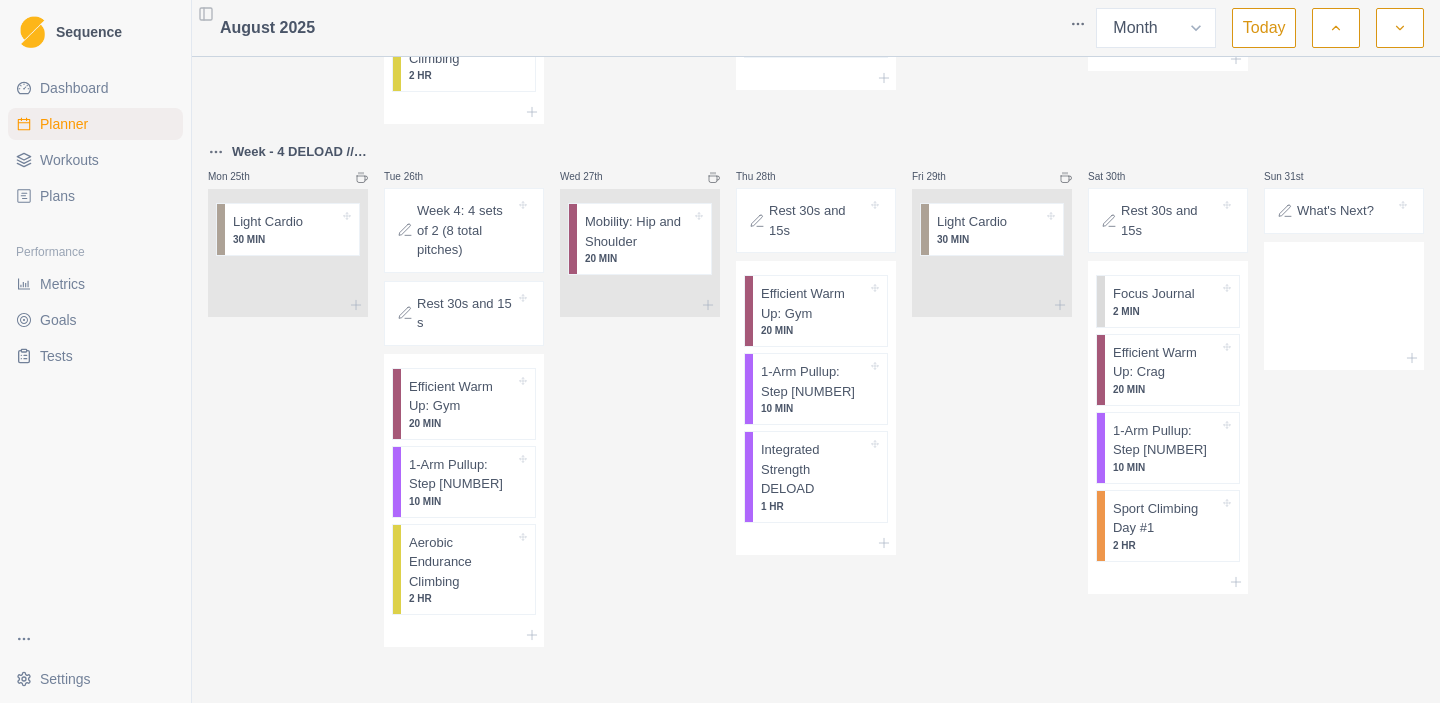 scroll, scrollTop: 0, scrollLeft: 0, axis: both 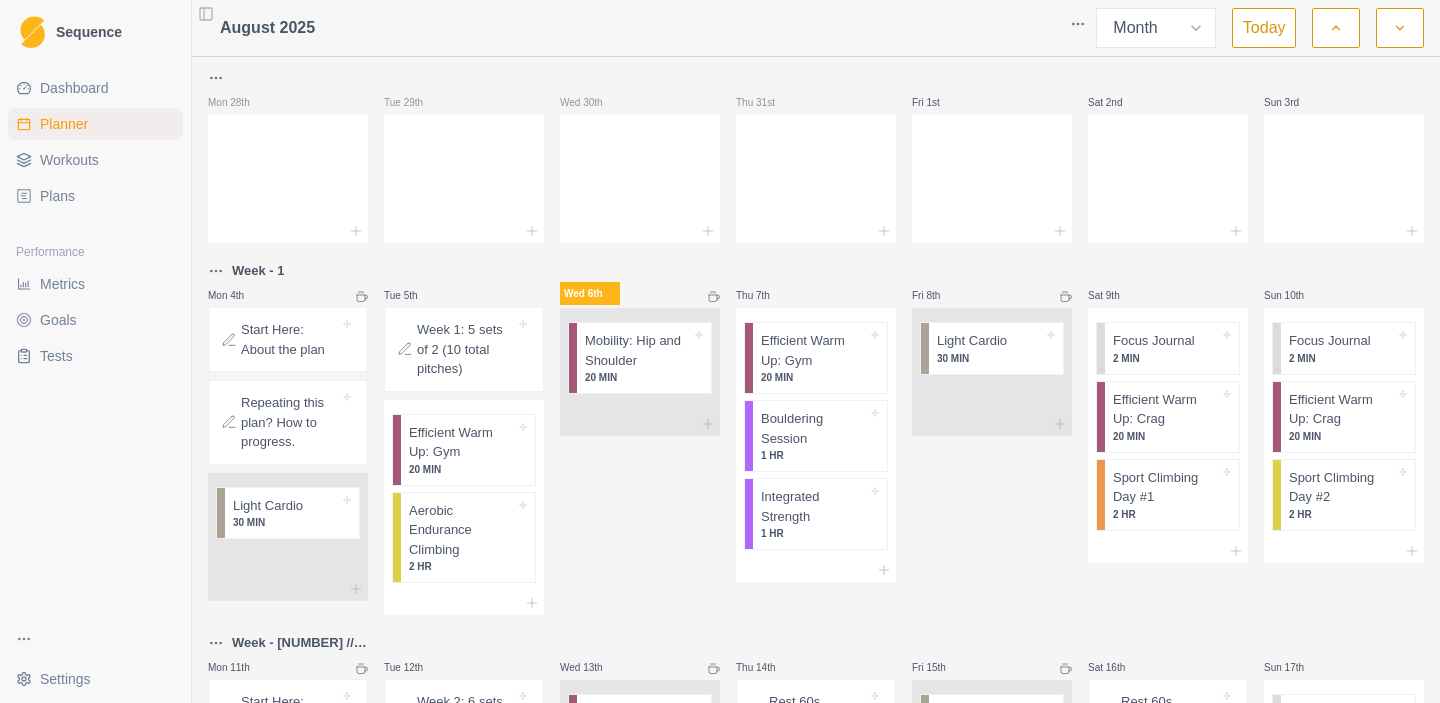 click on "Sequence Dashboard Planner Workouts Plans Performance Metrics Goals Tests Settings Toggle Sidebar [MONTH] [YEAR] Week Month Today Mon 28th Tue 29th Wed 30th Thu 31st Fri 1st Sat 2nd Sun 3rd Week - 1 Mon 4th Start Here: About the plan Repeating this plan?  How to progress. Light Cardio 30 MIN Tue 5th Week 1: 5 sets of 2 (10 total pitches) Efficient Warm Up: Gym 20 MIN Aerobic Endurance Climbing 2 HR Wed 6th Mobility: Hip and Shoulder 20 MIN Thu 7th Efficient Warm Up: Gym 20 MIN Bouldering Session 1 HR Integrated Strength 1 HR Fri 8th Light Cardio 30 MIN Sat 9th Focus Journal 2 MIN Efficient Warm Up: Crag 20 MIN Sport Climbing Day #1 2 HR Sun 10th Focus Journal 2 MIN Efficient Warm Up: Crag 20 MIN Sport Climbing Day #2 2 HR Week - 2 // Week 1 Mon 11th Start Here: About the Plan Phase 1: Diminished Recovery Cycle How does this work with other climbing? Light Cardio 30 MIN Tue 12th Week 2: 6 sets of 2 (12 total pitches)  Rest 60s between sets Efficient Warm Up: Gym 20 MIN 1-Arm Pullup: Step 1 10 MIN" at bounding box center [720, 351] 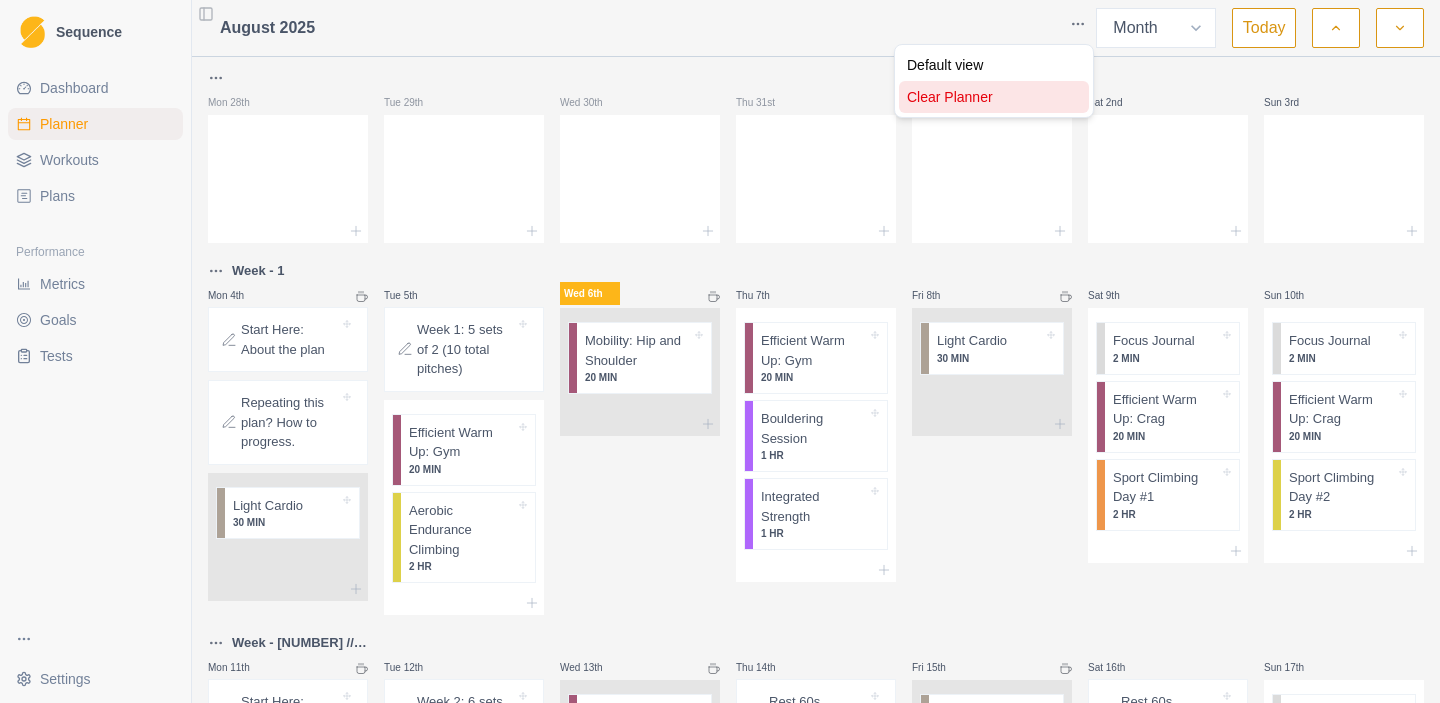 click on "Clear Planner" at bounding box center (994, 97) 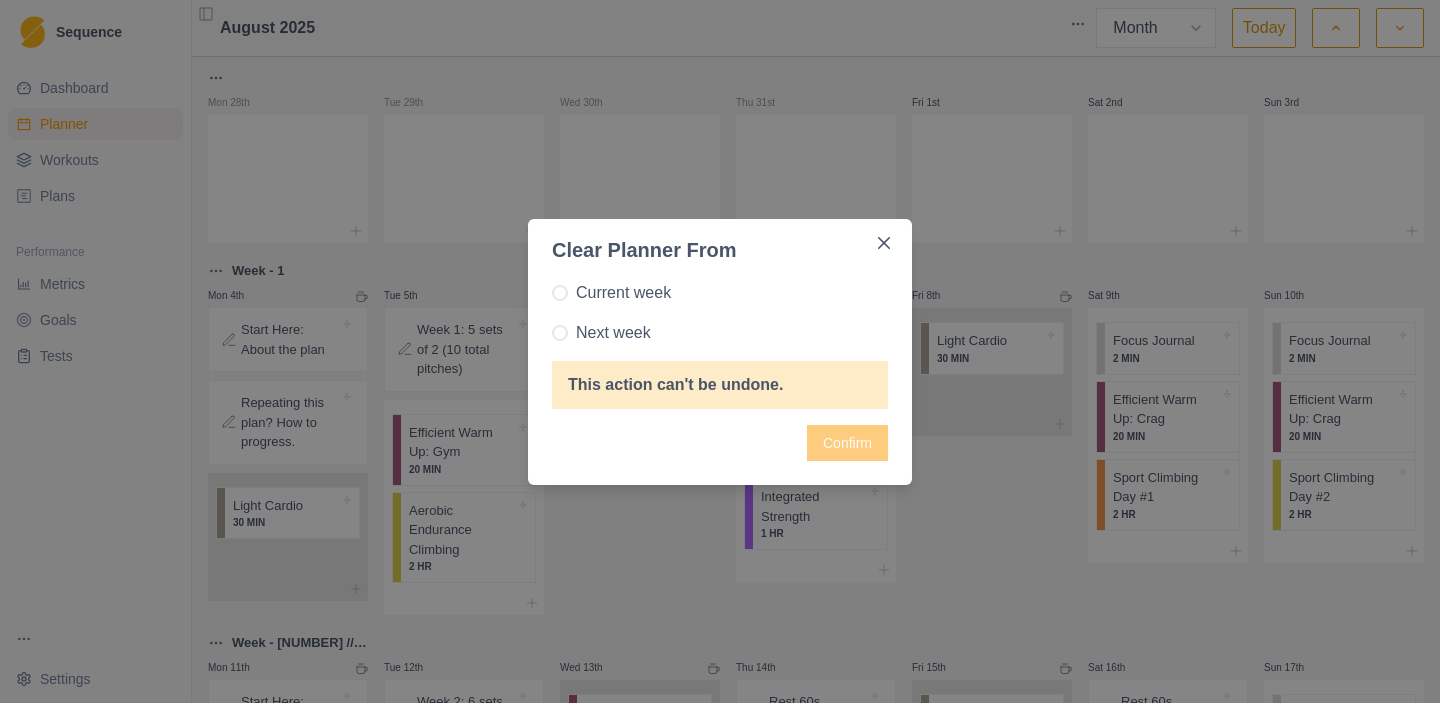 click on "Current week" at bounding box center (623, 293) 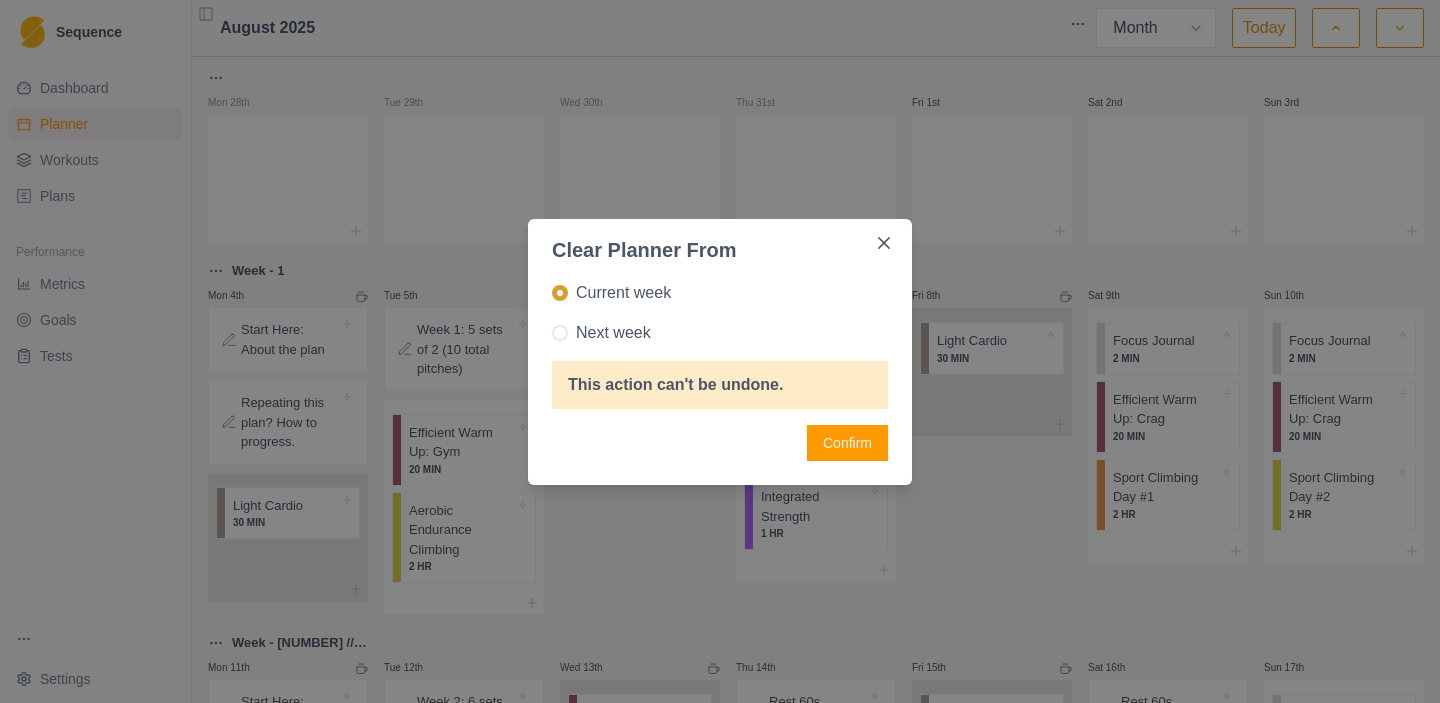 click on "Confirm" at bounding box center [847, 443] 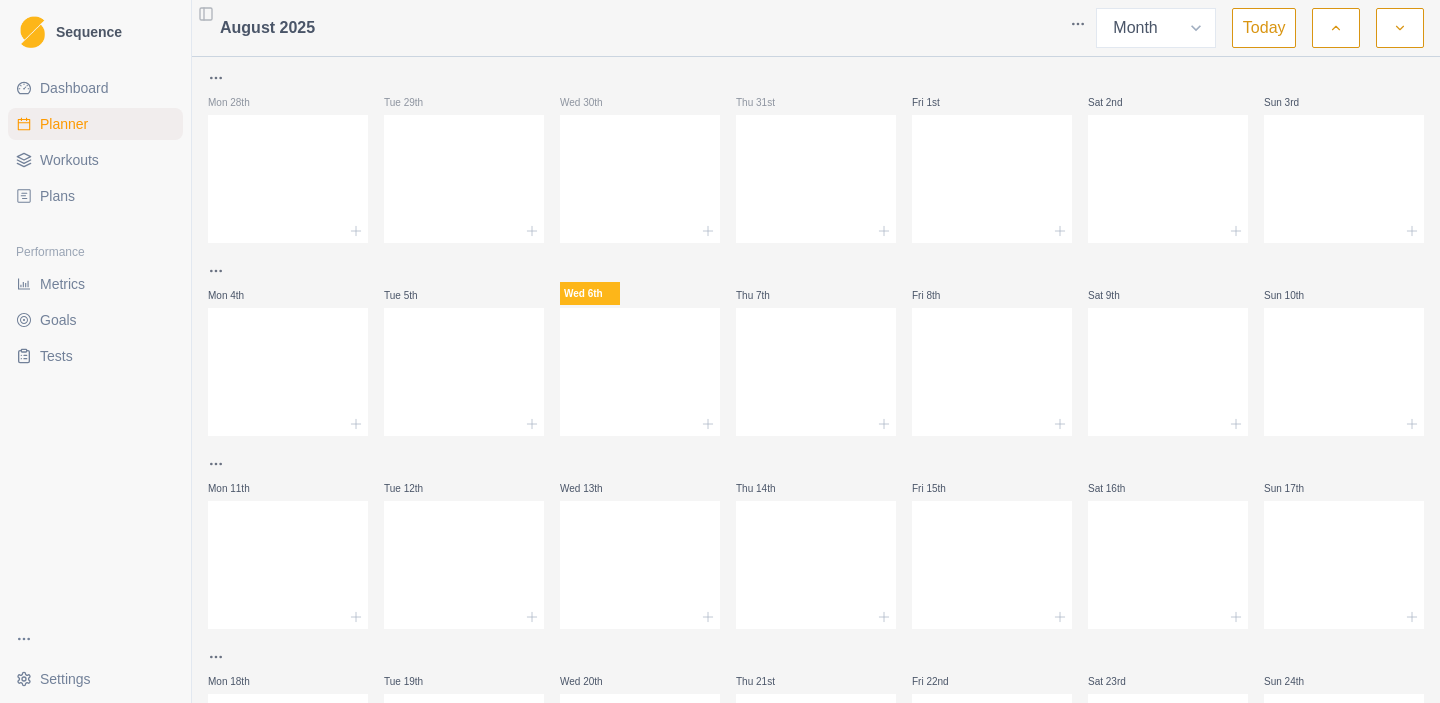 click on "Dashboard" at bounding box center [74, 88] 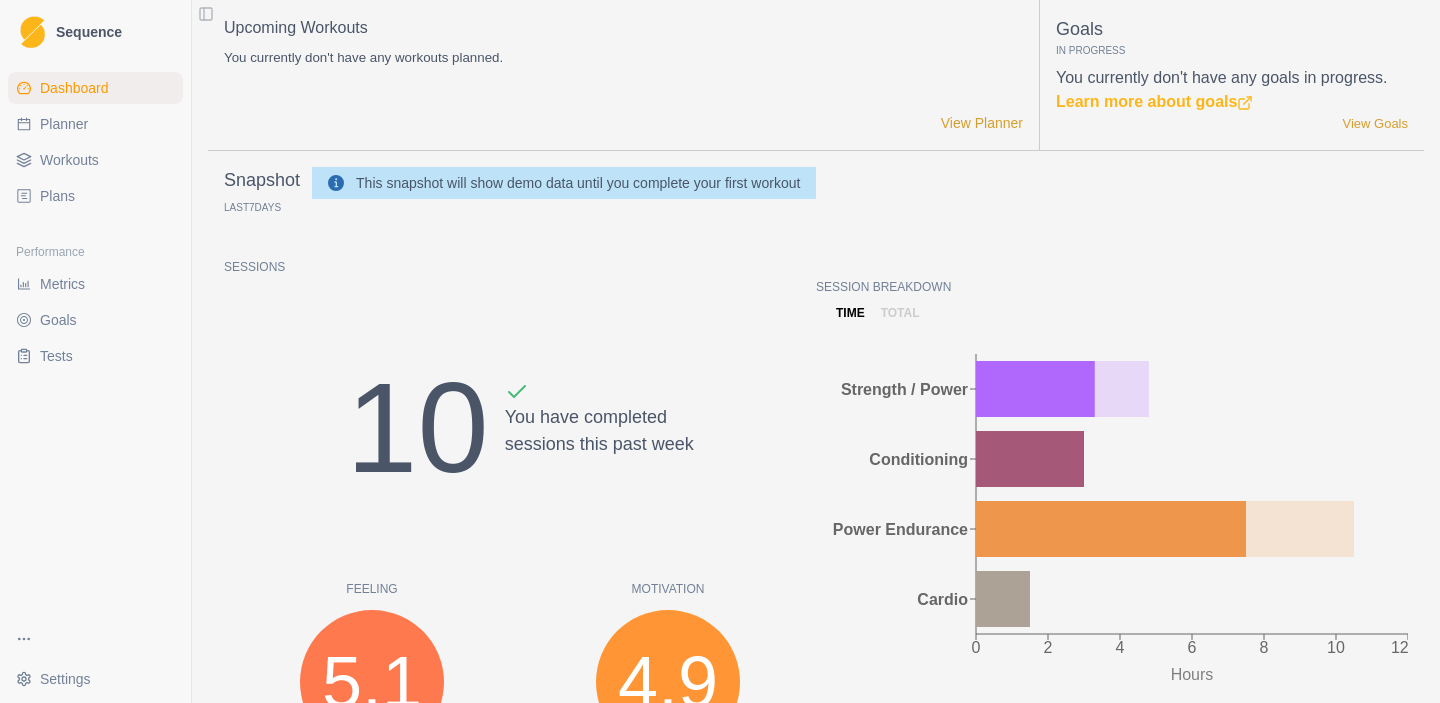 click on "Planner" at bounding box center (95, 124) 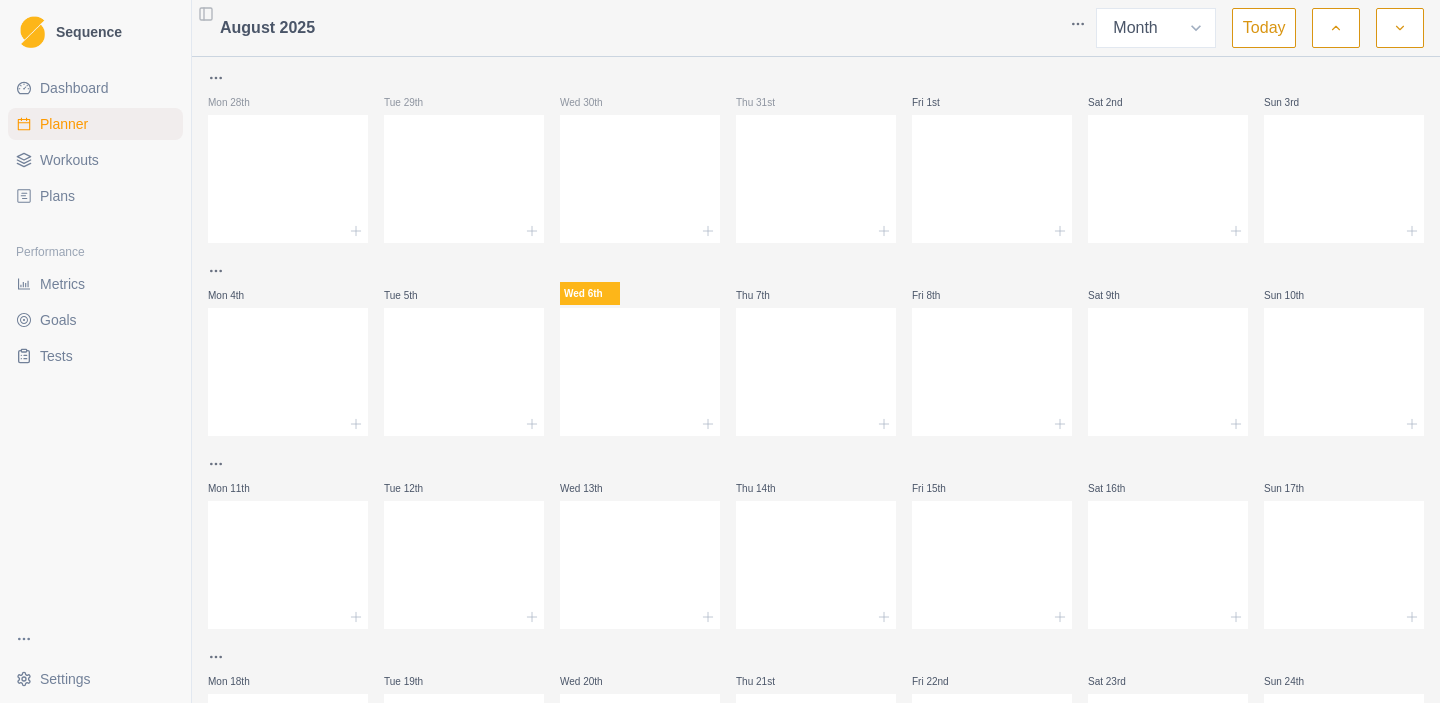 click on "Workouts" at bounding box center (69, 160) 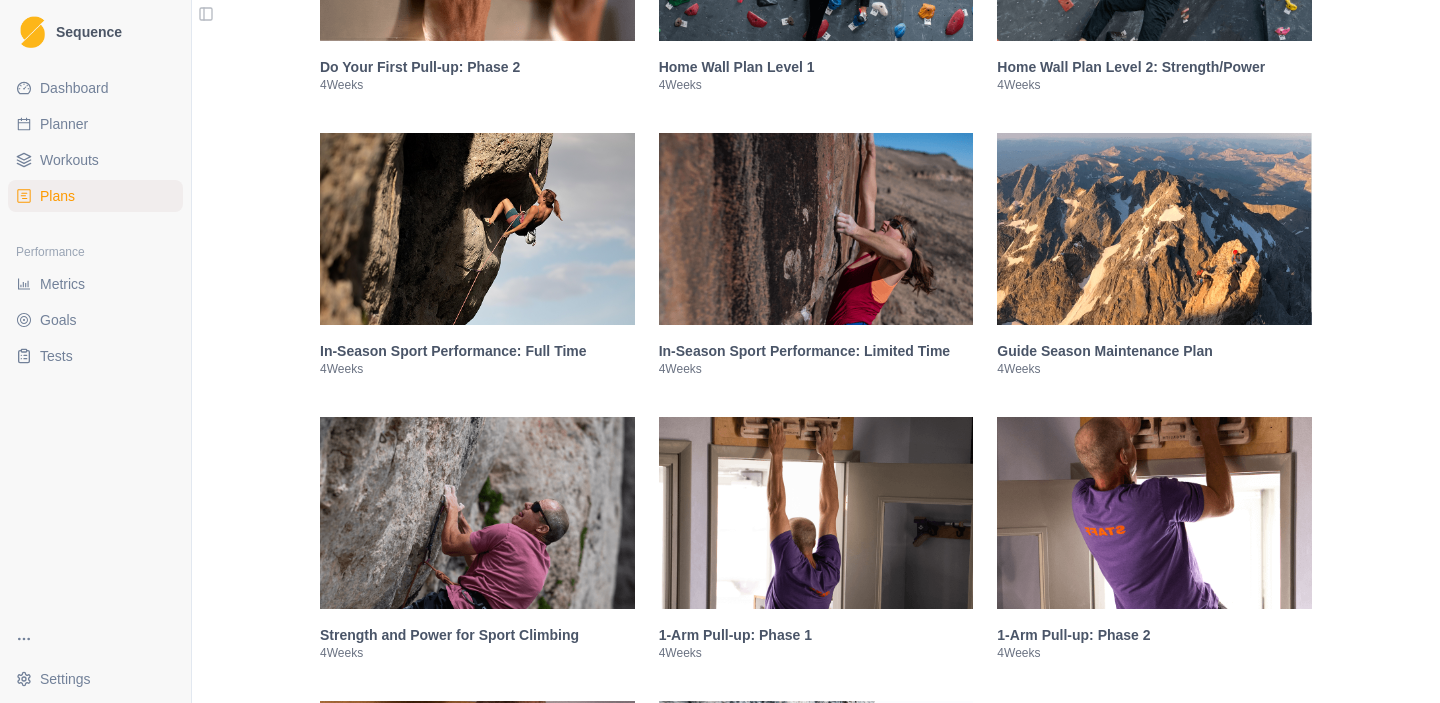 scroll, scrollTop: 2571, scrollLeft: 0, axis: vertical 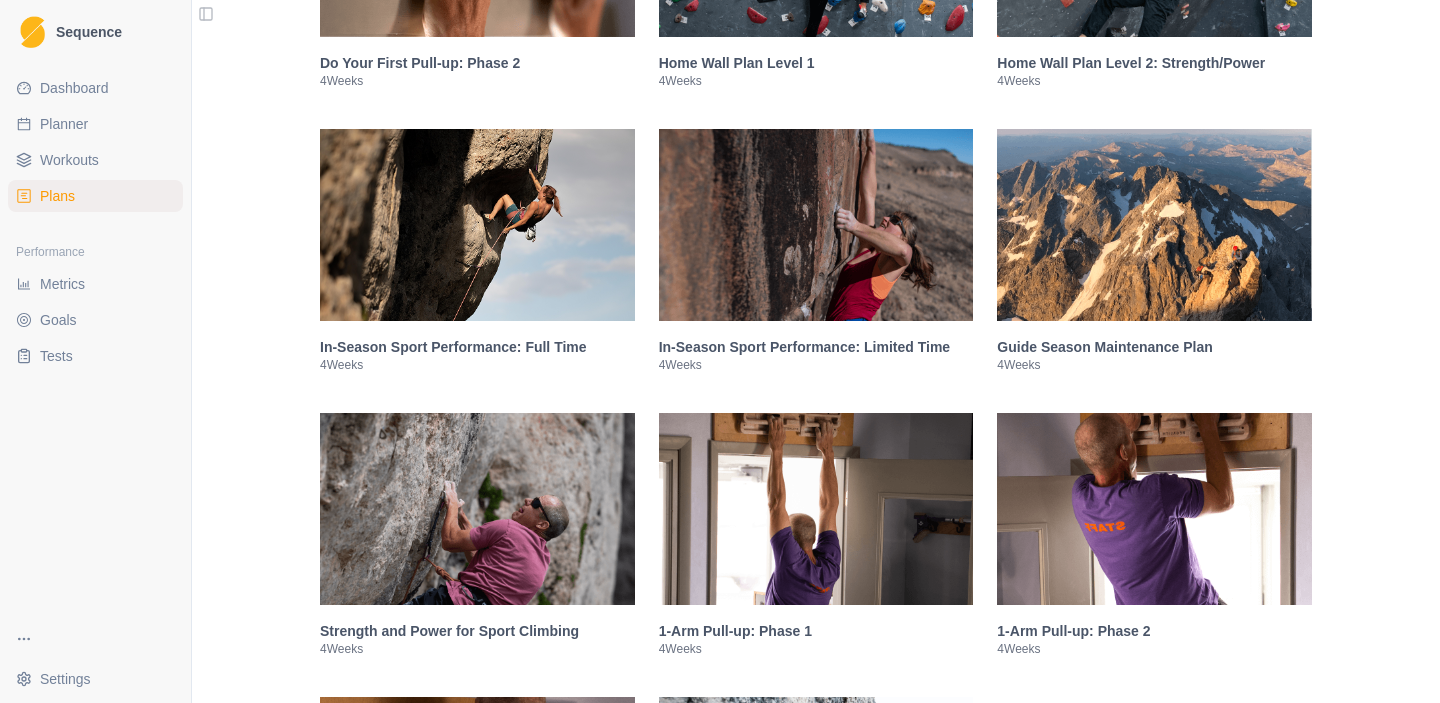 click at bounding box center (816, 225) 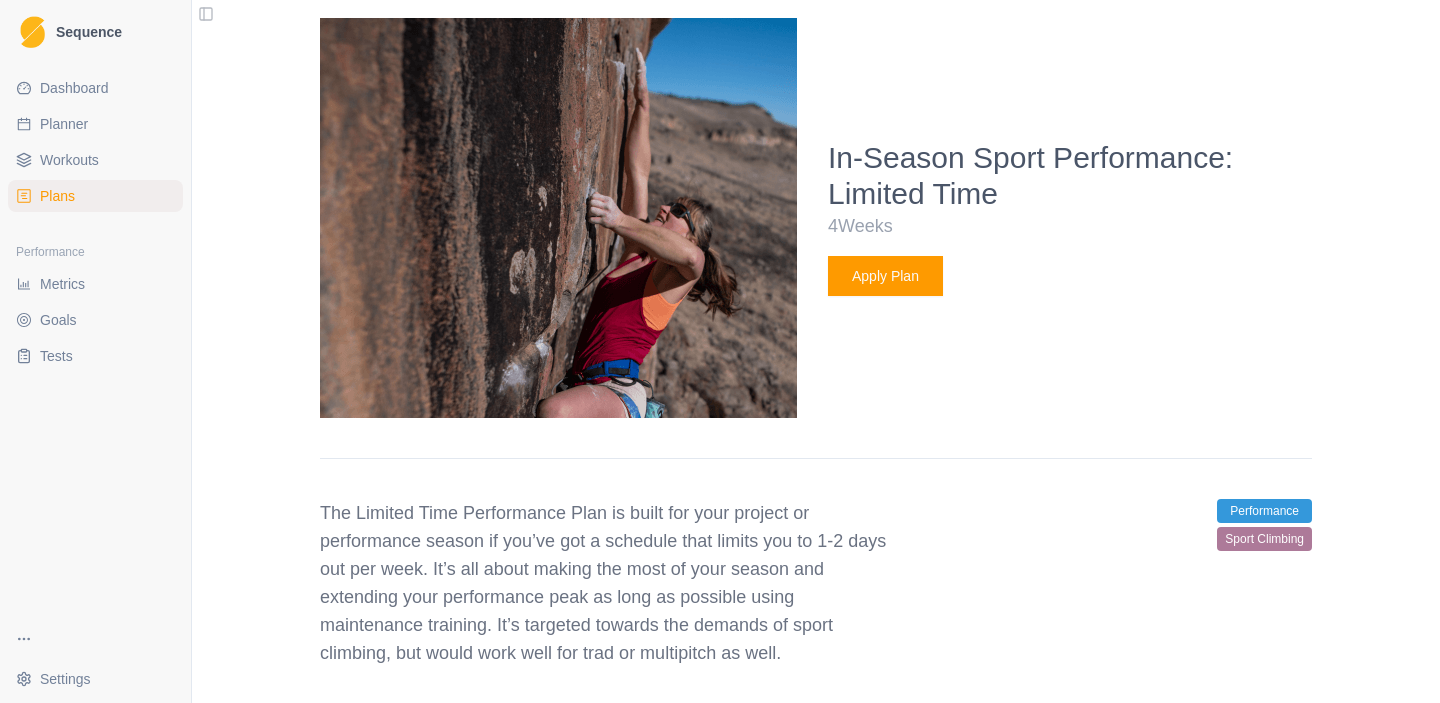 scroll, scrollTop: 3008, scrollLeft: 0, axis: vertical 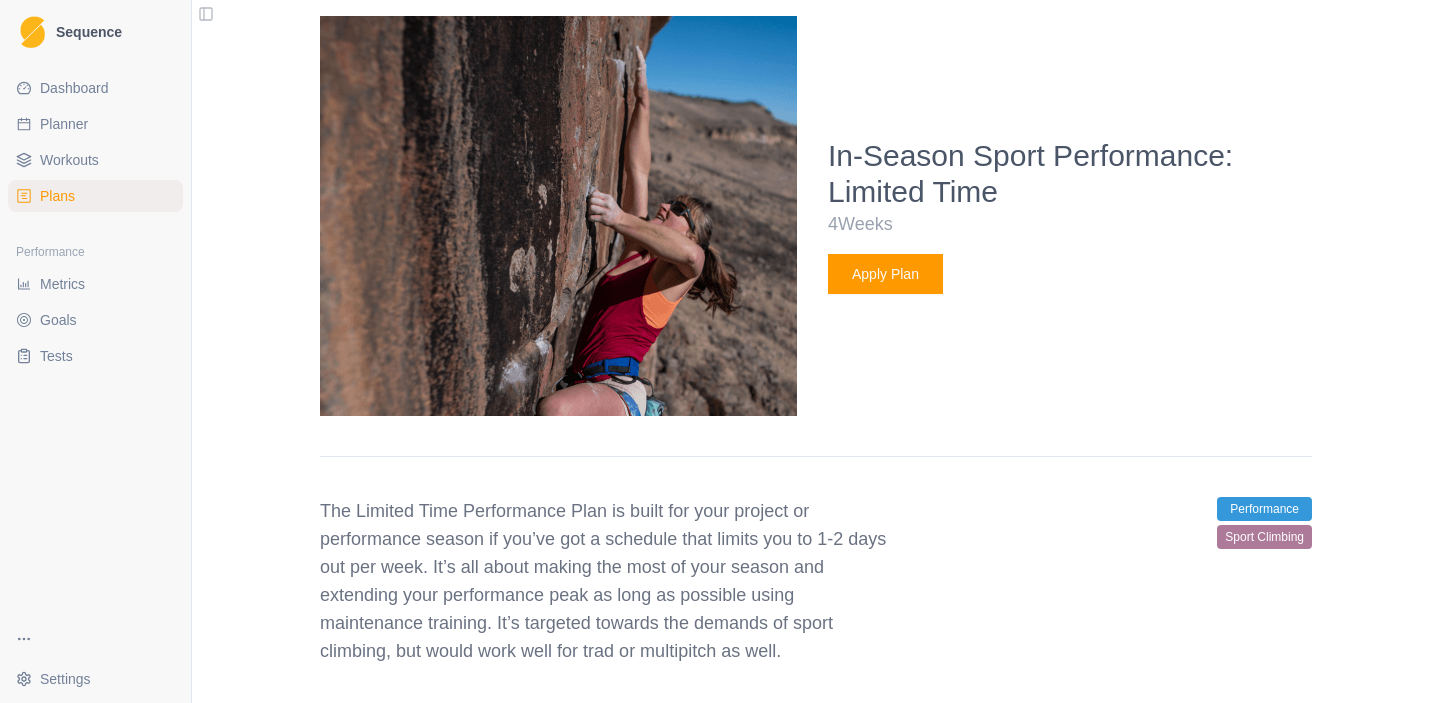 click on "Apply Plan" at bounding box center [885, 274] 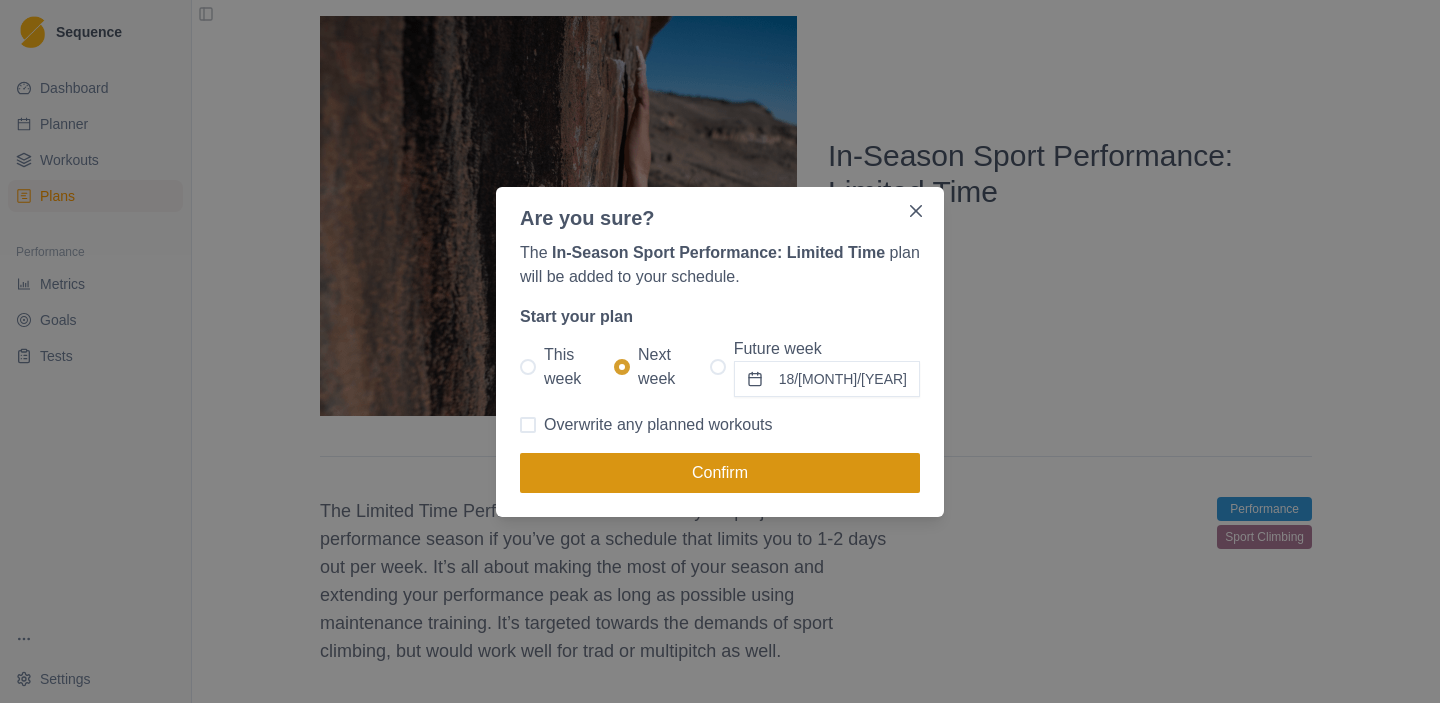 click on "Confirm" at bounding box center (720, 473) 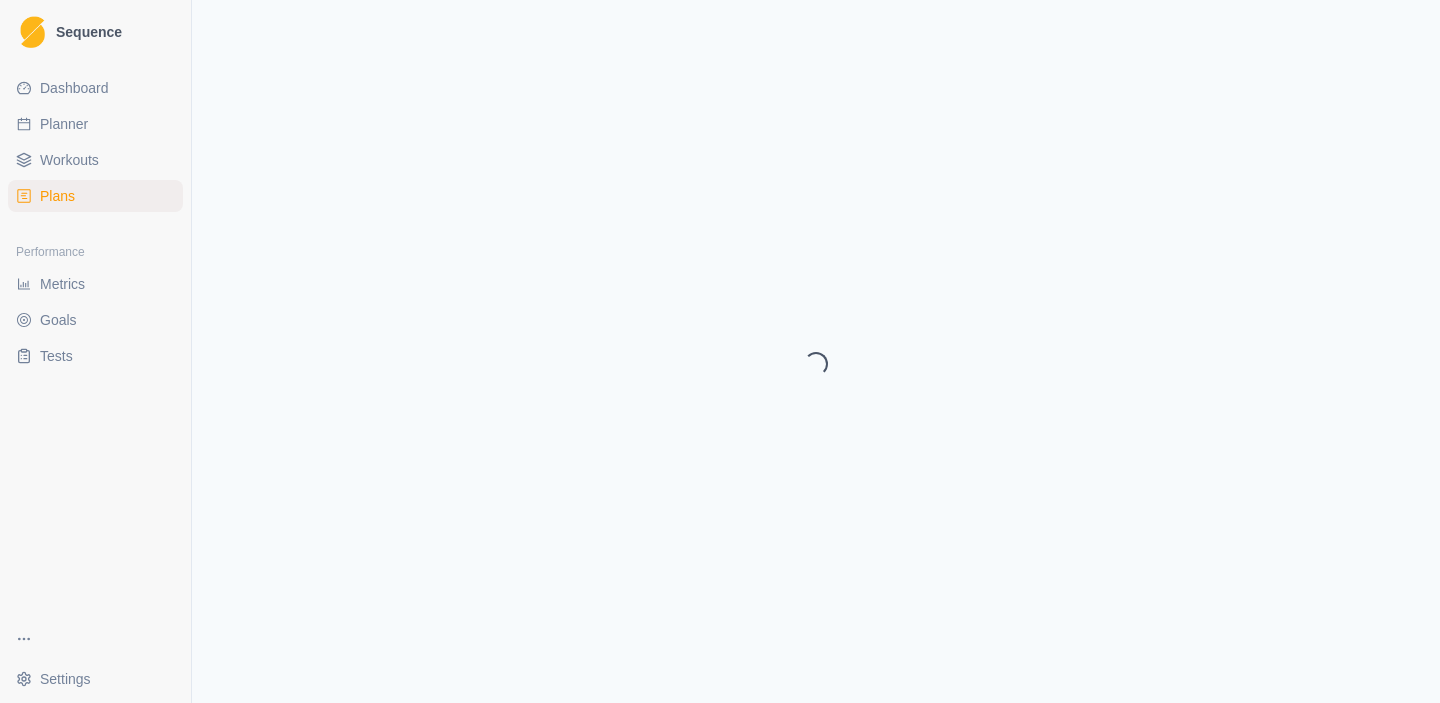 select on "month" 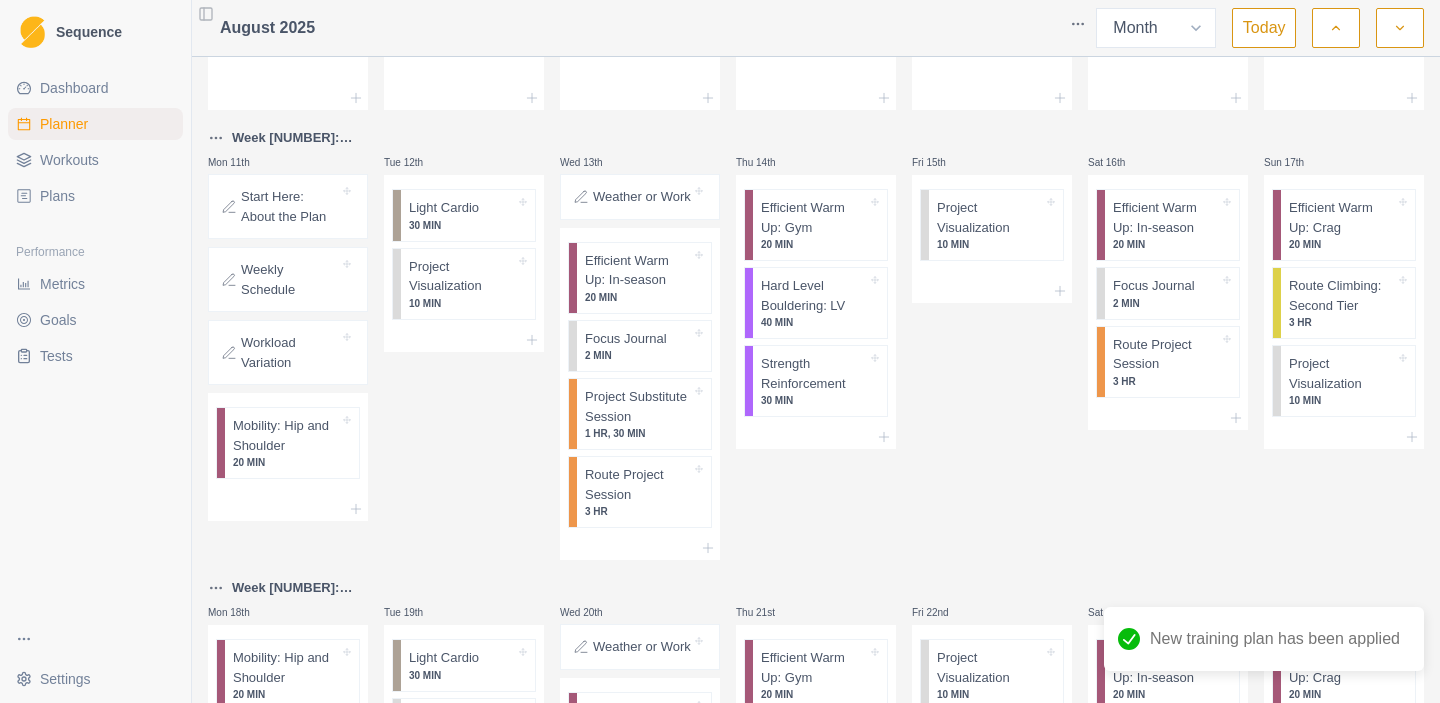 scroll, scrollTop: 331, scrollLeft: 0, axis: vertical 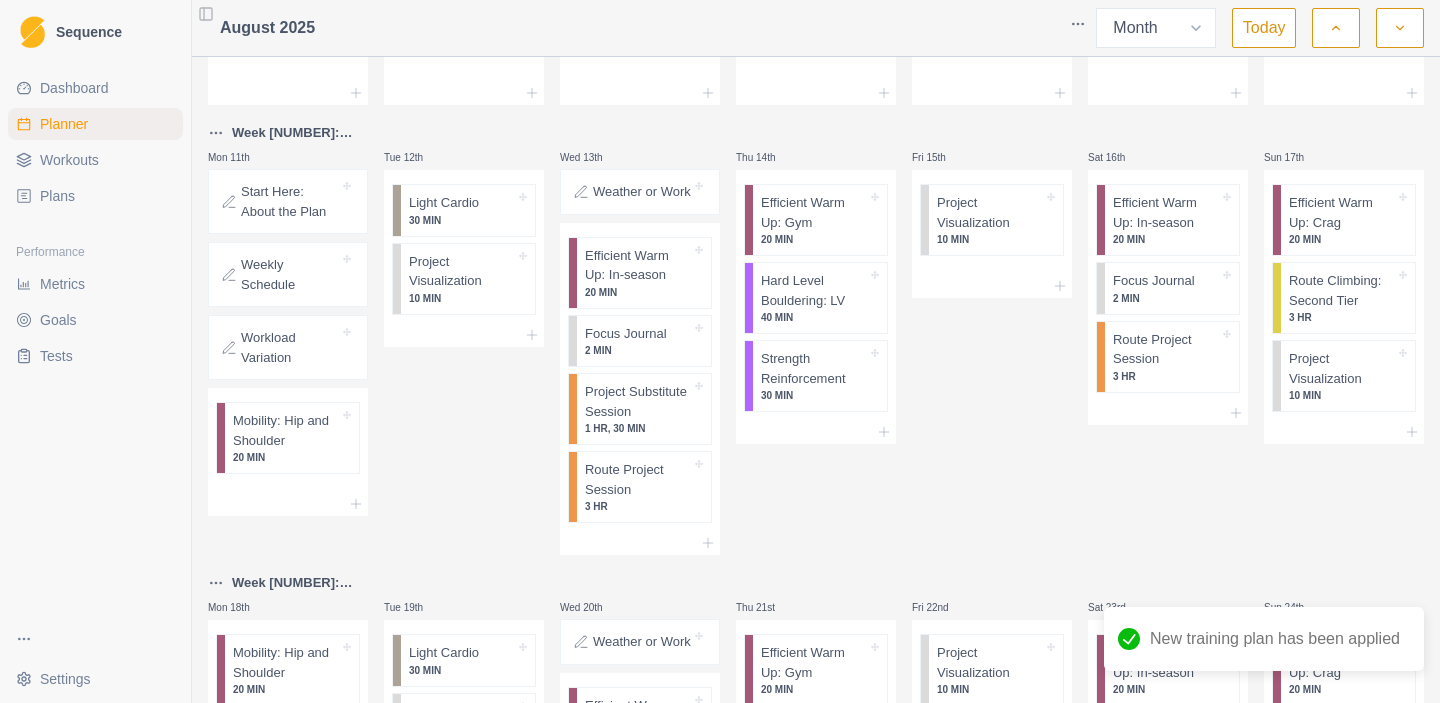 click on "Start Here: About the Plan" at bounding box center (290, 201) 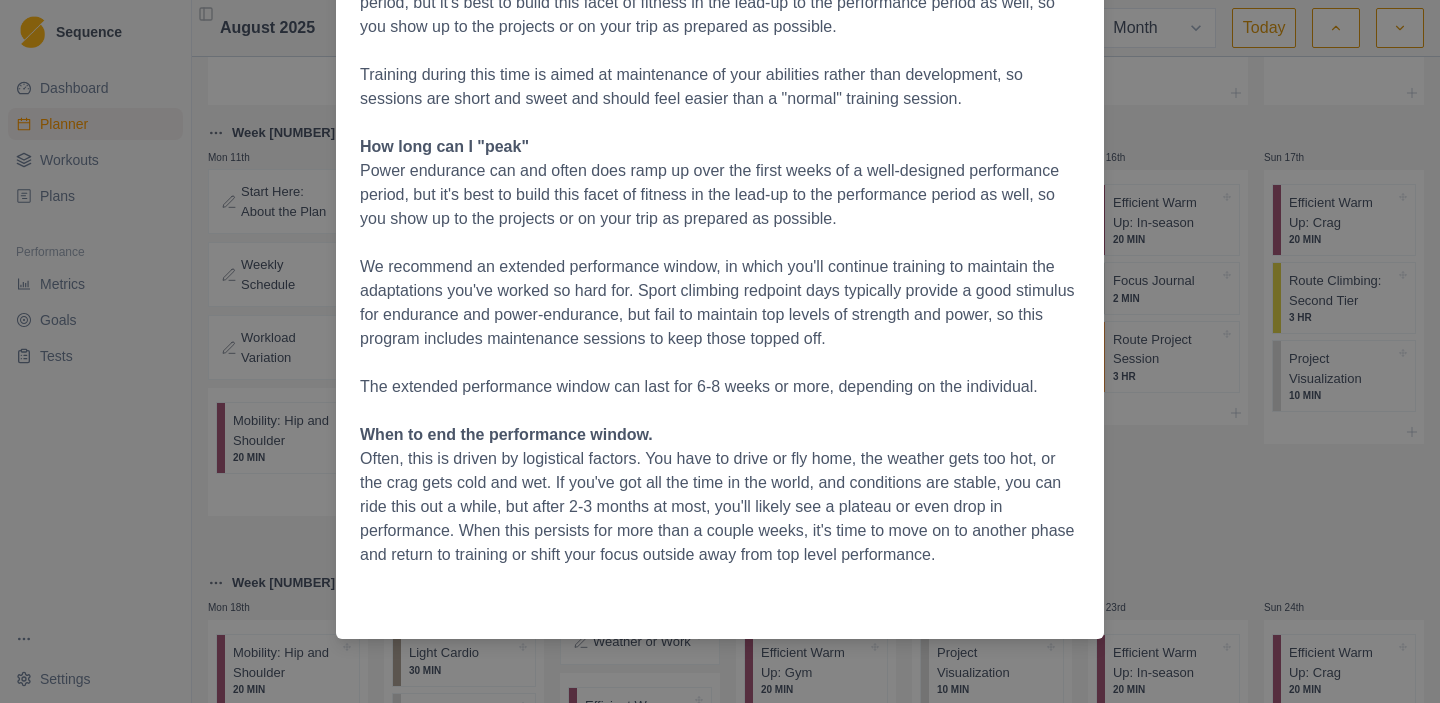 scroll, scrollTop: 585, scrollLeft: 0, axis: vertical 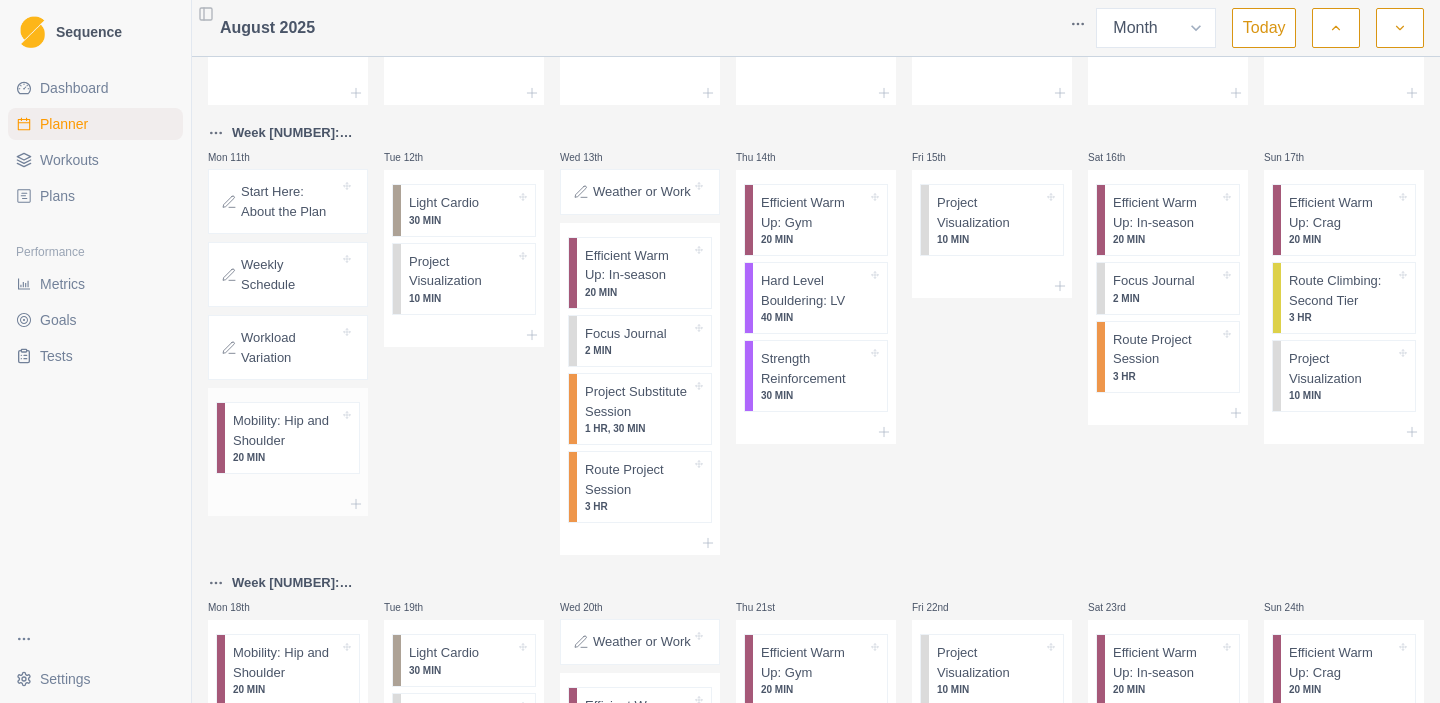 click on "Mobility: Hip and Shoulder" at bounding box center (286, 430) 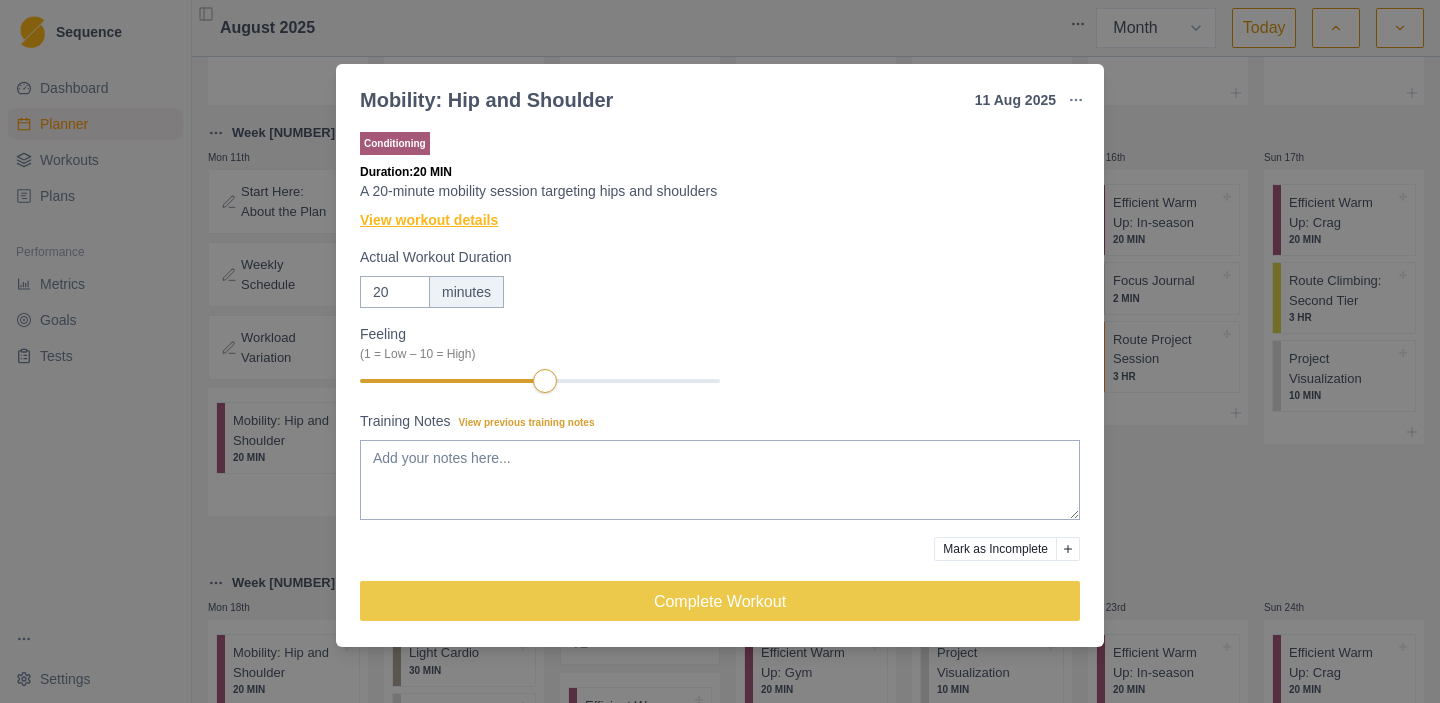 click on "View workout details" at bounding box center (429, 220) 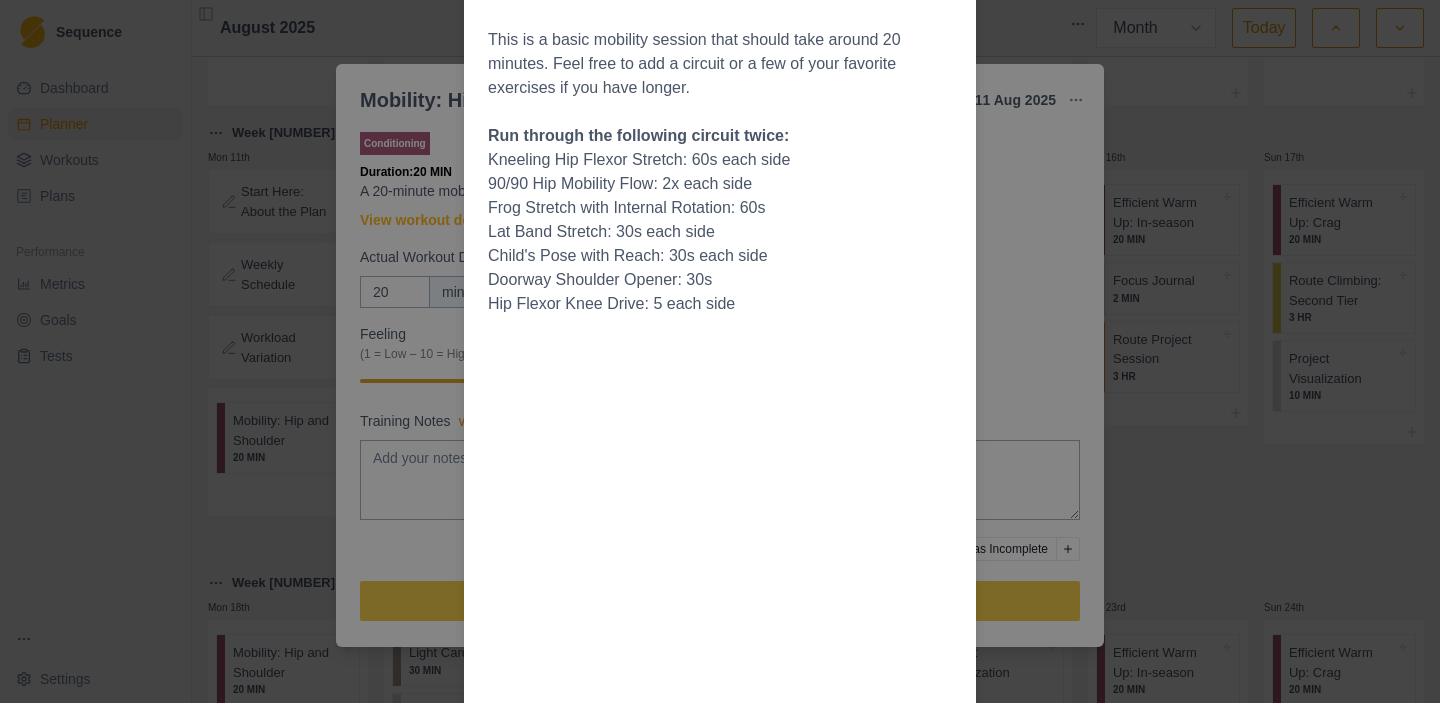 scroll, scrollTop: 0, scrollLeft: 0, axis: both 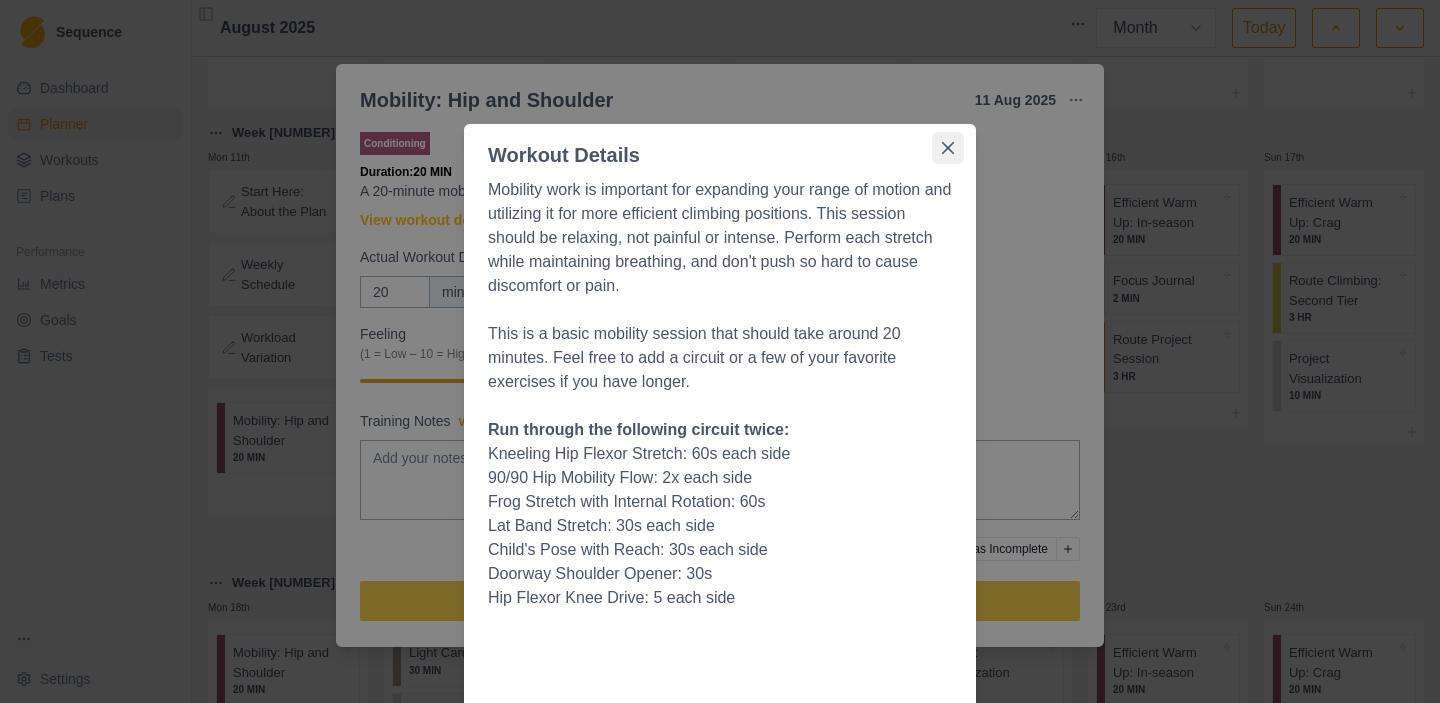 click at bounding box center (948, 148) 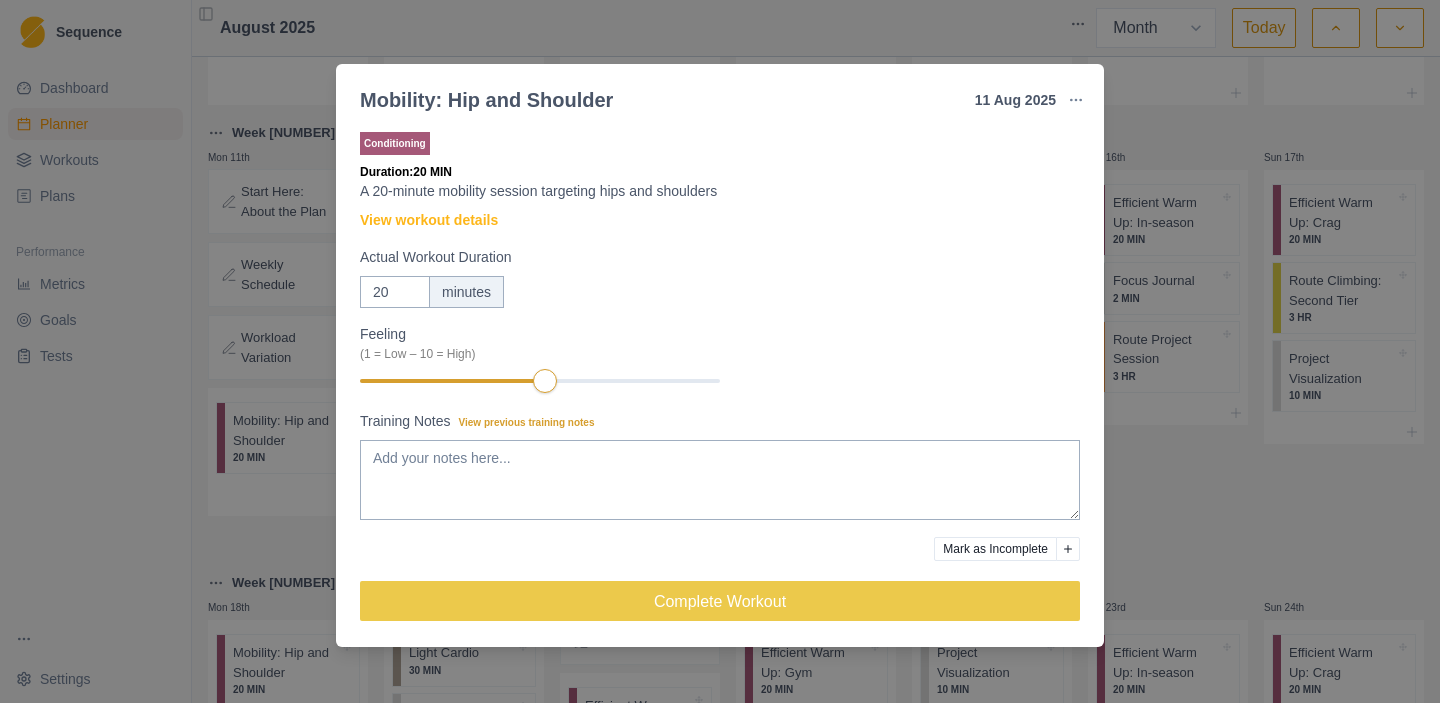 click on "Mobility: Hip and Shoulder [DAY] [MONTH] [YEAR] Link To Goal View Workout Metrics Edit Original Workout Reschedule Workout Remove From Schedule Conditioning Duration:  20 MIN A 20-minute mobility session targeting hips and shoulders View workout details Actual Workout Duration 20 minutes Feeling (1 = Low – 10 = High) Training Notes View previous training notes Mark as Incomplete Complete Workout" at bounding box center (720, 351) 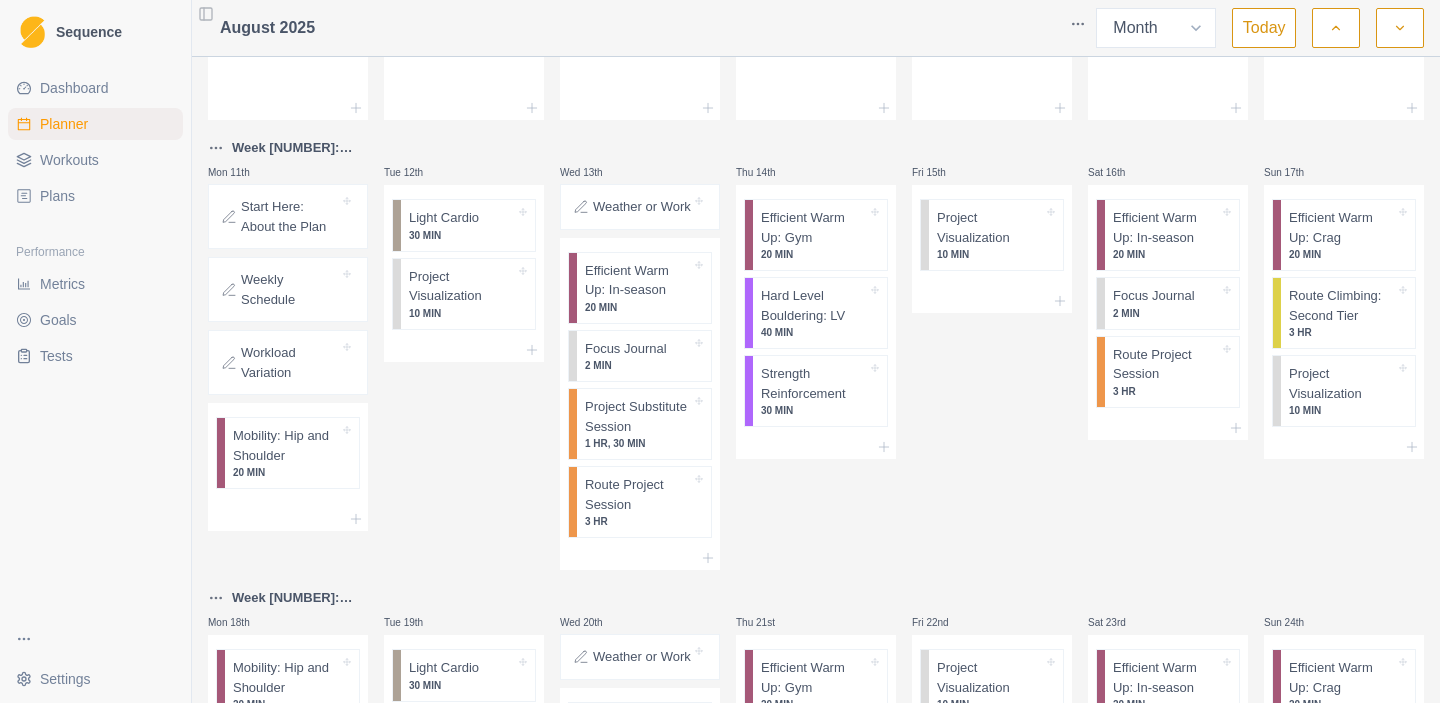 scroll, scrollTop: 355, scrollLeft: 0, axis: vertical 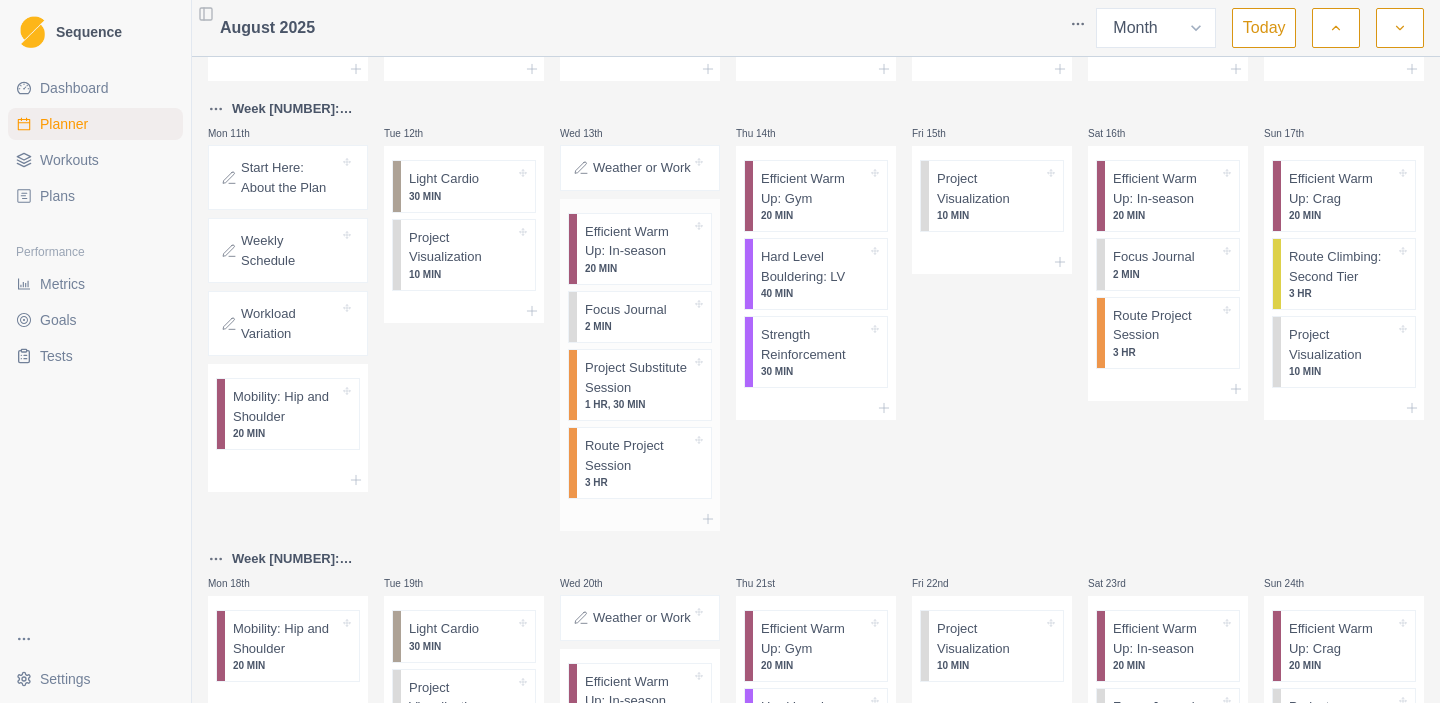 click on "20 MIN" at bounding box center (638, 268) 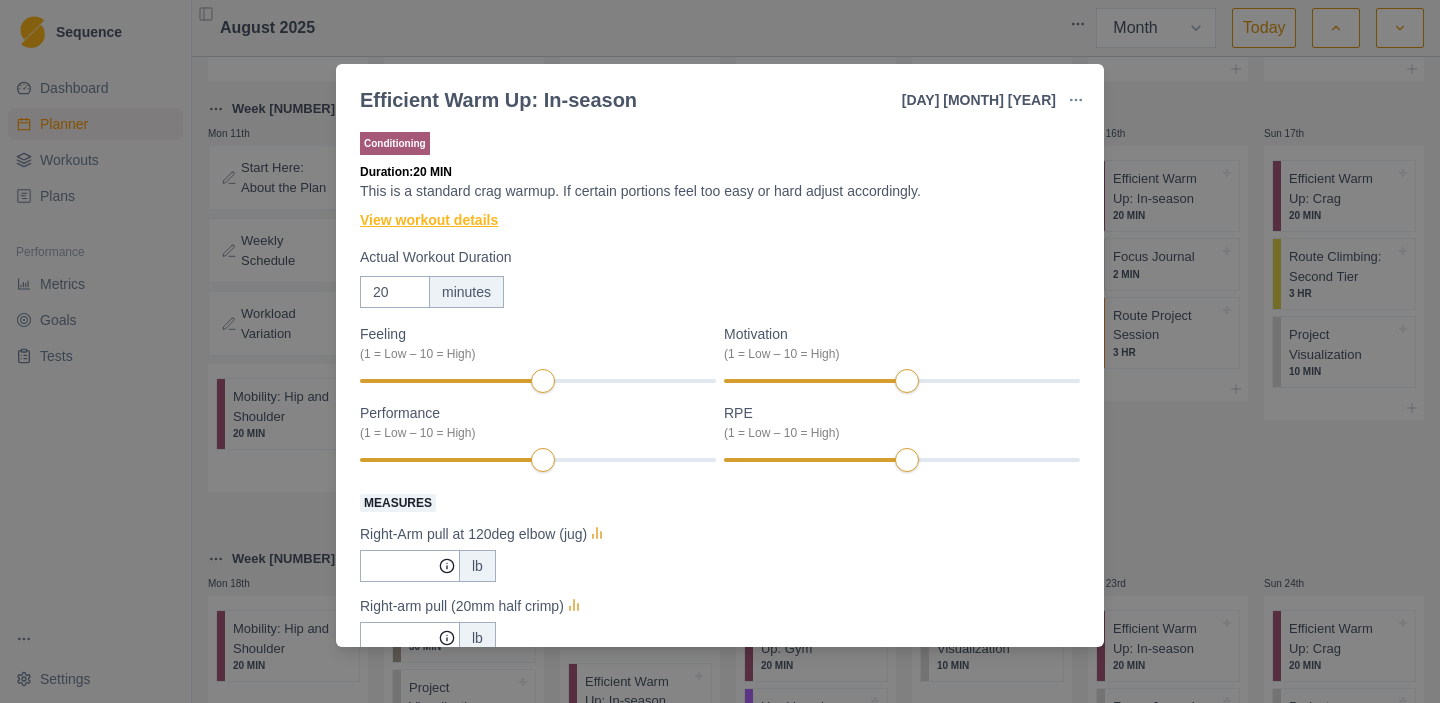 click on "View workout details" at bounding box center (429, 220) 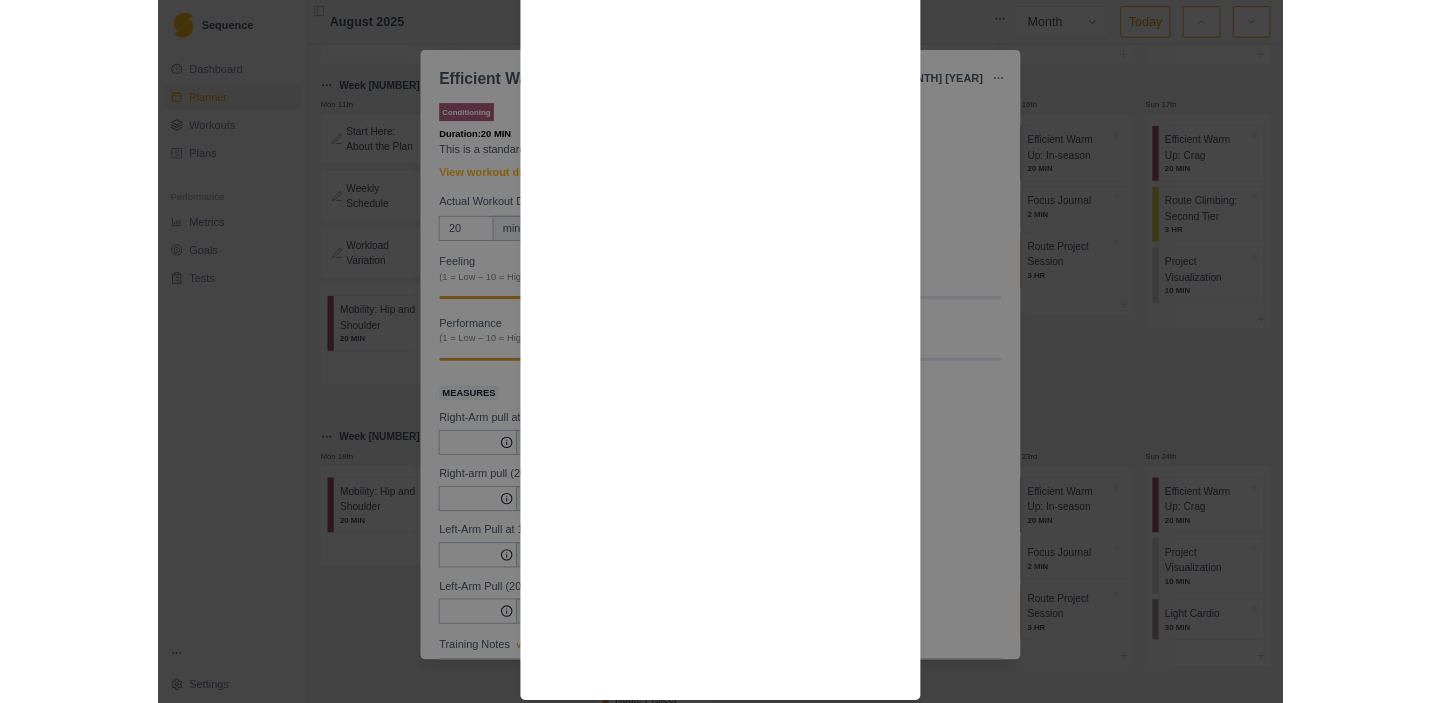 scroll, scrollTop: 2258, scrollLeft: 0, axis: vertical 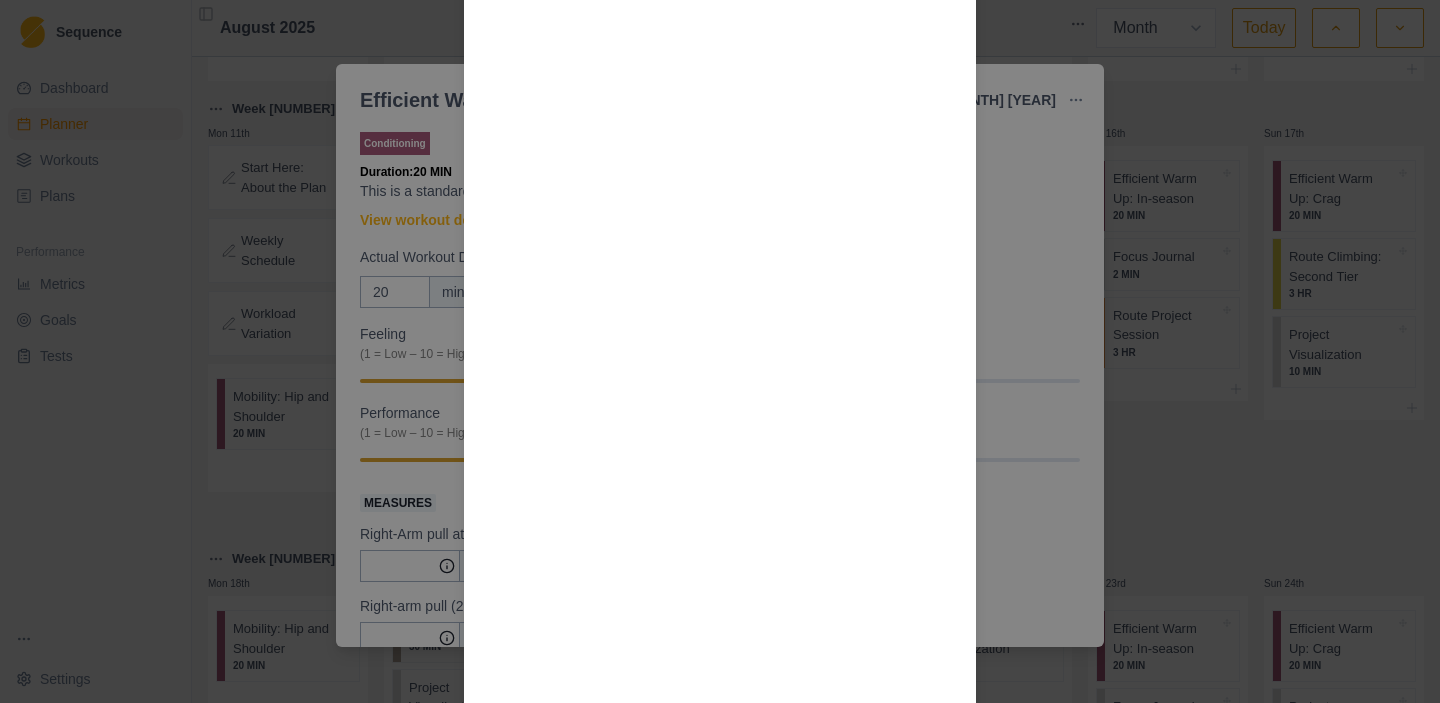 click on "Workout Details Overview: This is a standard crag warmup with some high intensity pulling and finger work added to track maximum strength over the season. We want to maintain strength levels at 90% of max or above throughout the season. The easiest way to do this is to use a max pull on a tindeq, crane scale, or Force Board, but if you don't have these tools there are great alternatives Substitutions: Add in a short pulling or lockoff exercise that is around 90% of your maximum. This could be a pullup, weighted pullup, or 1-arm lockoff of a certain duration (less than 10 seconds). Sub in a finger hang that is around 90% of your maximum. This could be a small edge hang, weighted hang, 1-arm hang or pickup. The duration should be less than 10 seconds to keep intensity high and fatigue low. The Warmup Use a 2-handed flash board or a tension block one hand at a time for the finger warm ups. Use the ground, rocks, or bouldering pads for the other exercises. Wide Push Up Isometric 10 sec on 20 sec off x 5" at bounding box center (720, 351) 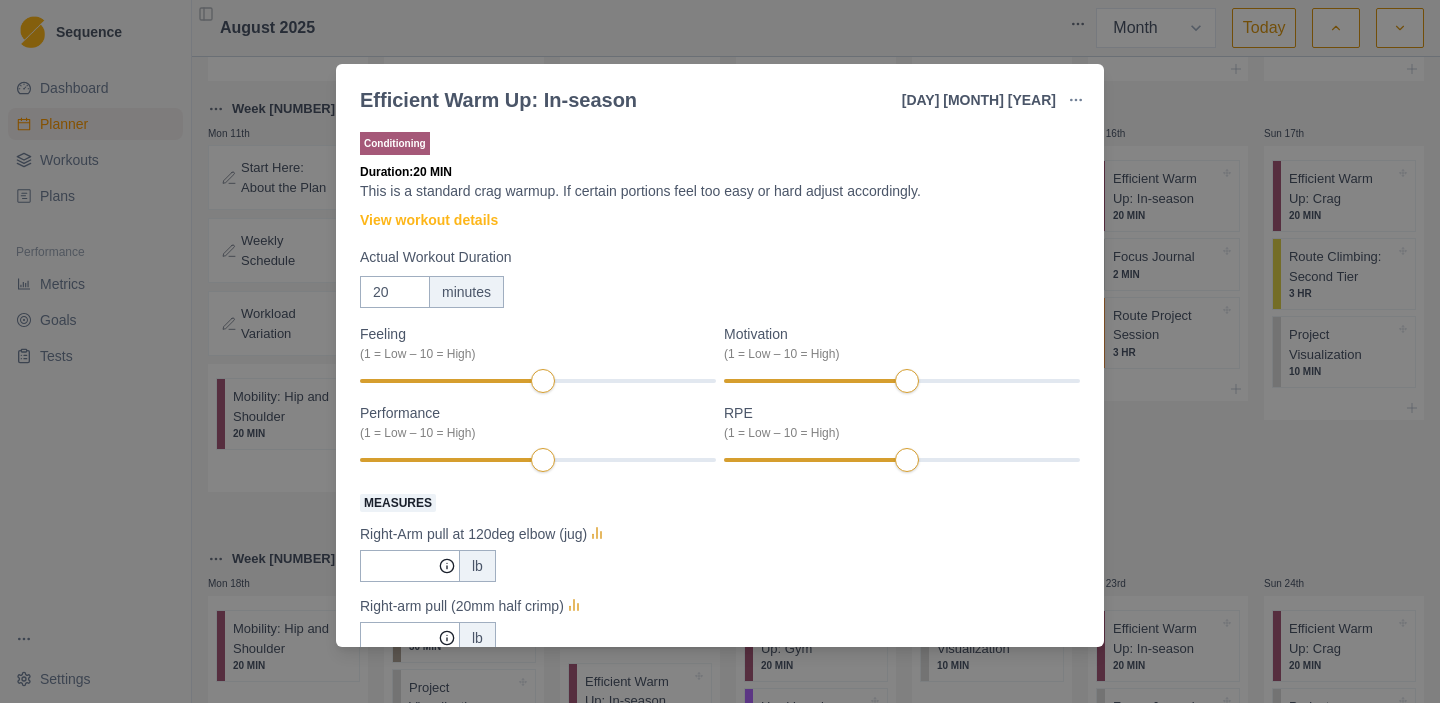 click on "Efficient Warm Up: In-season [DAY] [MONTH] [YEAR] Link To Goal View Workout Metrics Edit Original Workout Reschedule Workout Remove From Schedule Conditioning Duration:  20 MIN This is a standard crag warmup. If certain portions feel too easy or hard adjust accordingly. View workout details Actual Workout Duration 20 minutes Feeling (1 = Low – 10 = High) Motivation (1 = Low – 10 = High) Performance (1 = Low – 10 = High) RPE (1 = Low – 10 = High) Measures Right-Arm pull at 120deg elbow (jug) lb Right-arm pull (20mm half crimp) lb Left-Arm Pull at 120deg Elbow (Jug) lb Left-Arm Pull (20mm half crimp) lb Training Notes View previous training notes Mark as Incomplete Complete Workout" at bounding box center [720, 351] 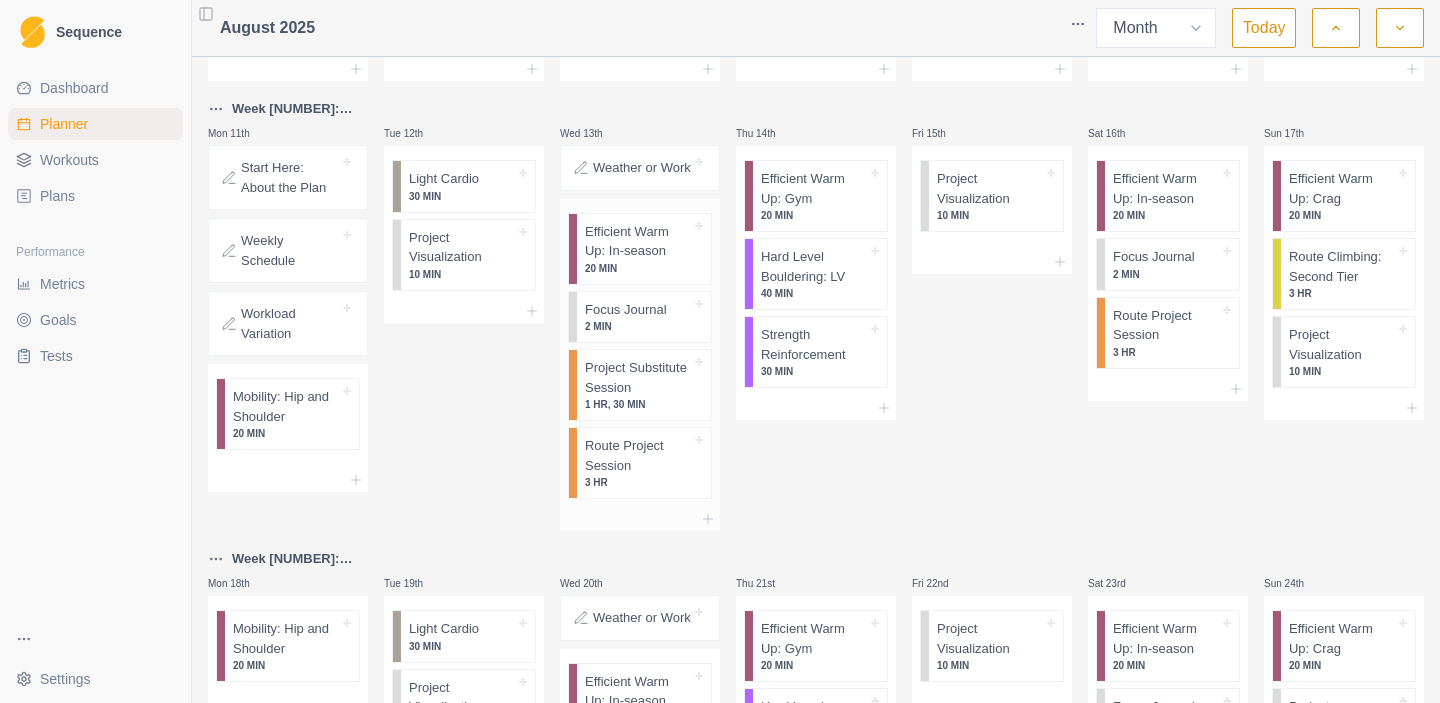 click on "Project Substitute Session" at bounding box center (638, 377) 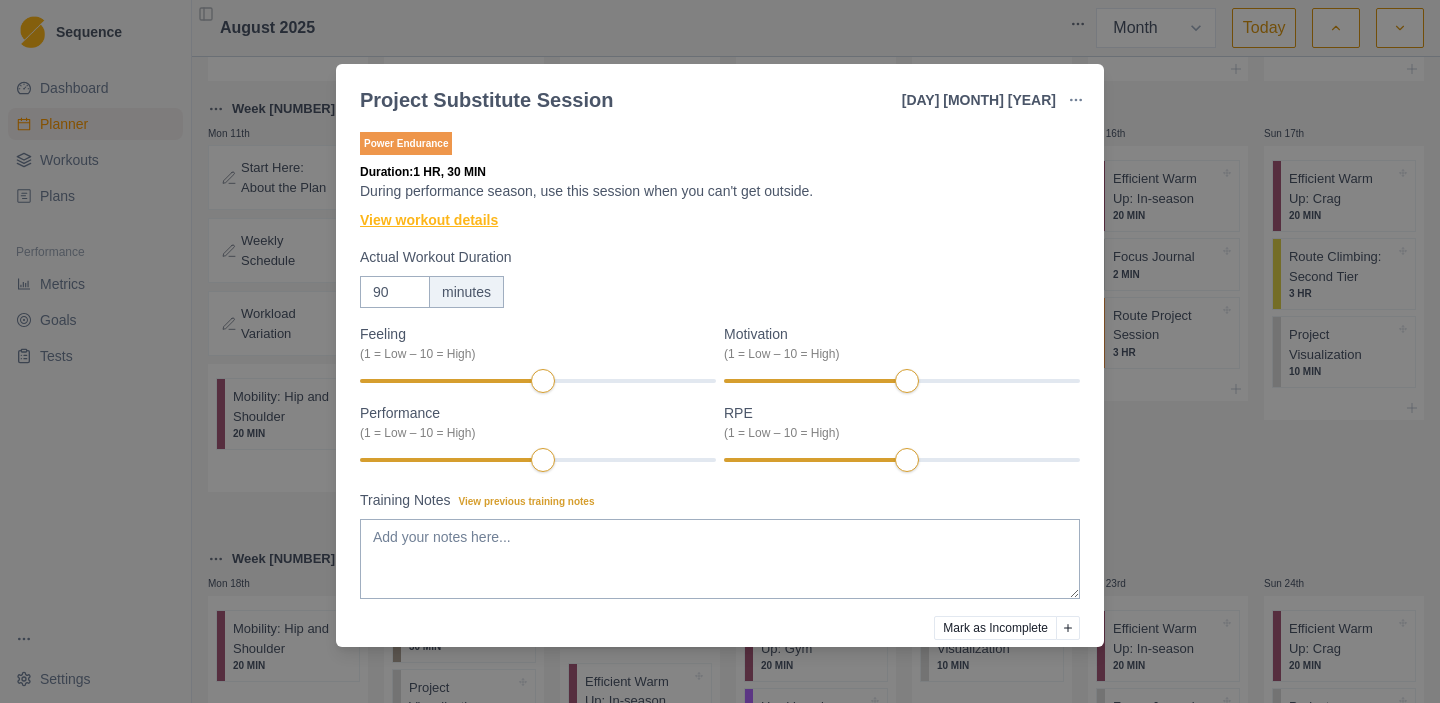 click on "View workout details" at bounding box center [429, 220] 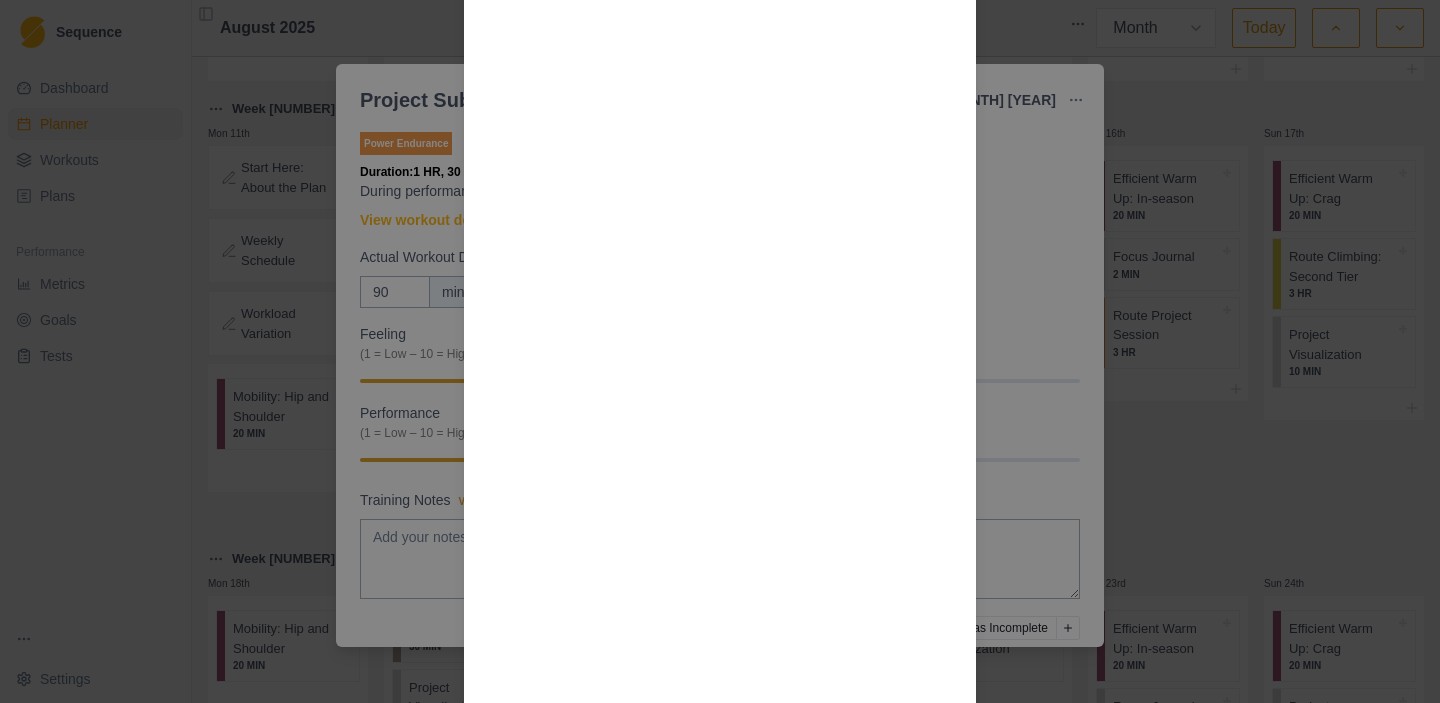 scroll, scrollTop: 1567, scrollLeft: 0, axis: vertical 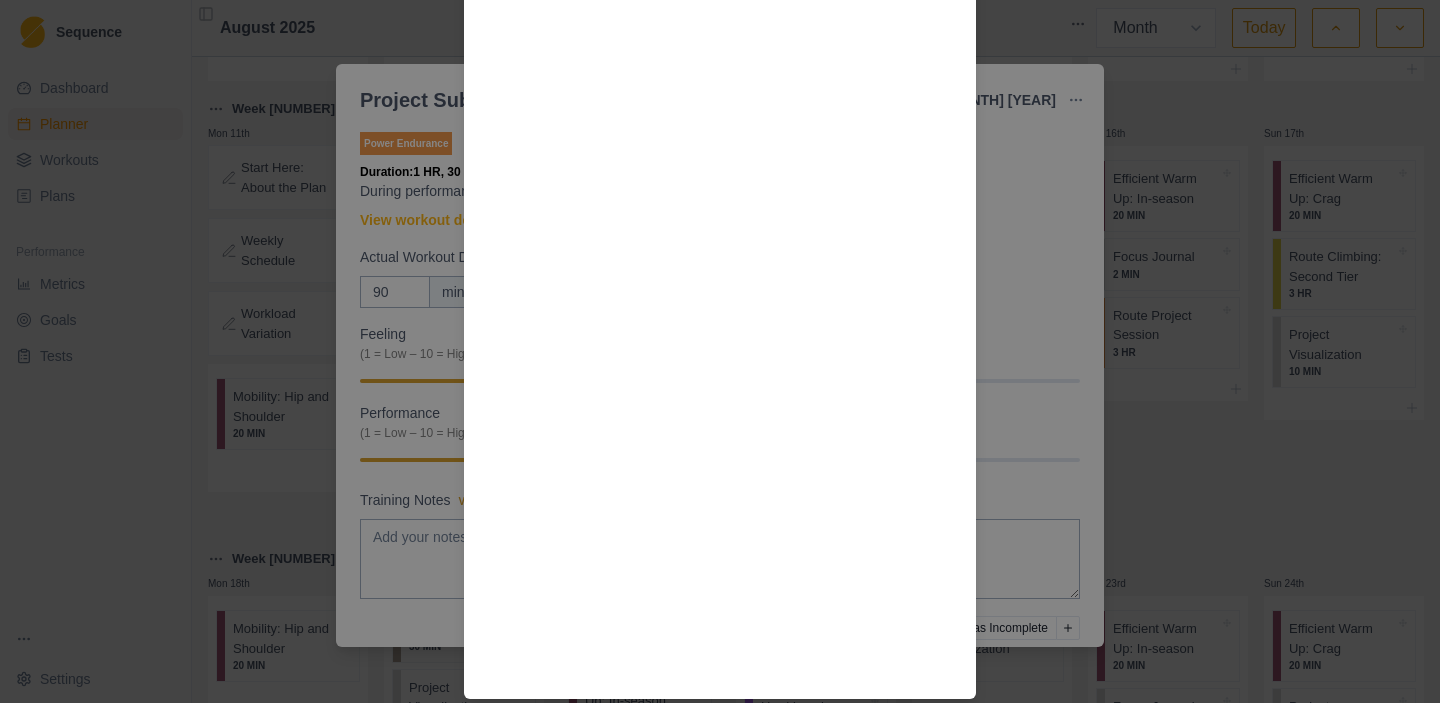 click on "Workout Details Overview Sometimes you can't make it to the project.  Work, life, weather, and all kinds of things get in the way.  But, if you can still make it to the gym, you can continue progressing towards your goal! Identifying project demands The most important factors to simulate in your substitute session are: Route length in time (minutes and seconds) Wall angle (when in doubt train ~10 degrees steeper) Hold size and shape (when in doubt use larger more skin-friendly holds on that steeper angle) Movement style Principles A good substitute session addresses the main limiting factor on your particular project.  In many ways, the session should replicate the energy system demands of you If your project is 40 ft of pure bouldery resistance, your substitute session should look similar.  If your project is 130ft of steep big-hold endurance, find a way to simulate those demands in your gym. Use gym routes, linked boulders, or open traversing on project-similar terrain.   The session:" at bounding box center [720, 351] 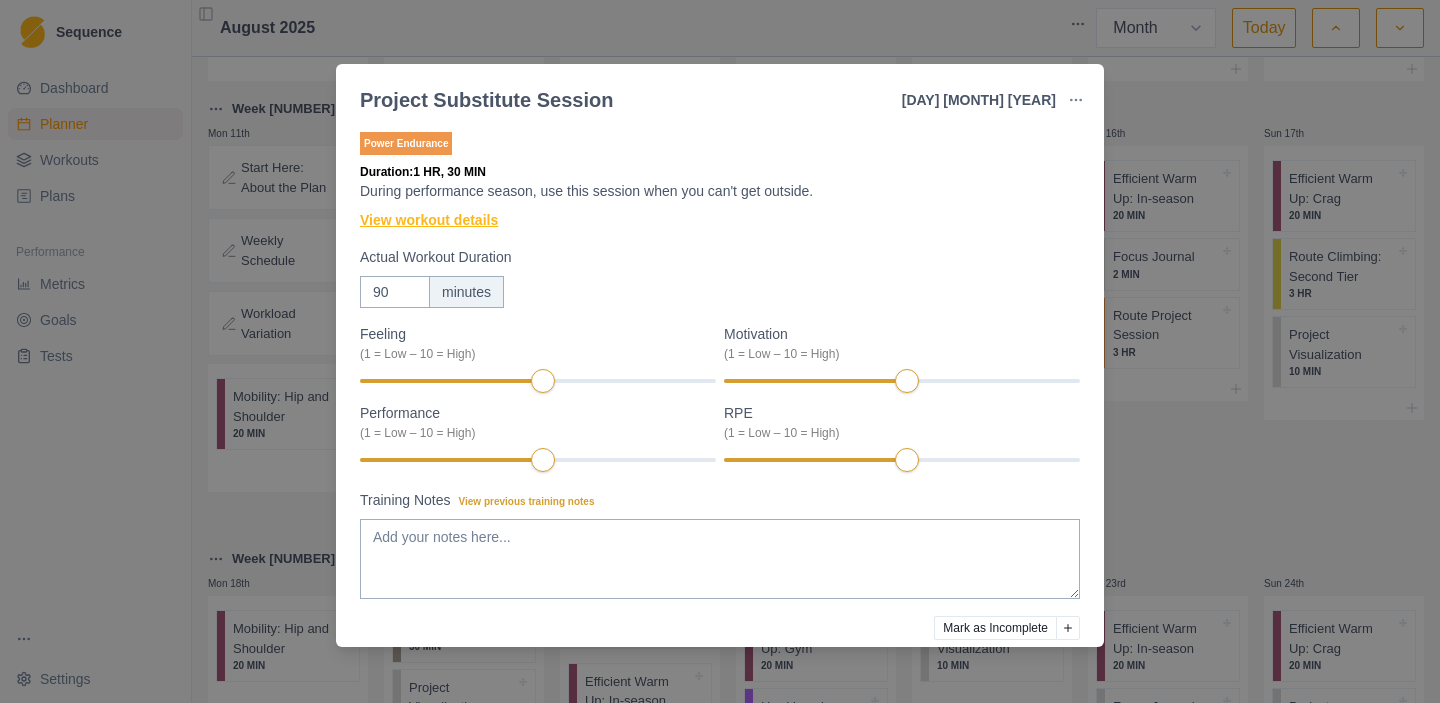 click on "View workout details" at bounding box center [429, 220] 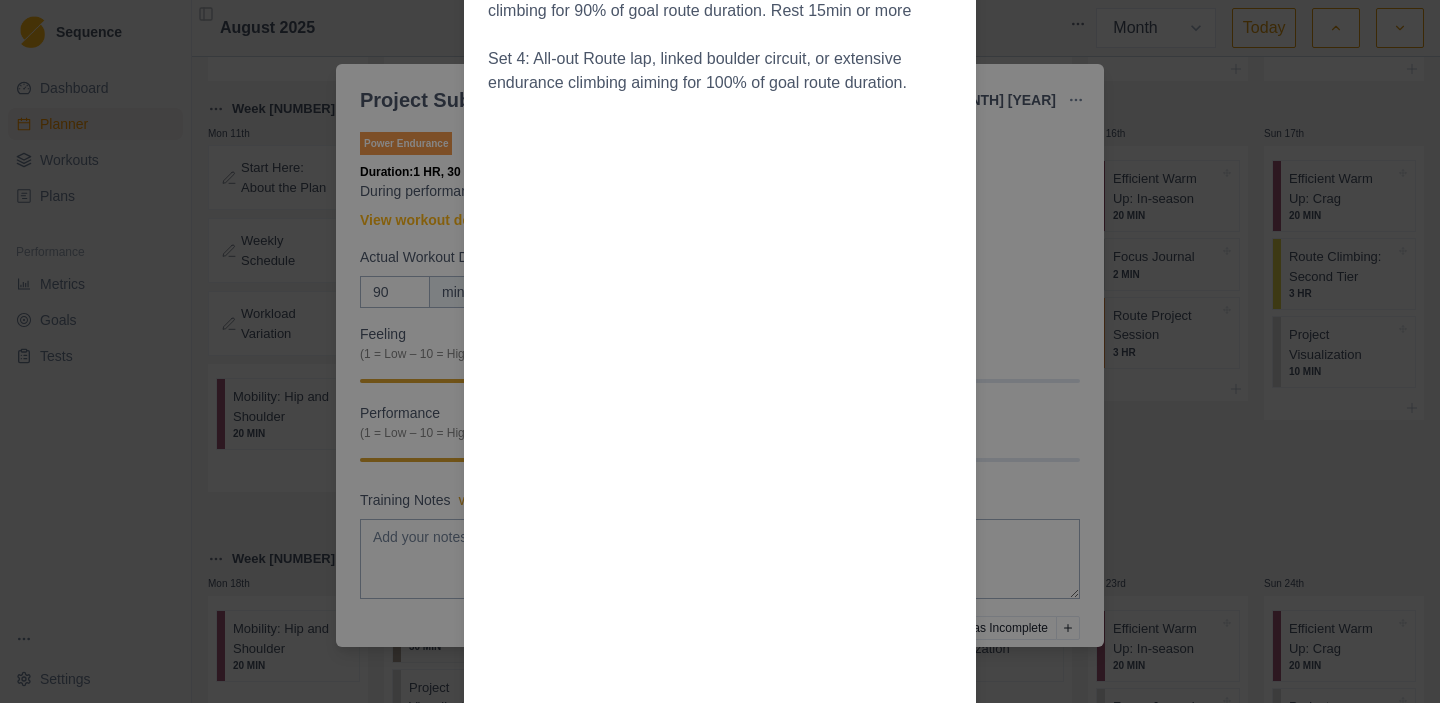 scroll, scrollTop: 1567, scrollLeft: 0, axis: vertical 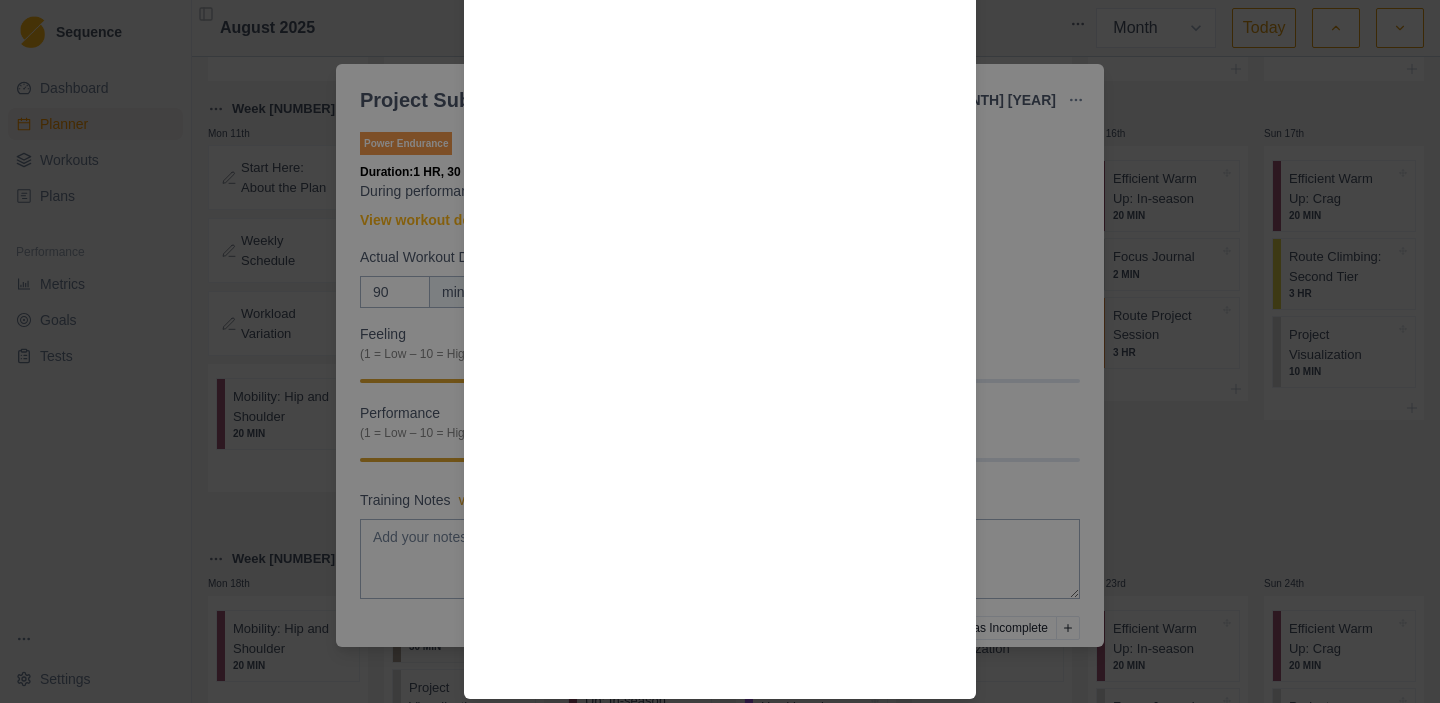 click on "Workout Details Overview Sometimes you can't make it to the project.  Work, life, weather, and all kinds of things get in the way.  But, if you can still make it to the gym, you can continue progressing towards your goal! Identifying project demands The most important factors to simulate in your substitute session are: Route length in time (minutes and seconds) Wall angle (when in doubt train ~10 degrees steeper) Hold size and shape (when in doubt use larger more skin-friendly holds on that steeper angle) Movement style Principles A good substitute session addresses the main limiting factor on your particular project.  In many ways, the session should replicate the energy system demands of you If your project is 40 ft of pure bouldery resistance, your substitute session should look similar.  If your project is 130ft of steep big-hold endurance, find a way to simulate those demands in your gym. Use gym routes, linked boulders, or open traversing on project-similar terrain.   The session:" at bounding box center [720, 351] 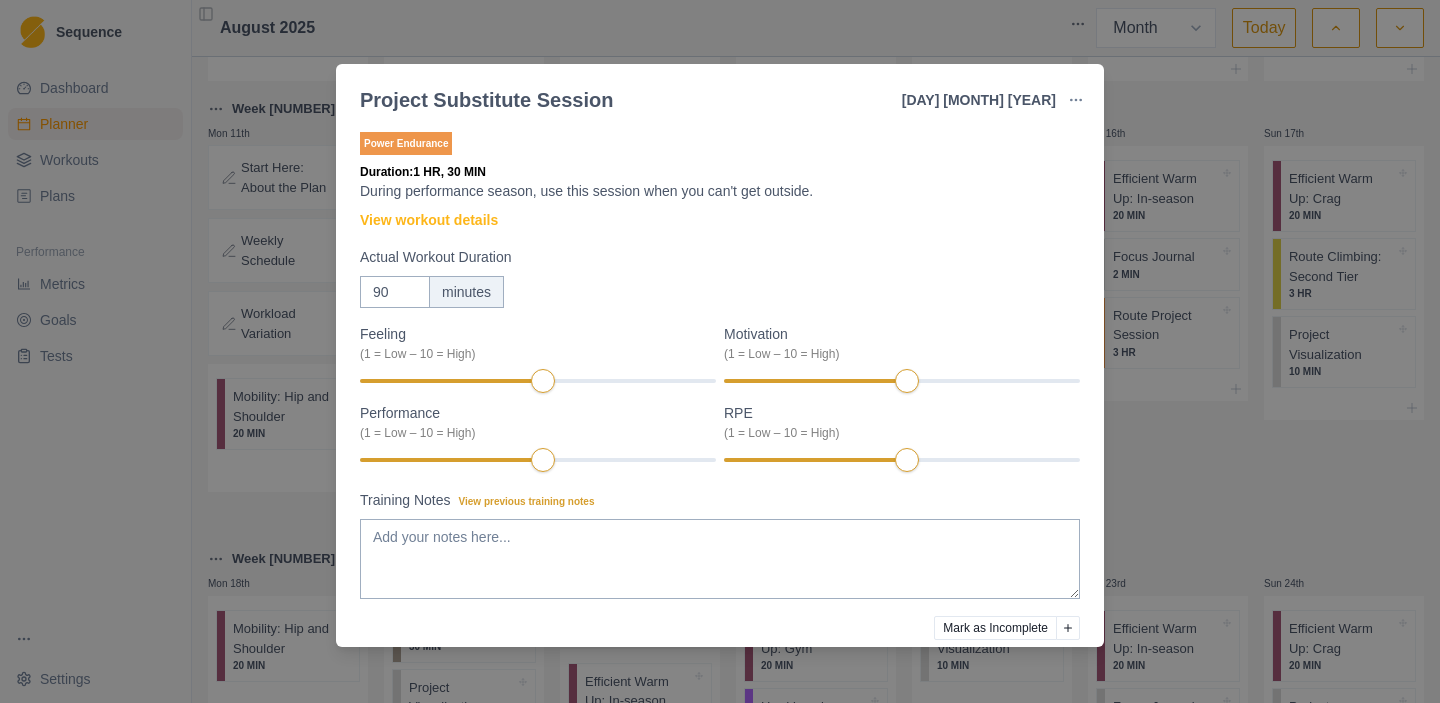 click on "Project Substitute Session 13 [MONTH] [YEAR] Link To Goal View Workout Metrics Edit Original Workout Reschedule Workout Remove From Schedule Power Endurance Duration:  1 HR, 30 MIN During performance season, use this session when you can't get outside. View workout details Actual Workout Duration 90 minutes Feeling (1 = Low – 10 = High) Motivation (1 = Low – 10 = High) Performance (1 = Low – 10 = High) RPE (1 = Low – 10 = High) Training Notes View previous training notes Mark as Incomplete Complete Workout" at bounding box center [720, 351] 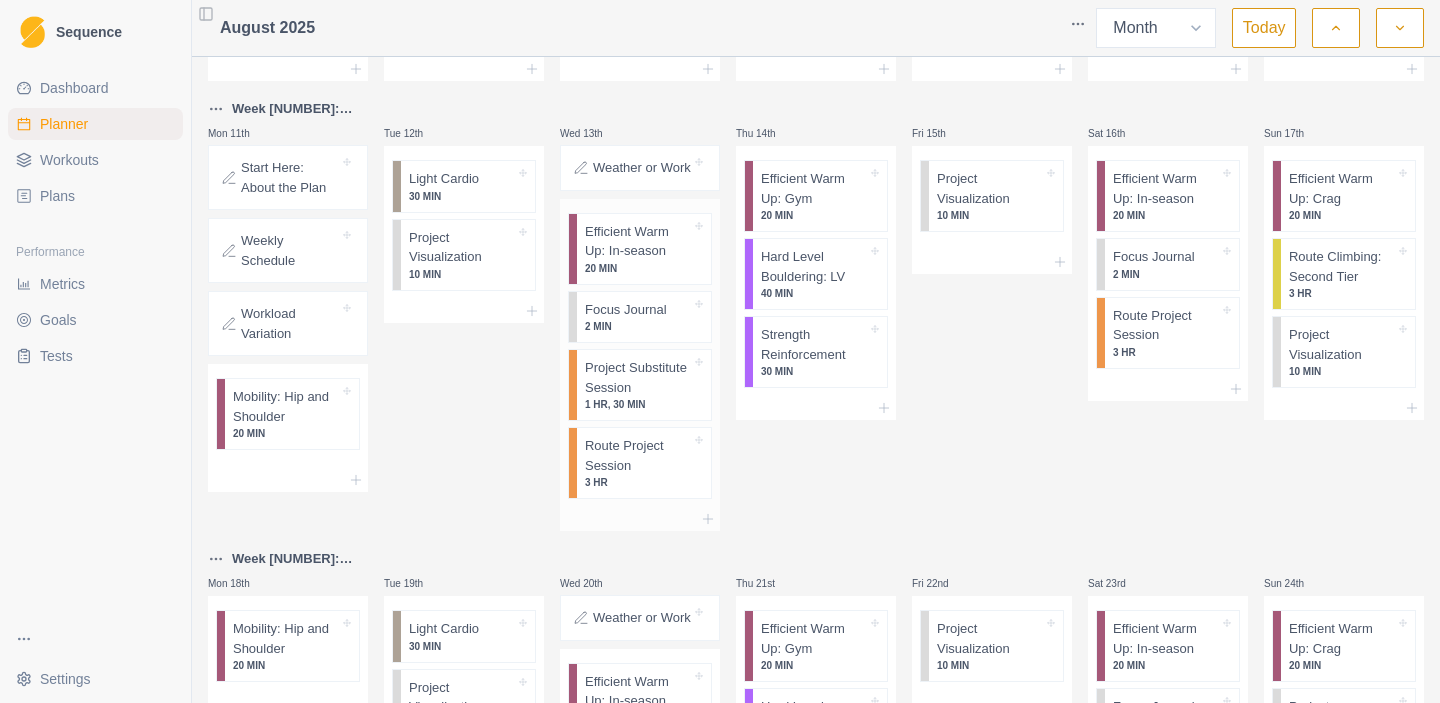 click on "Route Project Session" at bounding box center (638, 455) 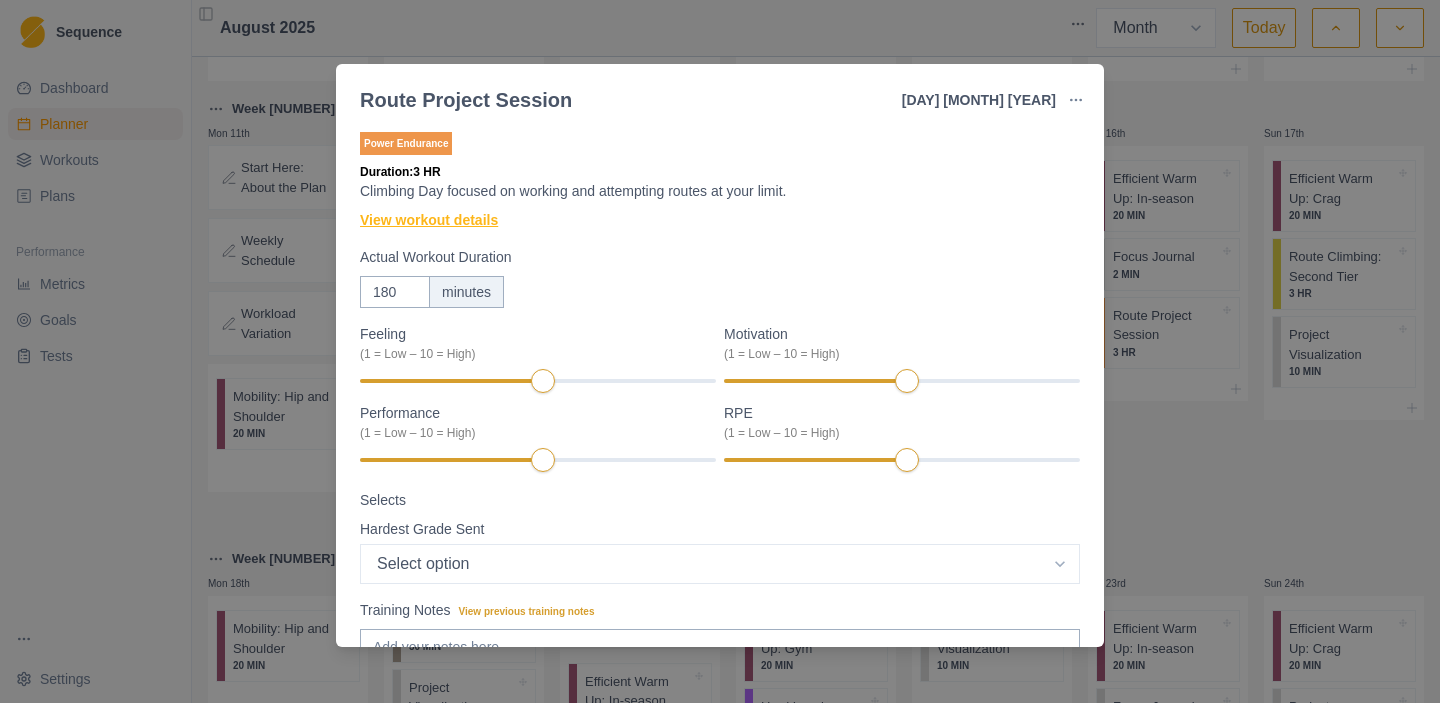 click on "View workout details" at bounding box center [429, 220] 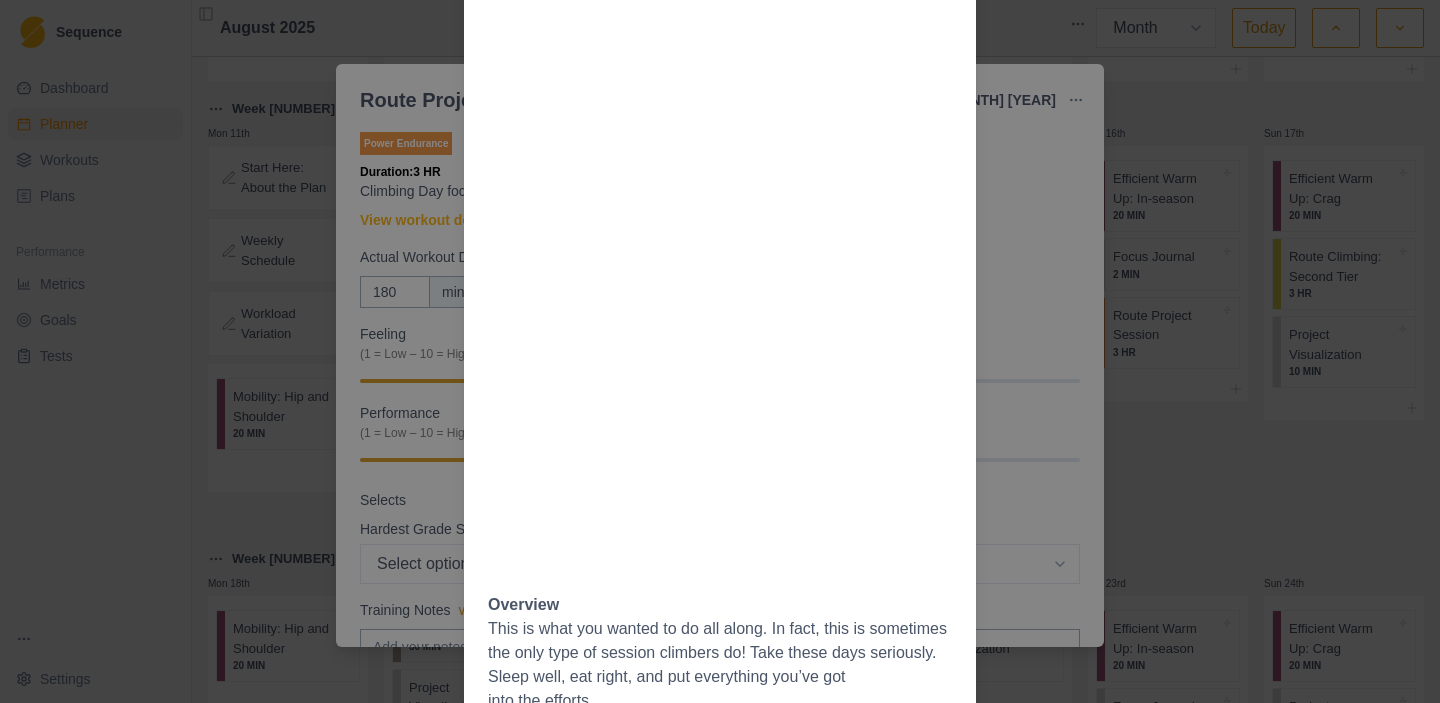 scroll, scrollTop: 799, scrollLeft: 0, axis: vertical 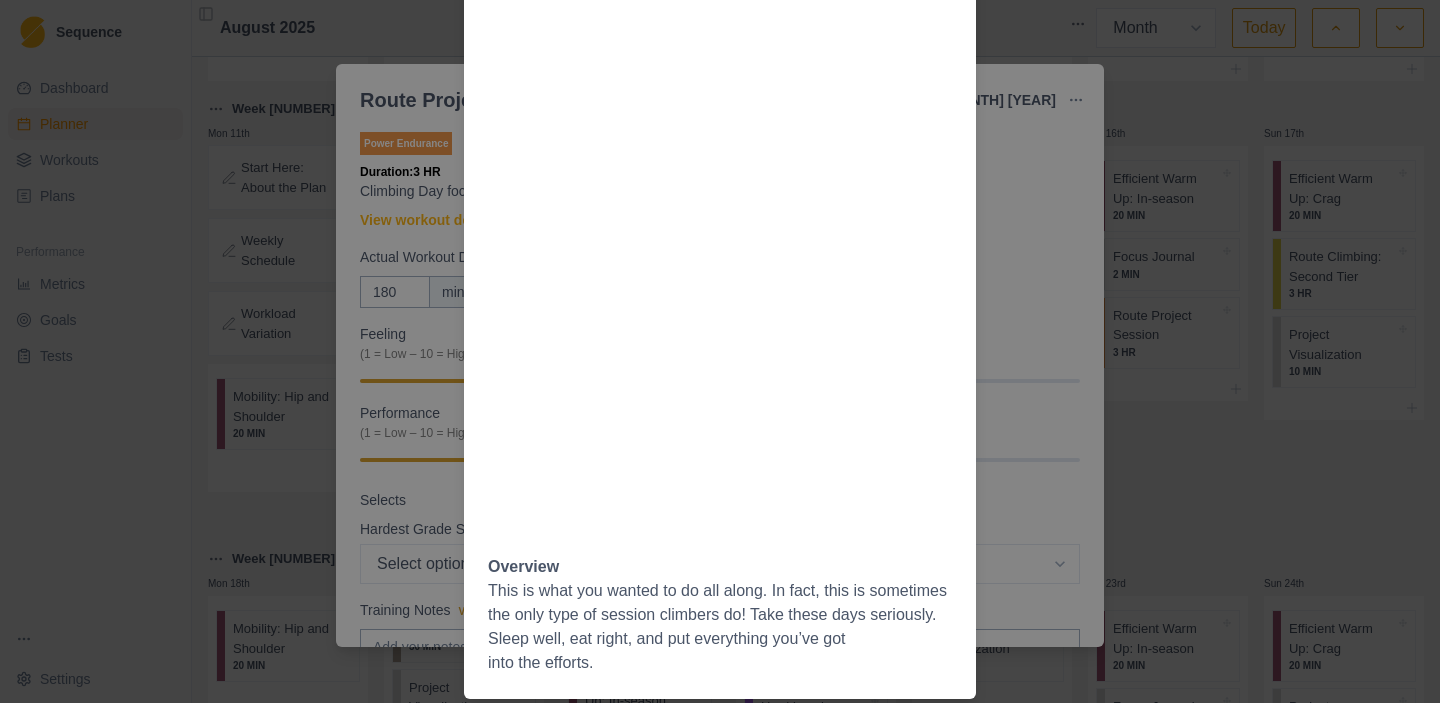 click on "Workout Details The Session Warm up well at the crag Climb 2-3 warmup pitches progressing in difficulty from easy to medium Climb an onsight level route or bolt-to-bolt the project Give 2-5 quality attempts on the project! Overview This is what you wanted to do all along. In fact, this is sometimes the only type of session climbers do! Take these days seriously. Sleep well, eat right, and put everything you’ve got into the efforts." at bounding box center [720, 351] 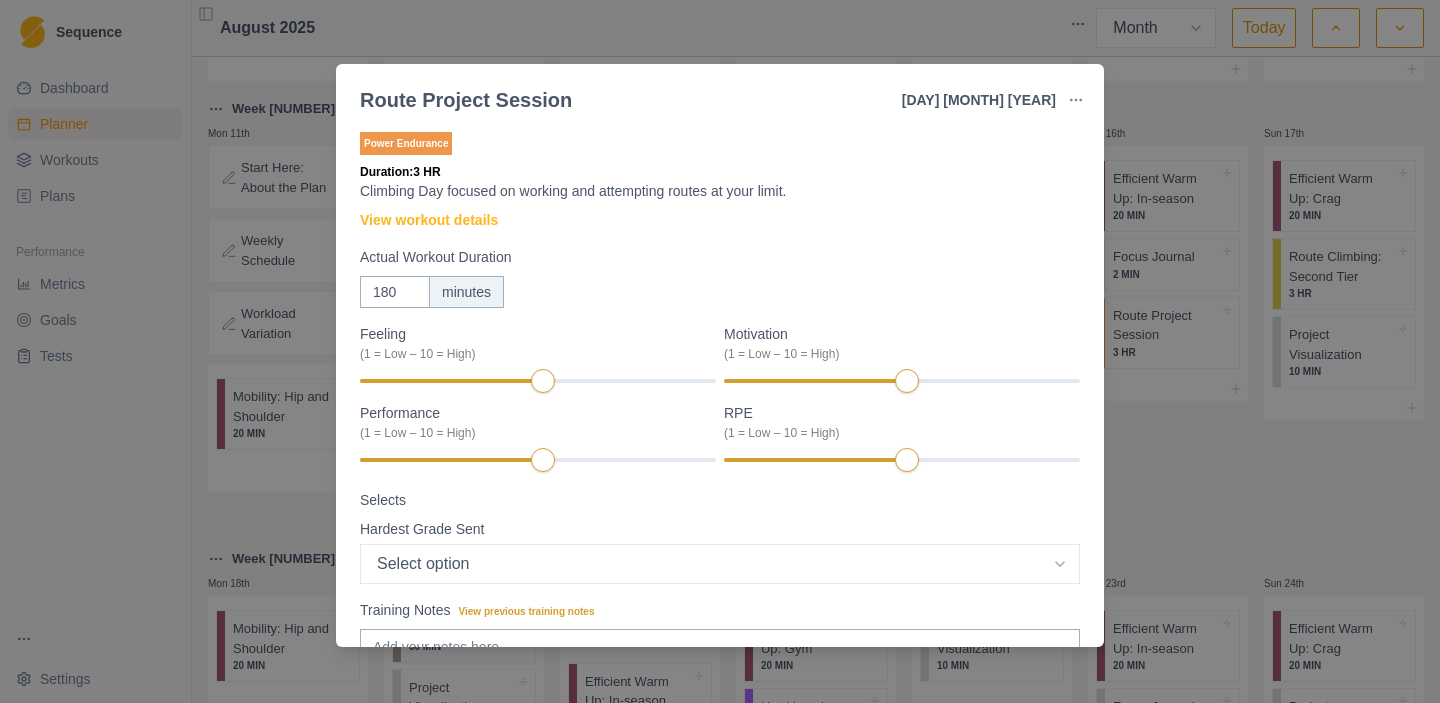 click on "Route Project Session 13 [MONTH] [YEAR] Link To Goal View Workout Metrics Edit Original Workout Reschedule Workout Remove From Schedule Power Endurance Duration:  3 HR Climbing Day focused on working and attempting routes at your limit. View workout details Actual Workout Duration 180 minutes Feeling (1 = Low – 10 = High) Motivation (1 = Low – 10 = High) Performance (1 = Low – 10 = High) RPE (1 = Low – 10 = High) Selects Hardest Grade Sent Select option 5.4 5.5 5.6 5.7 5.8 5.9 5.10a 5.10b 5.10c 5.10d 5.11a 5.11b 5.11c 5.11d 5.12a 5.12b 5.12c 5.12d 5.13a 5.13b 5.13c 5.13d 5.14a 5.14b 5.14c 5.14d 5.15a 5.15b 5.15c 5.15d Training Notes View previous training notes On Rock Mark as Incomplete Complete Workout" at bounding box center (720, 351) 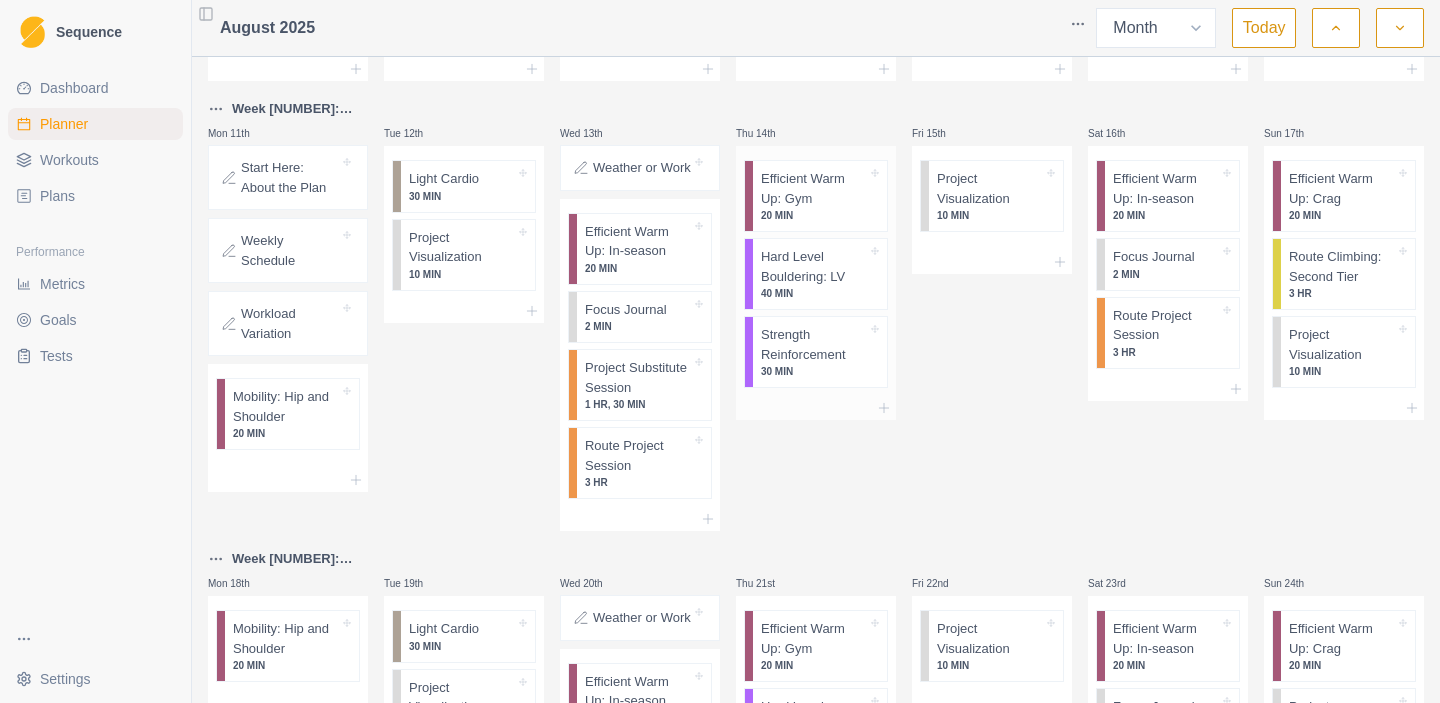 click on "20 MIN" at bounding box center [814, 215] 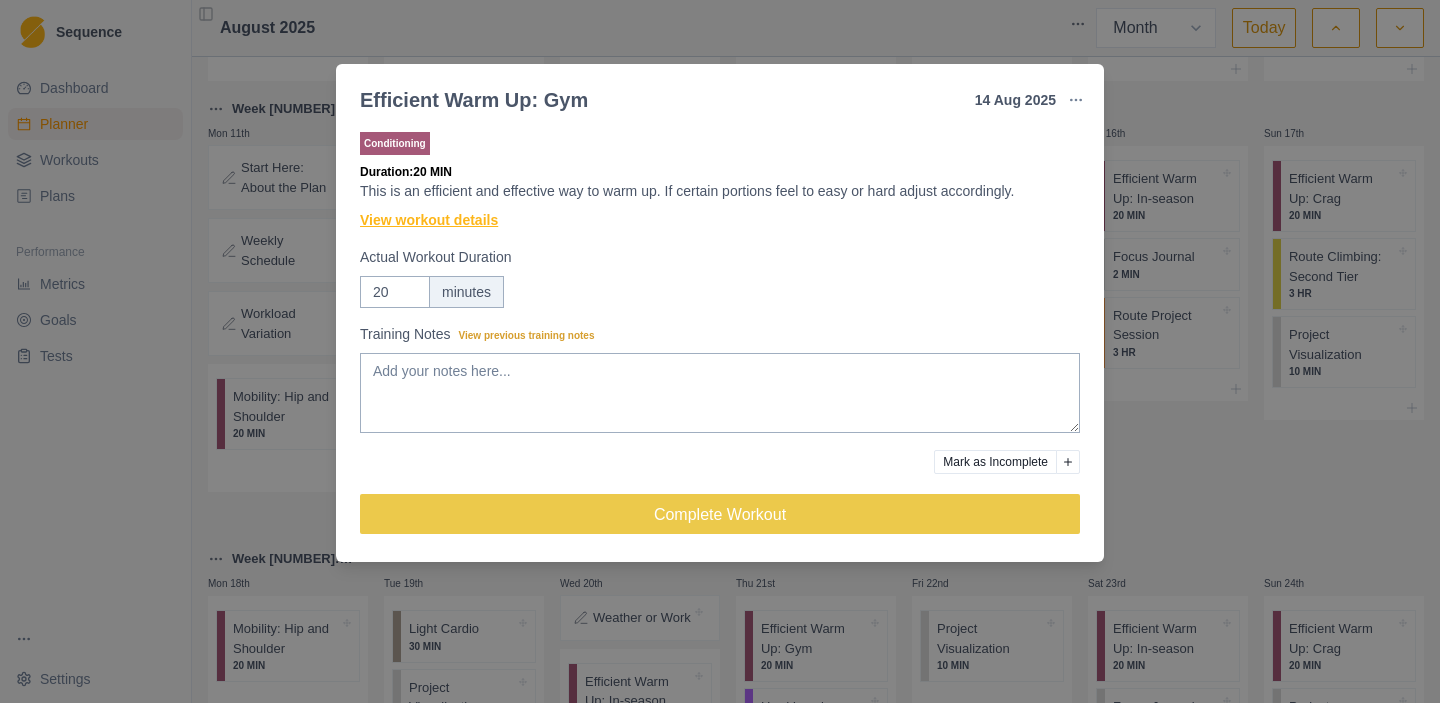 click on "View workout details" at bounding box center [429, 220] 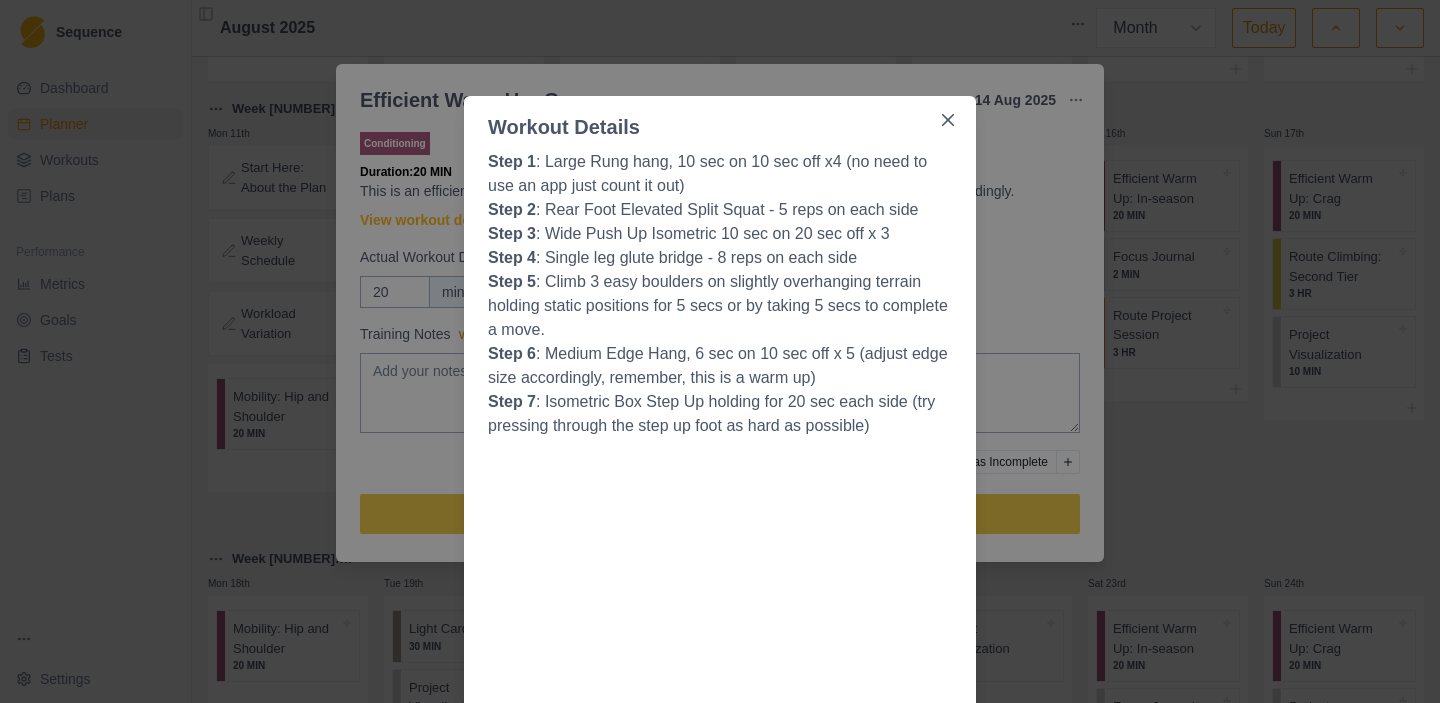 scroll, scrollTop: 40, scrollLeft: 0, axis: vertical 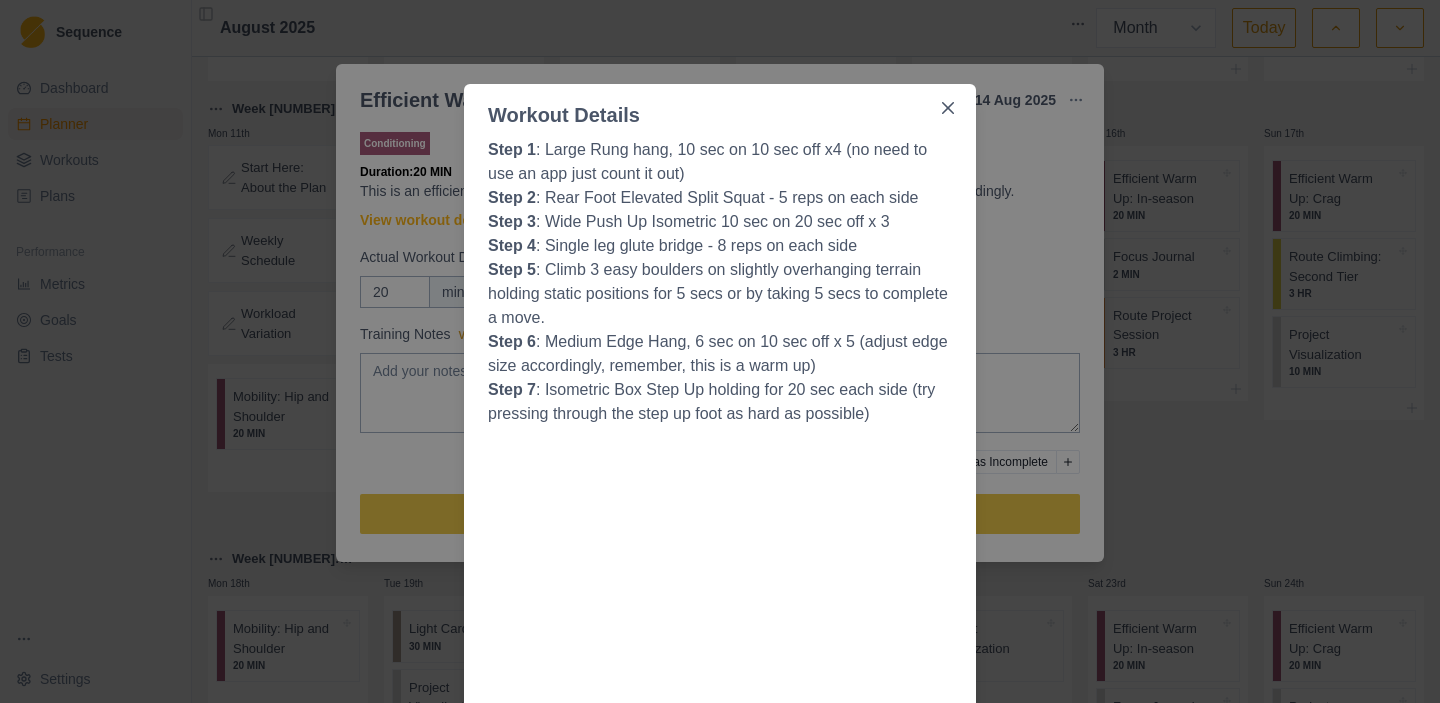 click on "Workout Details Step 1 : Large Rung hang, 10 sec on 10 sec off x4 (no need to use an app just count it out) Step 2 : Rear Foot Elevated Split Squat - 5 reps on each side Step 3 : Wide Push Up Isometric 10 sec on 20 sec off x 3 Step 4 : Single leg glute bridge - 8 reps on each side Step 5 : Climb 3 easy boulders on slightly overhanging terrain holding static positions for 5 secs or by taking 5 secs to complete a move. Step 6 : Medium Edge Hang, 6 sec on 10 sec off x 5 (adjust edge size accordingly, remember, this is a warm up) Step 7 : Isometric Box Step Up holding for 20 sec each side (try pressing through the step up foot as hard as possible)" at bounding box center [720, 351] 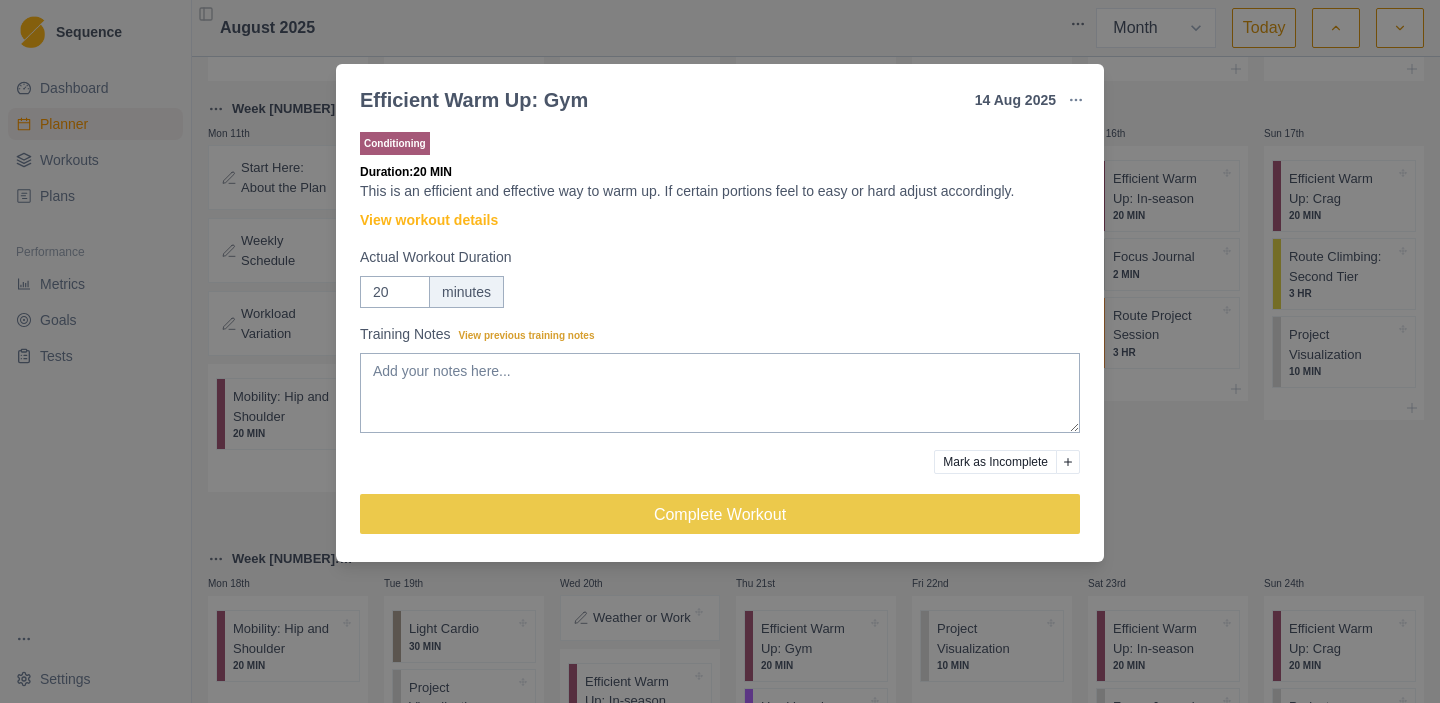 click on "Efficient Warm Up: Gym 14 [MONTH] [YEAR] Link To Goal View Workout Metrics Edit Original Workout Reschedule Workout Remove From Schedule Conditioning Duration:  20 MIN This is an efficient and effective way to warm up. If certain portions feel to easy or hard adjust accordingly. View workout details Actual Workout Duration 20 minutes Training Notes View previous training notes Mark as Incomplete Complete Workout" at bounding box center (720, 351) 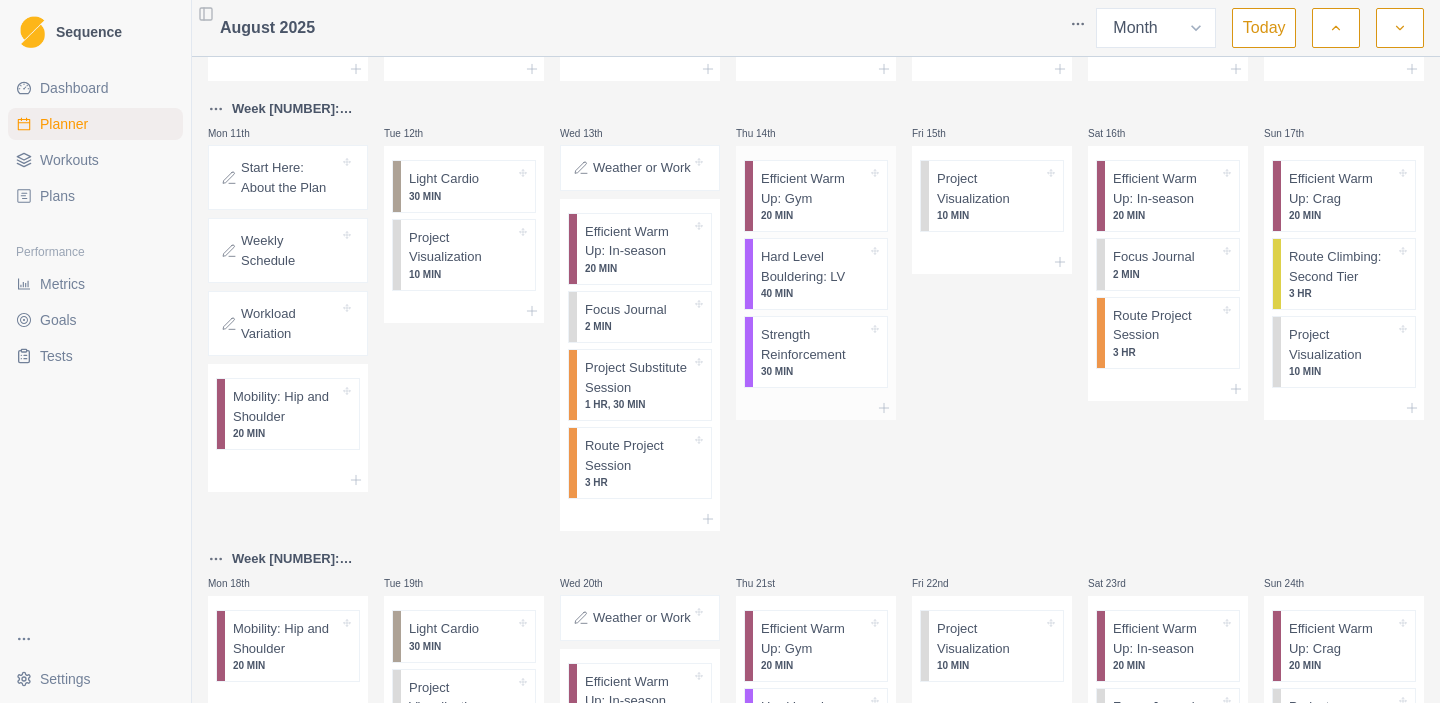 click on "Hard Level Bouldering: LV" at bounding box center [814, 266] 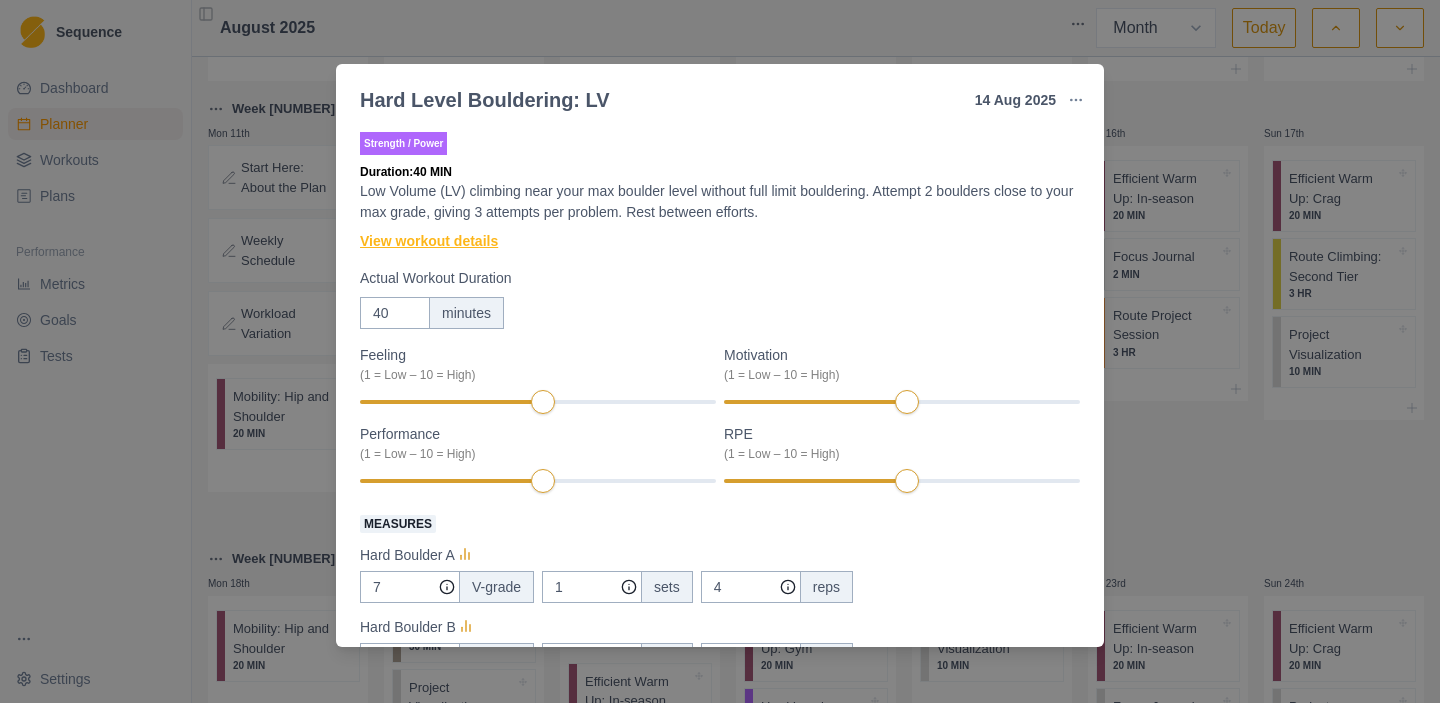click on "View workout details" at bounding box center [429, 241] 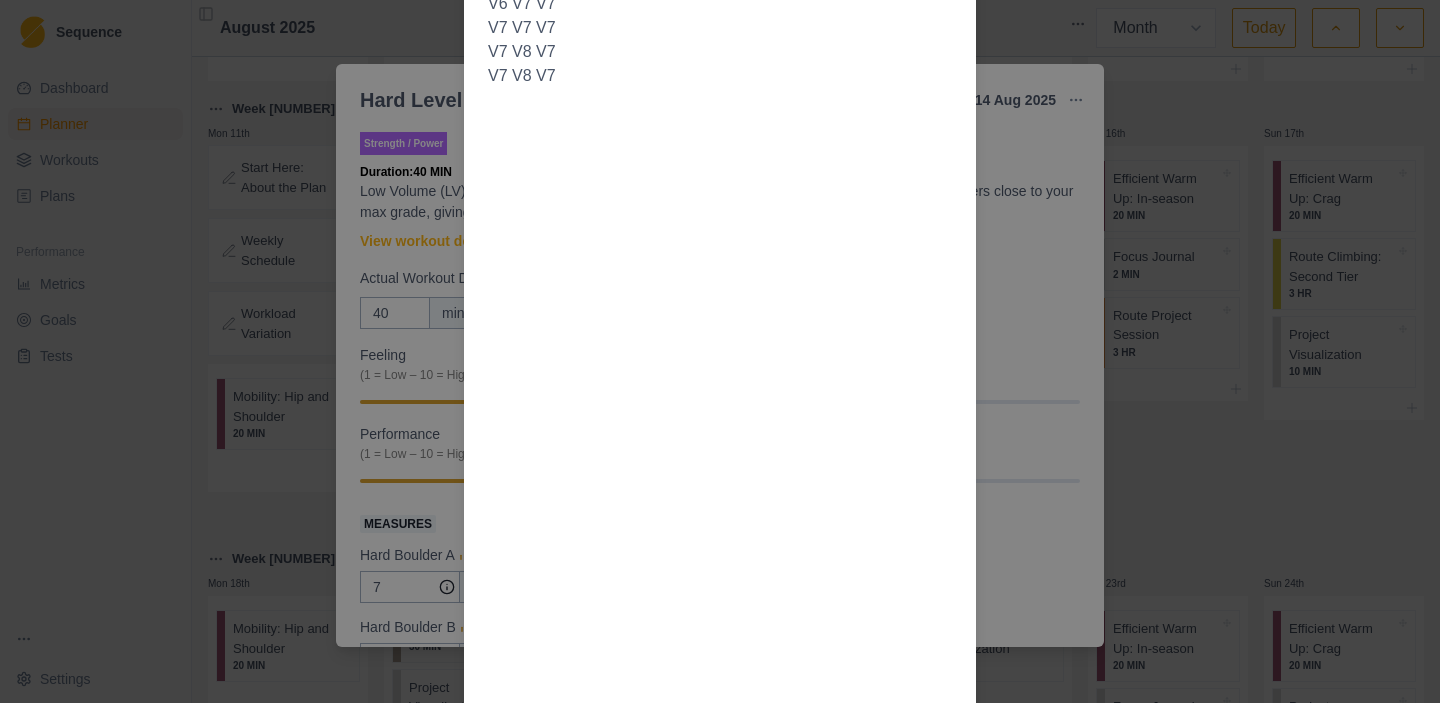 scroll, scrollTop: 1233, scrollLeft: 0, axis: vertical 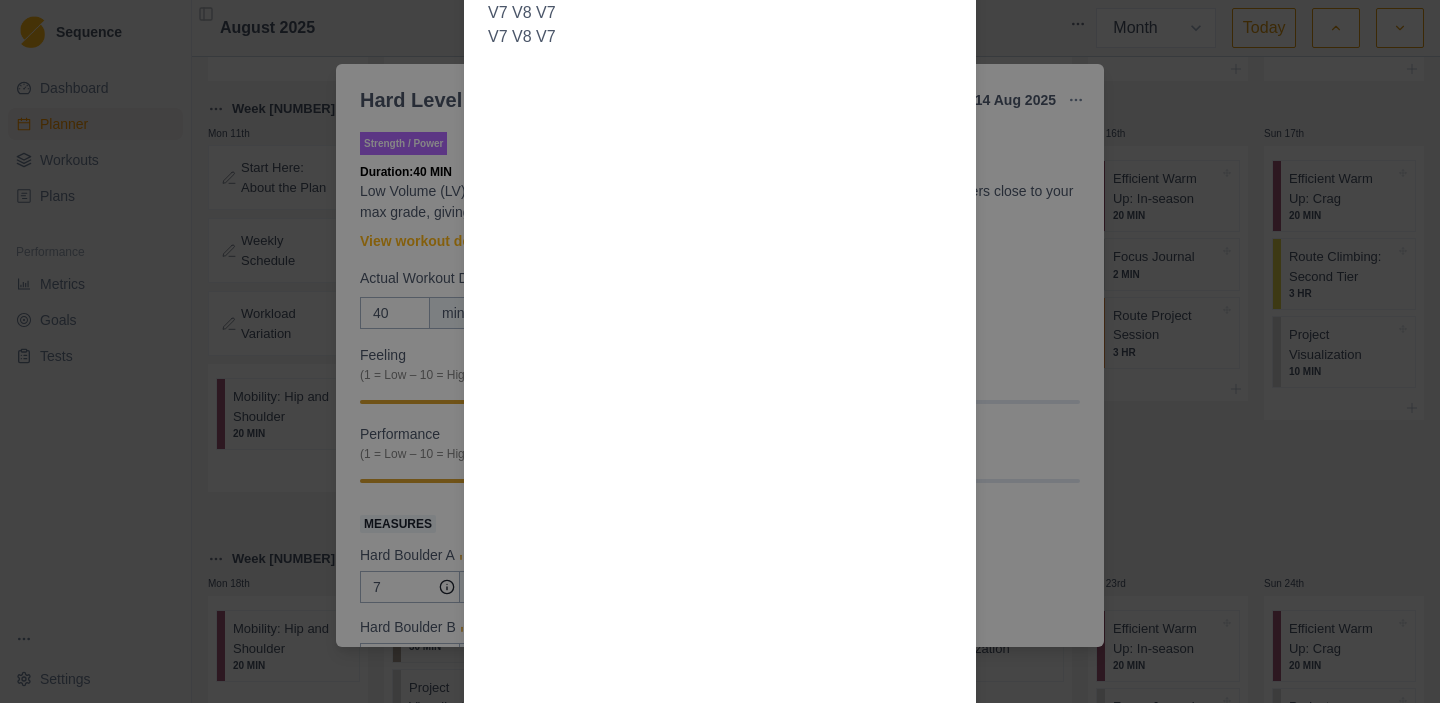 click on "Workout Details This is a half-volume DELOAD version of the Hard Bouldering Day workout. This workout is based around your max in-a-day boulder grade, (the hardest grade you can do in 5 tries or less, on any given day right now). Your max boulder grade will be different on the main terrain vs. the boards so use the appropriate grade for the terrain you'll be climbing on. Choose your 3 problems with a variety of hold types if you're using a Moon/Kilter board or a variety of hold type and wall angles if you're on main terrain set boulders. Each attempt could be one of the following: -Send -Repeat -Pull on from the ground, link a few moves. Pull back on and link the rest -Do all the moves in isolation. This workout shouldn't feel quite like limit bouldering: you should be able to complete more moves and in total get more climbing  near  your limit. In this example V7 is your in a day max: The session: (Example for V7 level) example: V0x2, V1x2, V3x2, V4x2, V5x2 rest 8 min V6 V7 V7 V7 V7 V7 V7 V8 V7 V7 V8 V7" at bounding box center [720, 351] 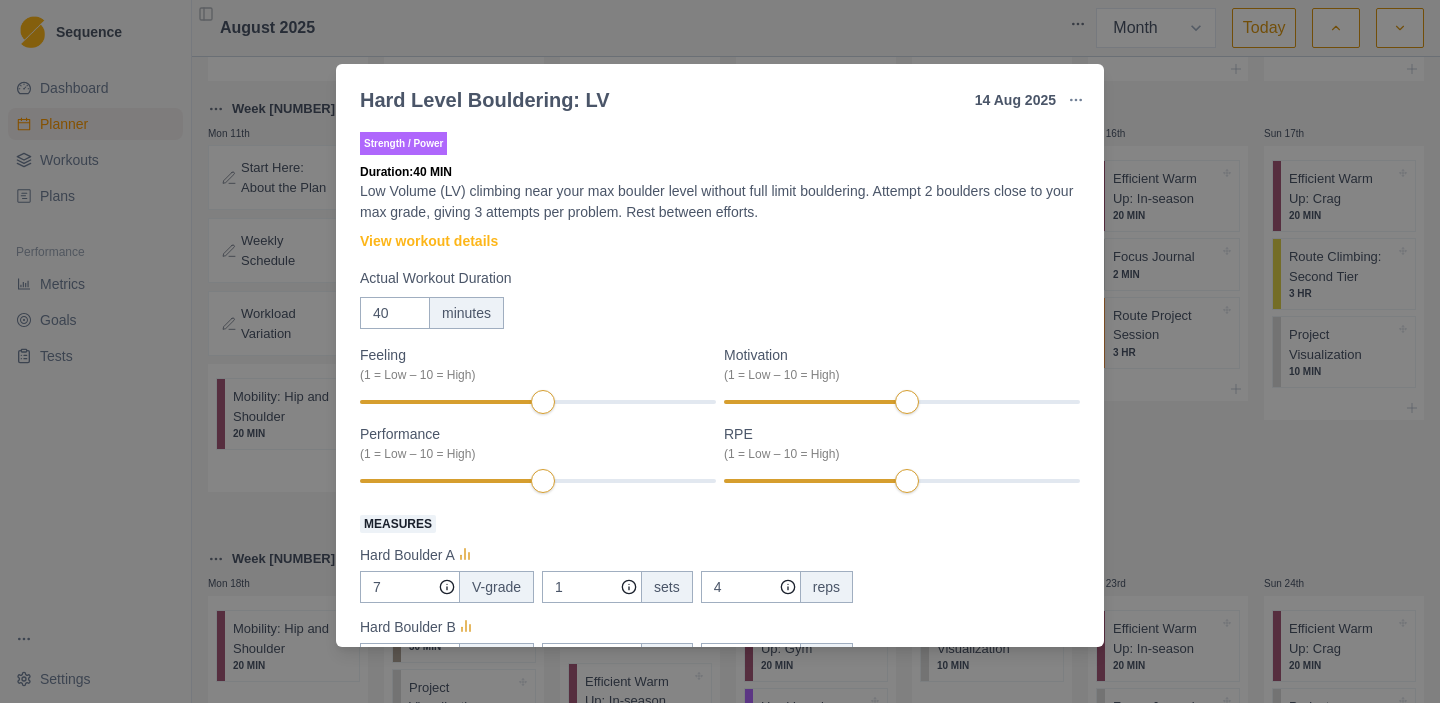 click on "Hard Level Bouldering: LV 14 [MONTH] [YEAR] Link To Goal View Workout Metrics Edit Original Workout Reschedule Workout Remove From Schedule Strength / Power Duration:  40 MIN Low Volume (LV)  climbing near your max boulder level without full limit bouldering. Attempt 2 boulders close to your max grade, giving 3 attempts per problem. Rest between efforts. View workout details Actual Workout Duration 40 minutes Feeling (1 = Low – 10 = High) Motivation (1 = Low – 10 = High) Performance (1 = Low – 10 = High) RPE (1 = Low – 10 = High) Measures Hard Boulder A 7 V-grade 1 sets 4 reps Hard Boulder B 7 V-grade 1 sets 4 reps Training Notes View previous training notes Mark as Incomplete Complete Workout" at bounding box center (720, 351) 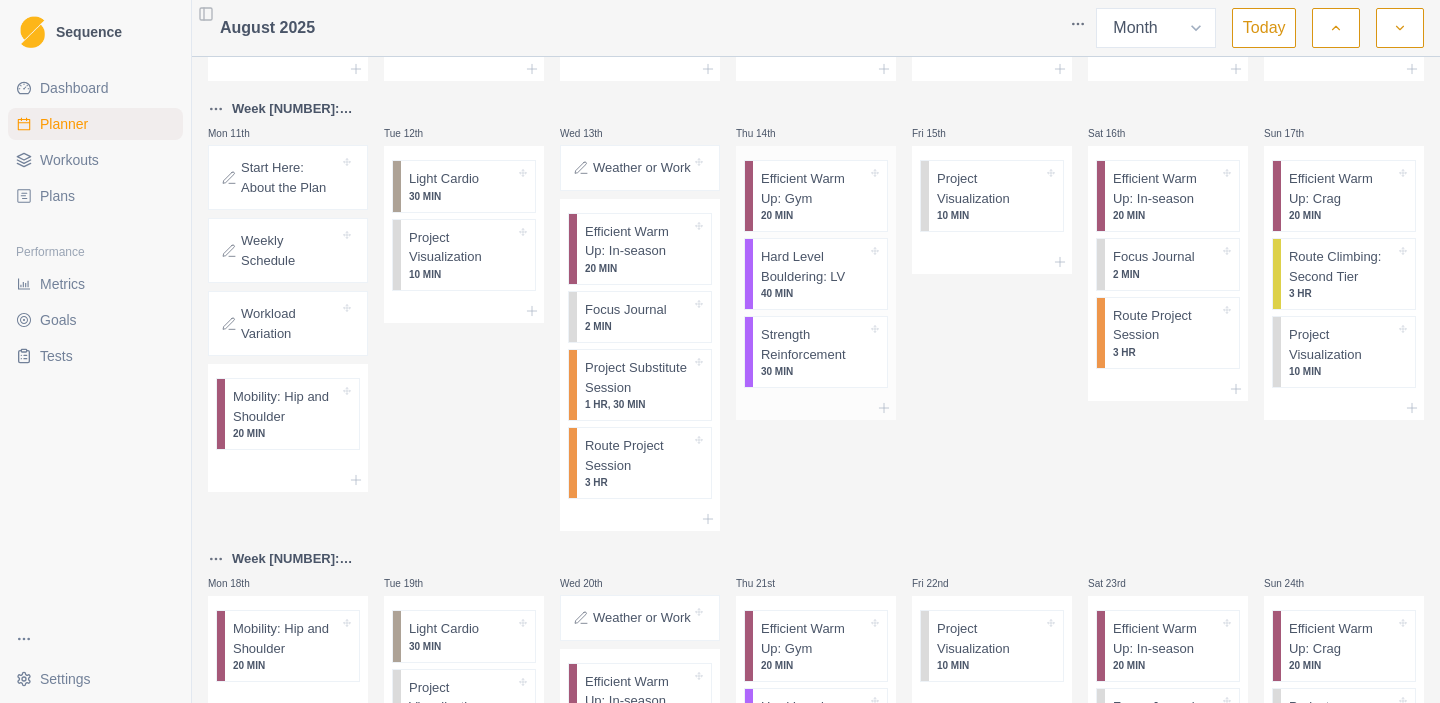 click on "Strength Reinforcement" at bounding box center (814, 344) 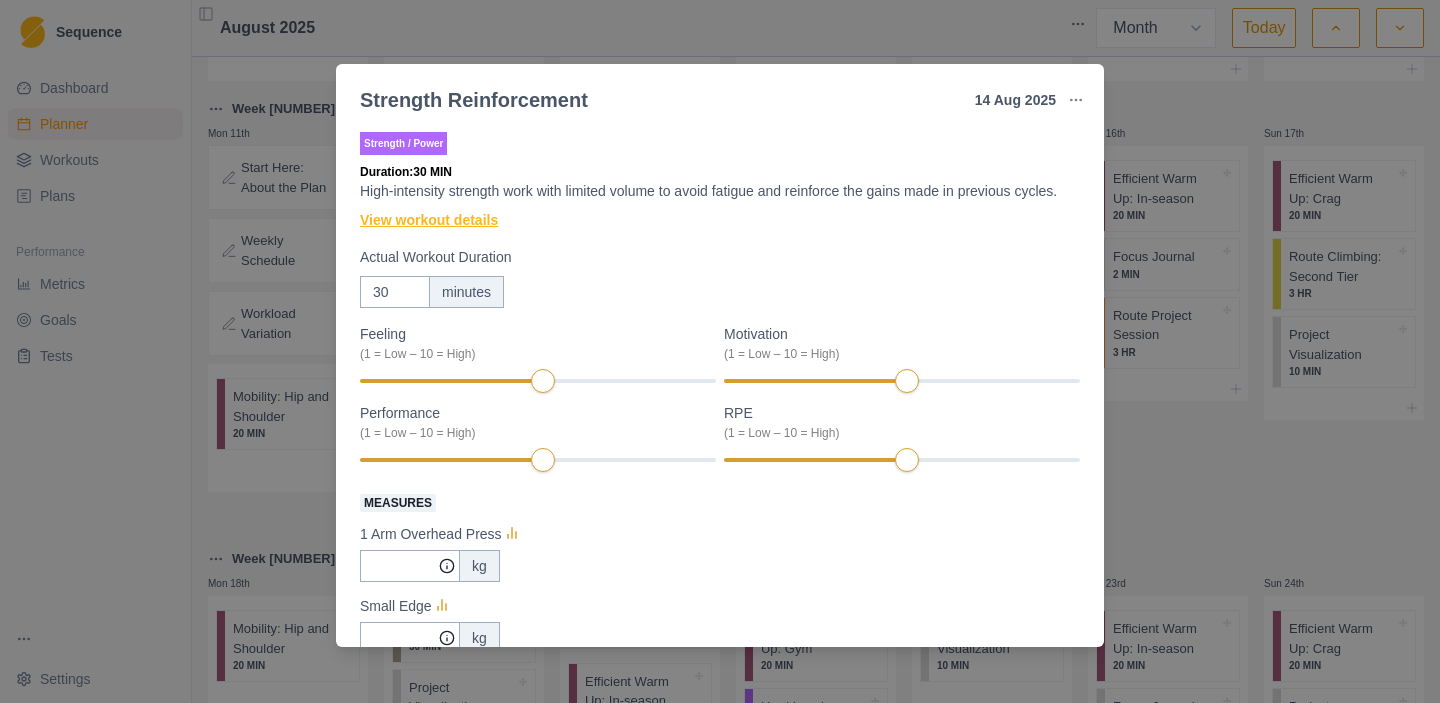 click on "View workout details" at bounding box center (429, 220) 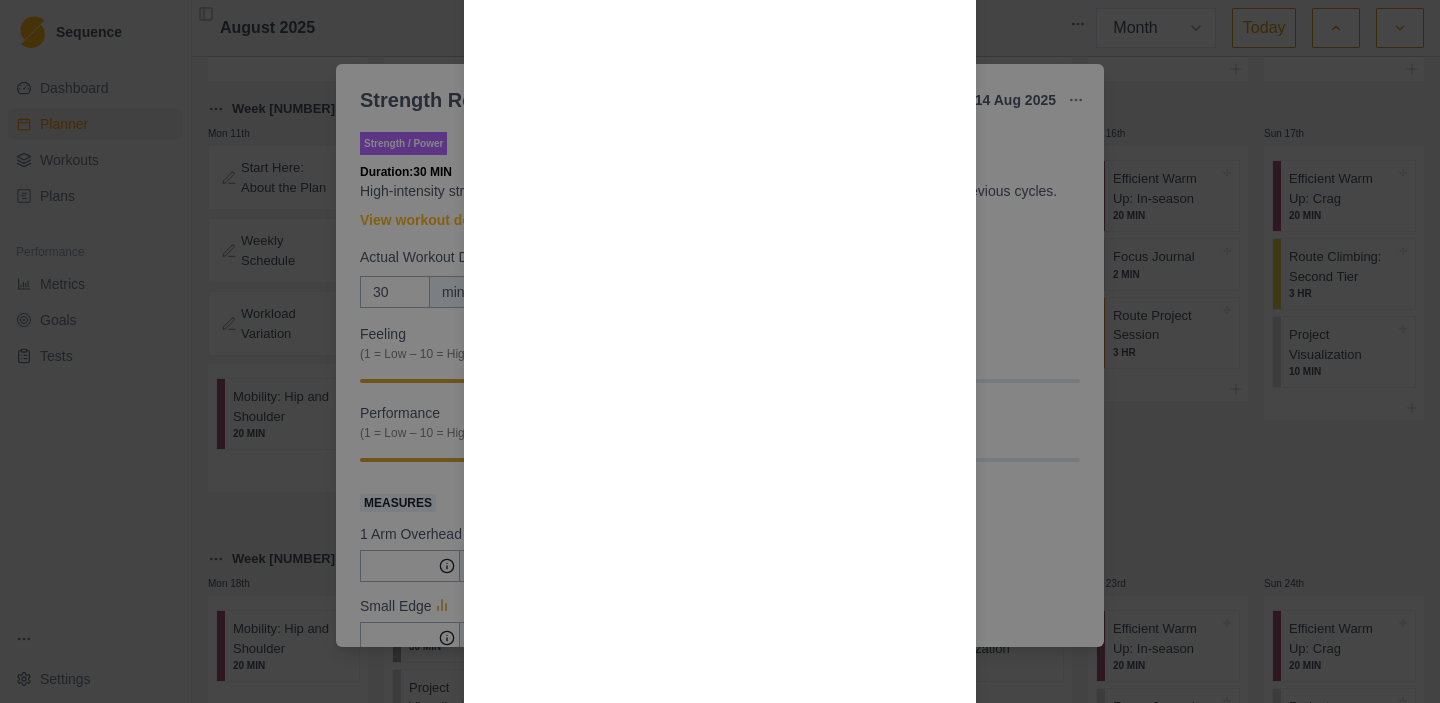 scroll, scrollTop: 2775, scrollLeft: 0, axis: vertical 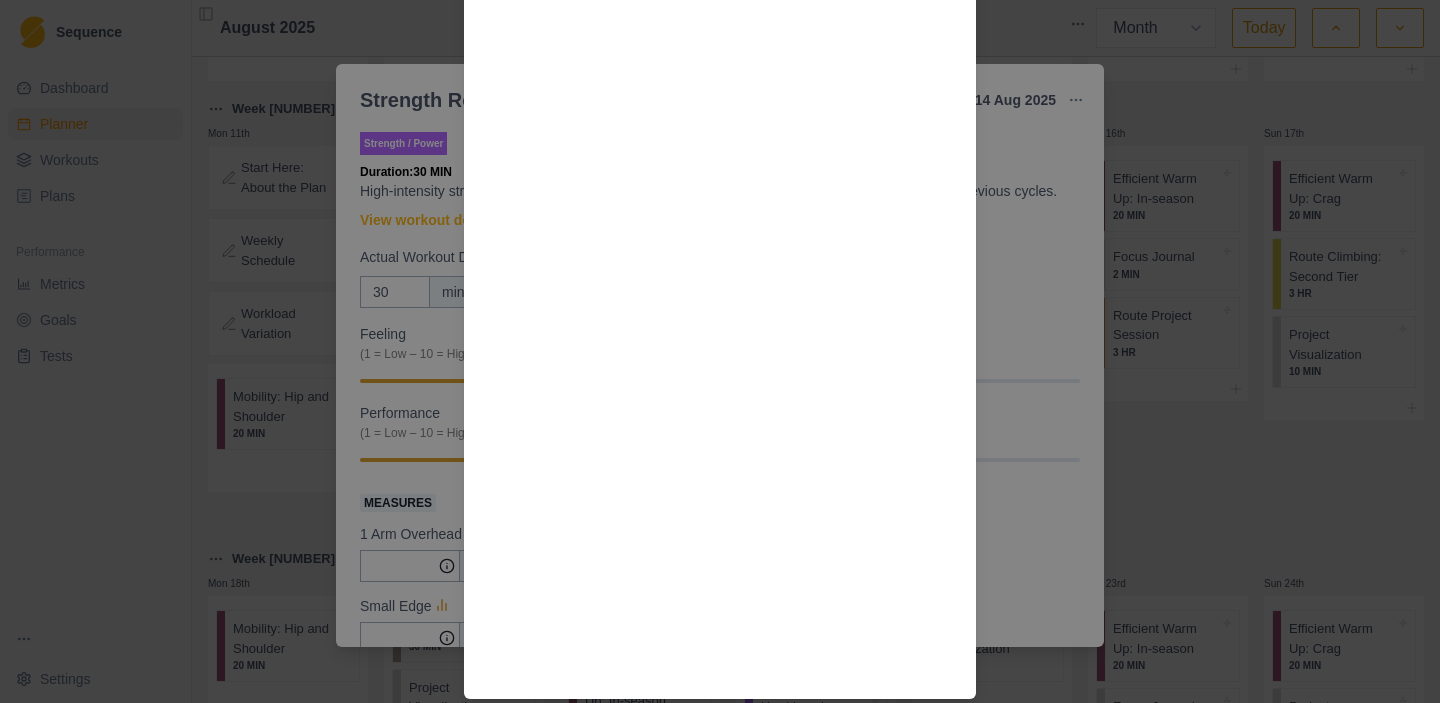 click on "Workout Details Overview In-season, we like to use what’s called a “program minimum” session to hold on to strength through the phase. What is the least you can do to keep your strength up in-season? Do high-intensity strength work, but limit its volume to avoid fatigue. Our desired result? Maintain the strength you build in the general and specific phases for the duration or a performance peak. The following session templates reflect what we've found to be the program minimums for most athletes. The Session Loads should be about 75% of max.  Warm up - Movement Prep and 5min Extensive Endurance Climbing (ARC) Front Squat - 3 reps x 2-4 sets Overhead Press - 3-5 reps each side  x 2 sets Knees-to-Elbows or Front Levers - 20-30 seconds x 2 sets Edge Hangs - 1 minute total (8 hangs of 8 seconds each), resting as needed between hangs Session Details" at bounding box center (720, 351) 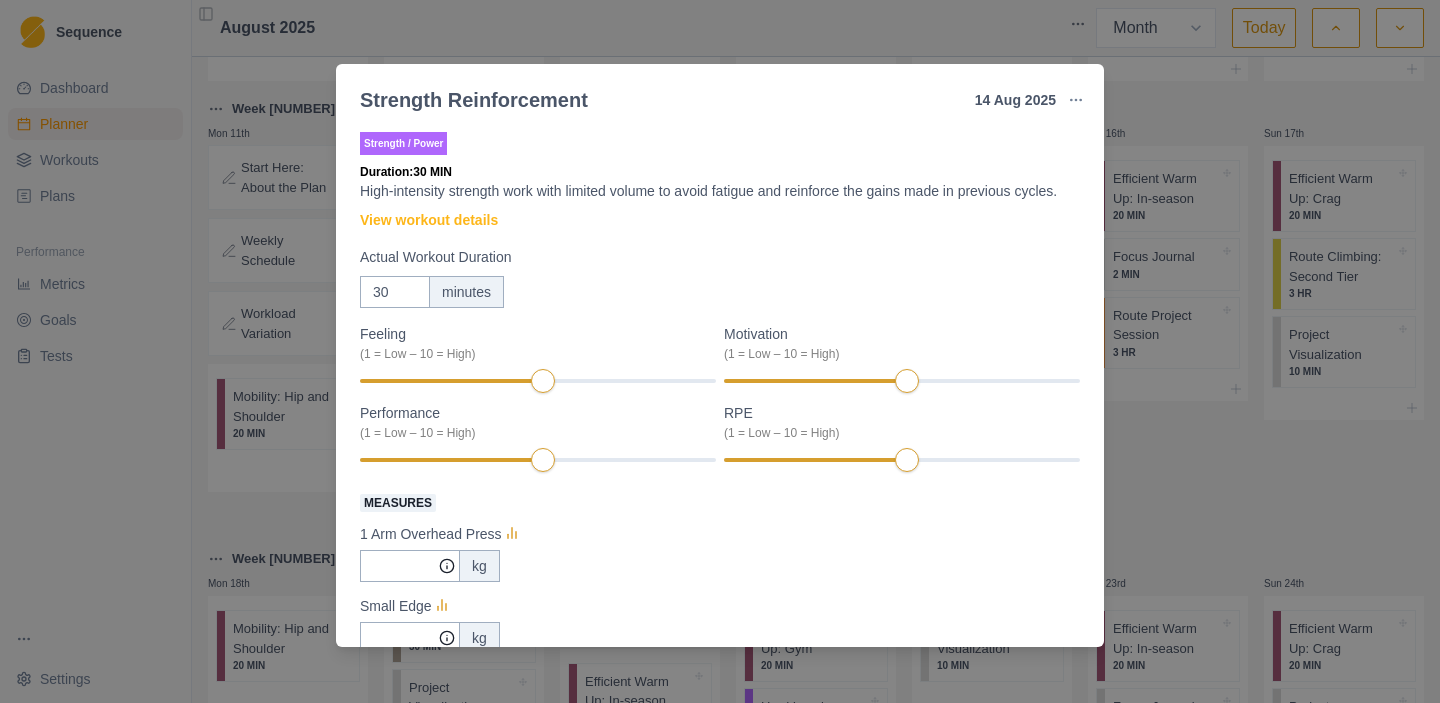 click on "Strength Reinforcement 14 [MONTH] [YEAR] Link To Goal View Workout Metrics Edit Original Workout Reschedule Workout Remove From Schedule Strength / Power Duration:  30 MIN High-intensity strength work with limited volume to avoid fatigue and reinforce the gains made in previous cycles. View workout details Actual Workout Duration 30 minutes Feeling (1 = Low – 10 = High) Motivation (1 = Low – 10 = High) Performance (1 = Low – 10 = High) RPE (1 = Low – 10 = High) Measures 1 Arm Overhead Press kg Small Edge kg Front Squat 4 sets 3 reps Front Lever (assist with band if necessary) bodyweight 0 sets 0 reps ARC Climbing 5 minutes 1 sets 1 reps Training Notes View previous training notes Mark as Incomplete Complete Workout" at bounding box center [720, 351] 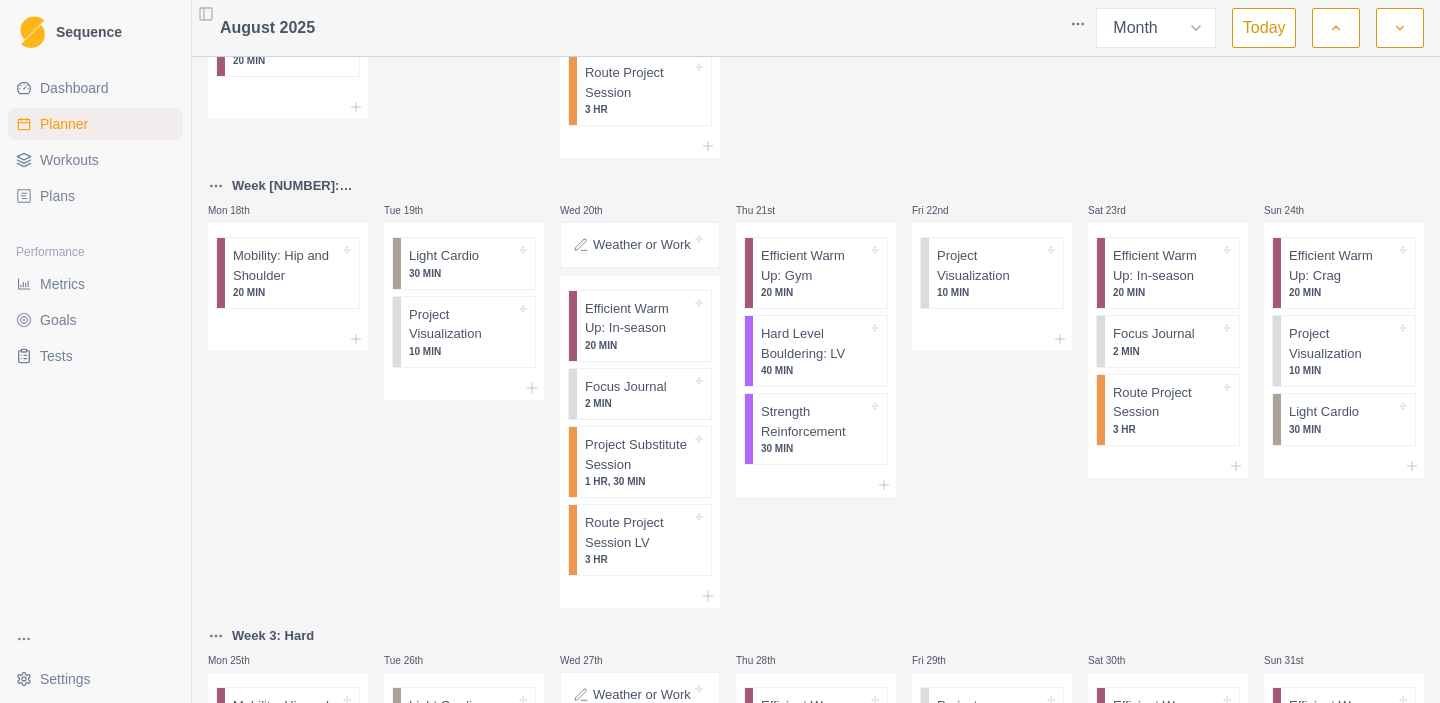 scroll, scrollTop: 874, scrollLeft: 0, axis: vertical 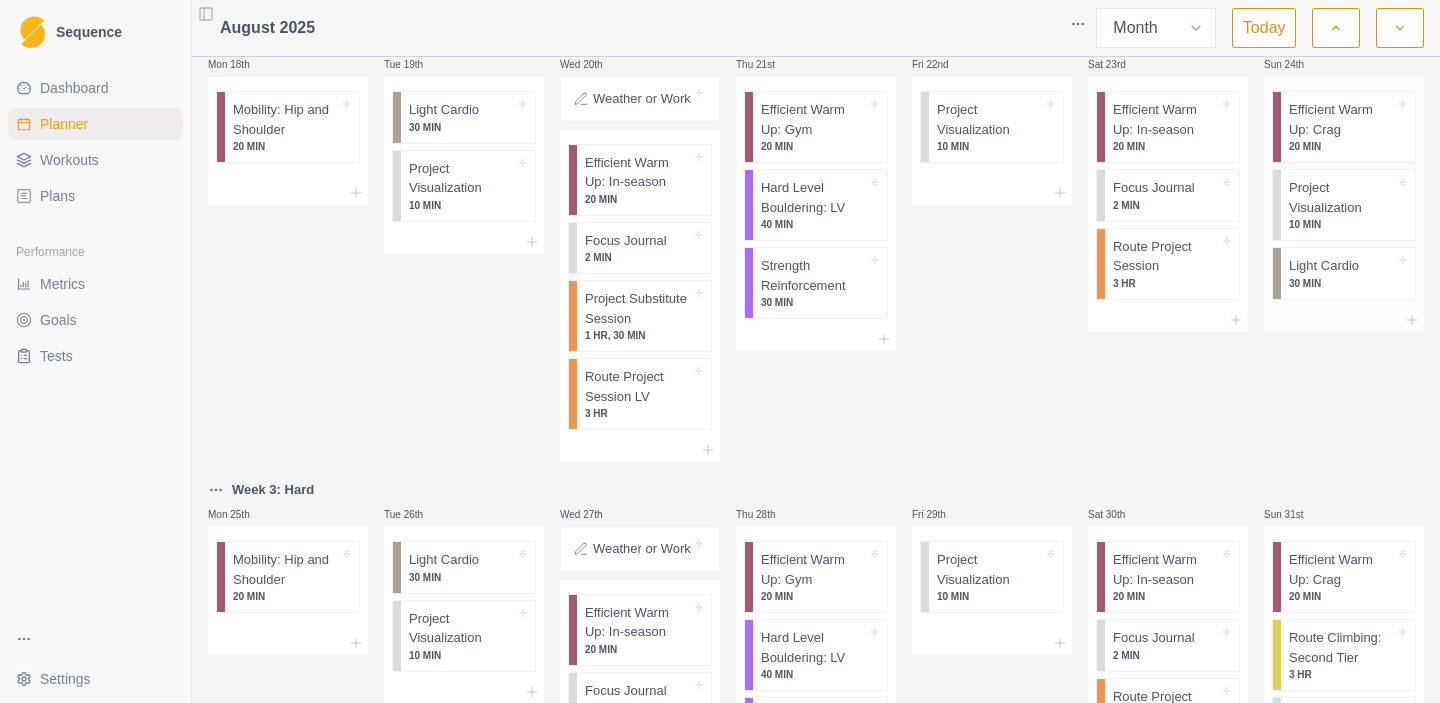 click on "Efficient Warm Up: Crag" at bounding box center [1342, 119] 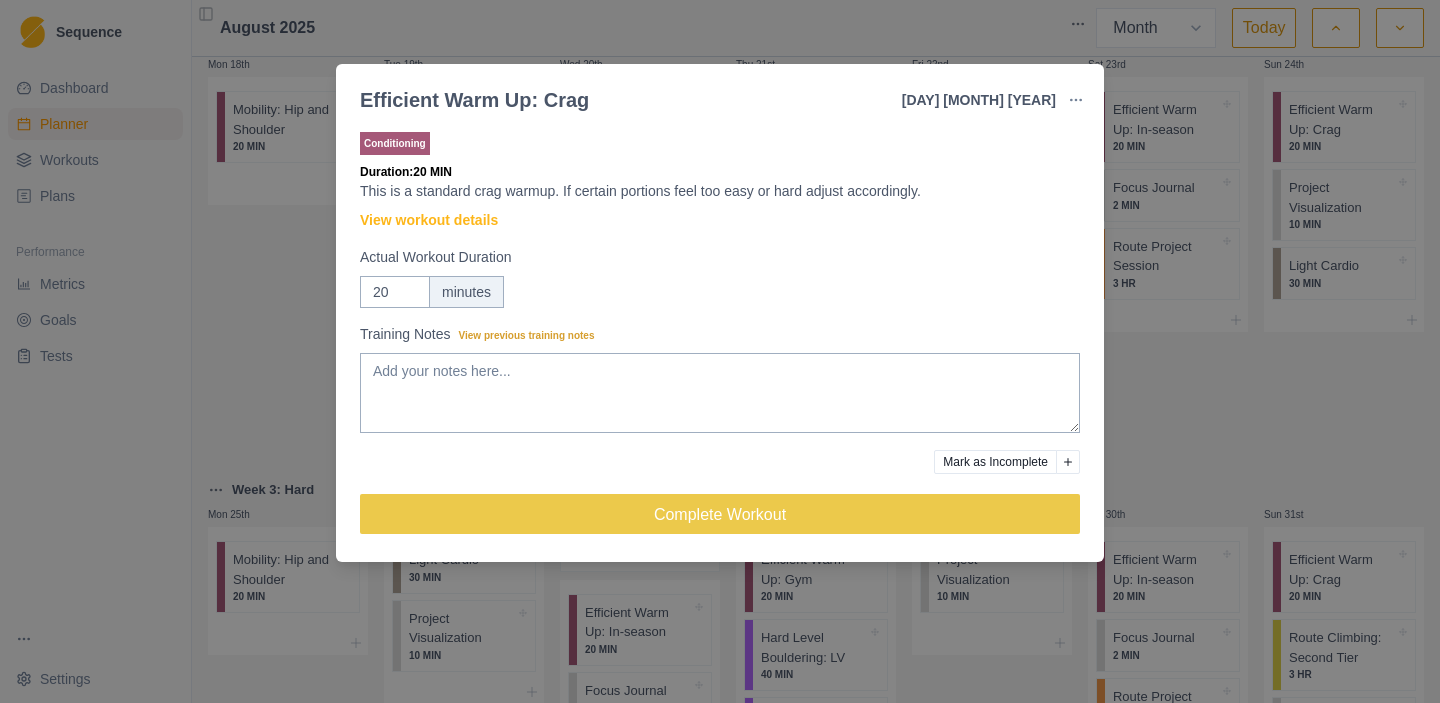 click on "Efficient Warm Up: Crag [DAY] [MONTH] [YEAR] Link To Goal View Workout Metrics Edit Original Workout Reschedule Workout Remove From Schedule Conditioning Duration:  20 MIN This is a standard crag warmup. If certain portions feel too easy or hard adjust accordingly. View workout details Actual Workout Duration 20 minutes Training Notes View previous training notes Mark as Incomplete Complete Workout" at bounding box center [720, 351] 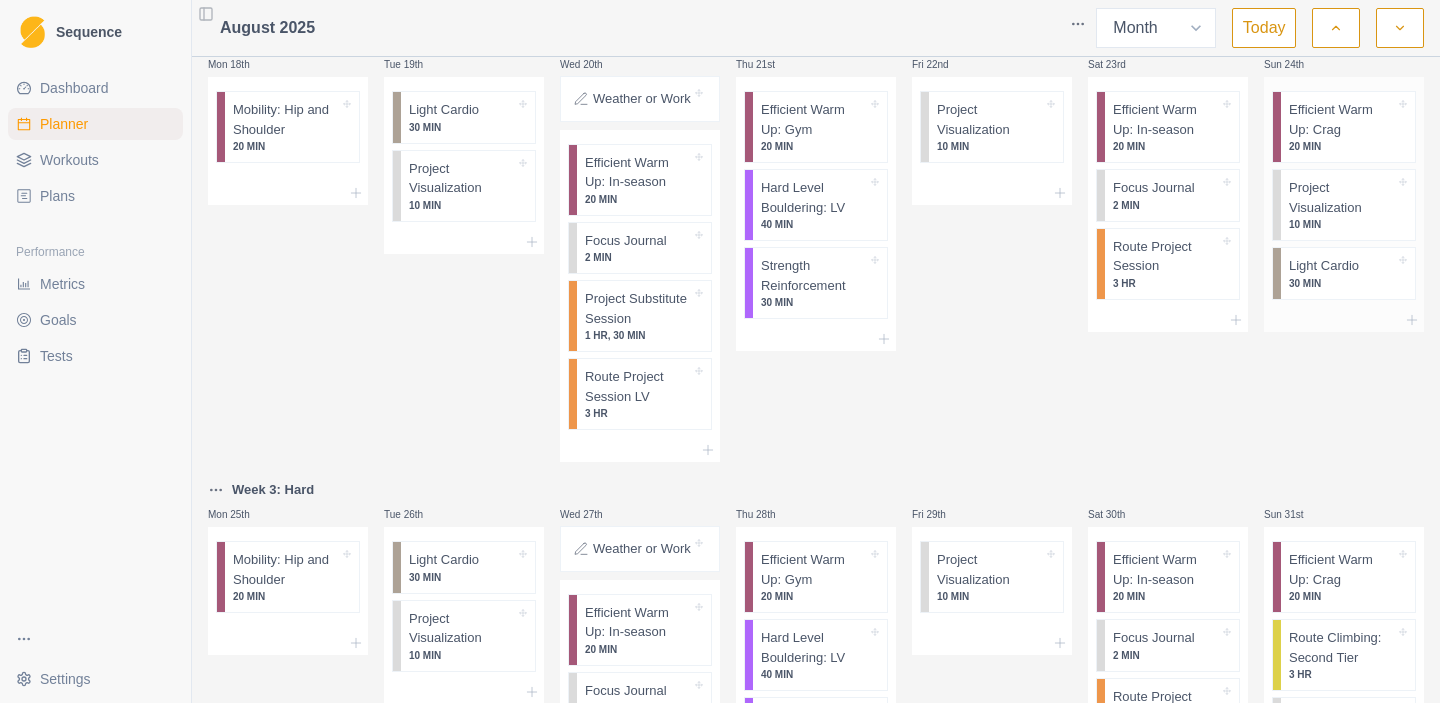 click on "Project Visualization" at bounding box center (1342, 197) 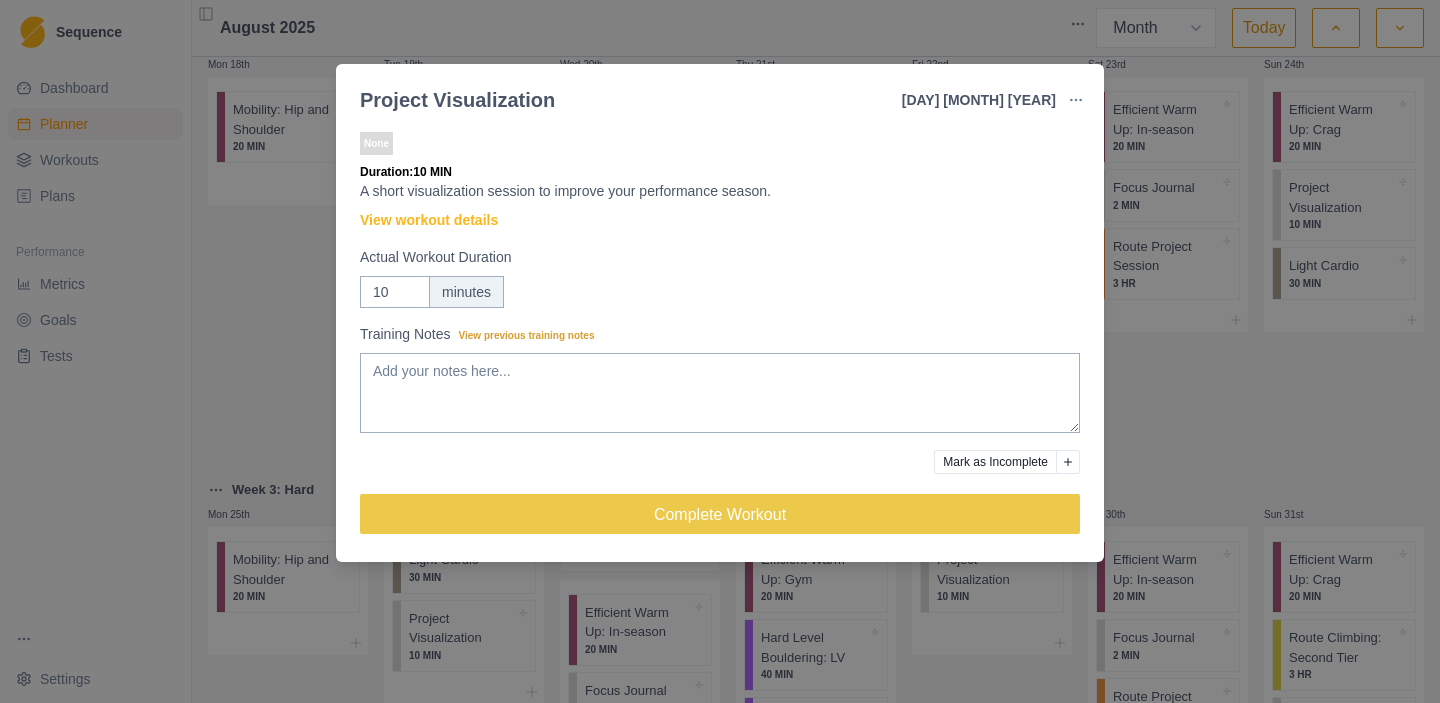 click on "Project Visualization 24 [MONTH] [YEAR] Link To Goal View Workout Metrics Edit Original Workout Reschedule Workout Remove From Schedule None Duration:  10 MIN A short visualization session to improve your performance season. View workout details Actual Workout Duration 10 minutes Training Notes View previous training notes Mark as Incomplete Complete Workout" at bounding box center (720, 351) 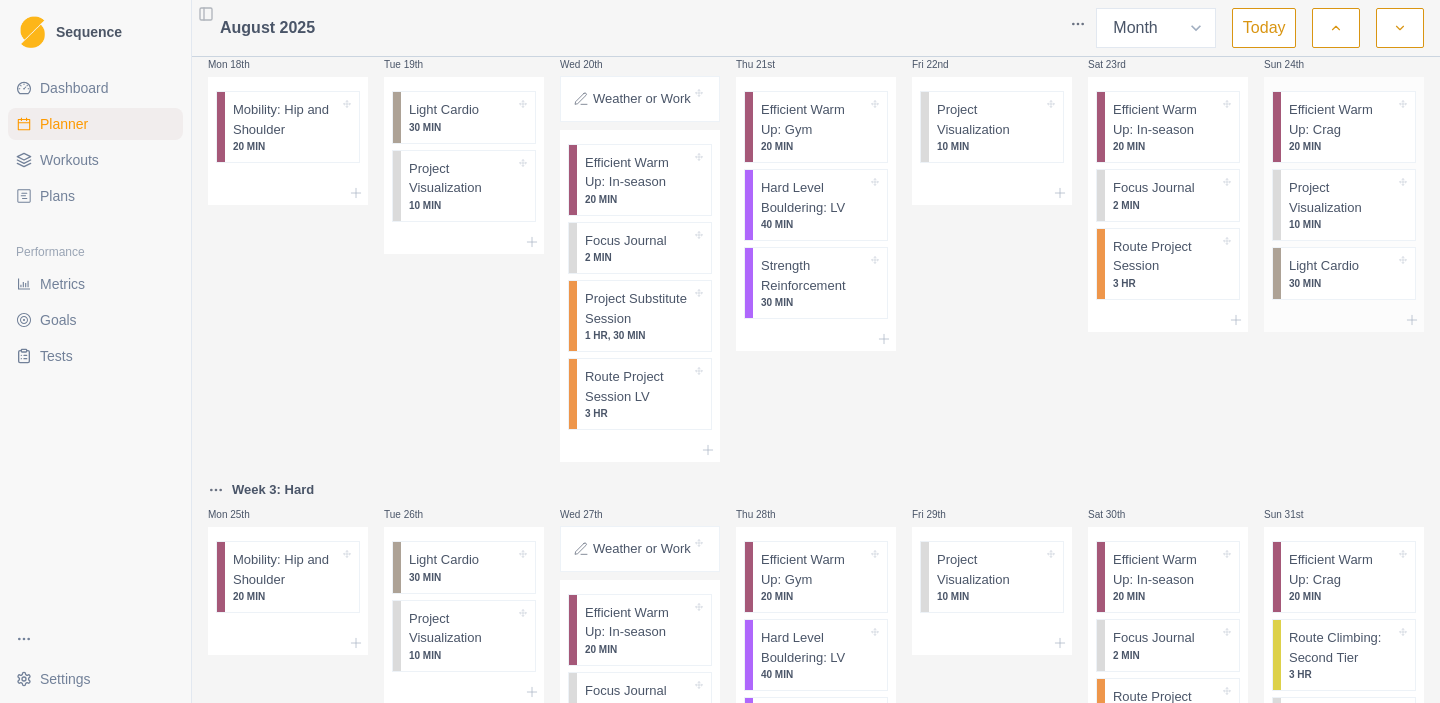 click on "30 MIN" at bounding box center [1342, 283] 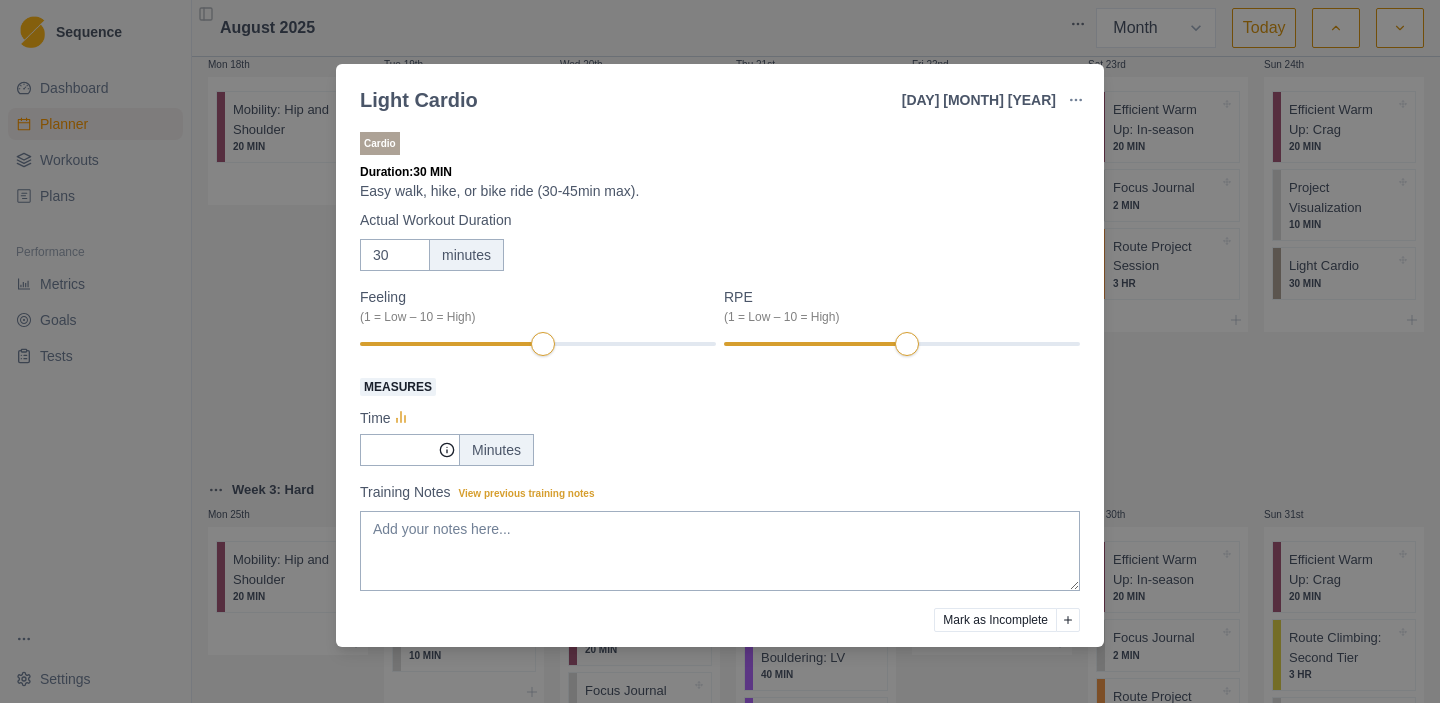 click on "Light Cardio 24 [MONTH] [YEAR] Link To Goal View Workout Metrics Edit Original Workout Reschedule Workout Remove From Schedule Cardio Duration:  30 MIN Easy walk, hike, or bike ride (30-45min max).
Actual Workout Duration 30 minutes Feeling (1 = Low – 10 = High) RPE (1 = Low – 10 = High) Measures Time Minutes Training Notes View previous training notes Mark as Incomplete Complete Workout" at bounding box center [720, 351] 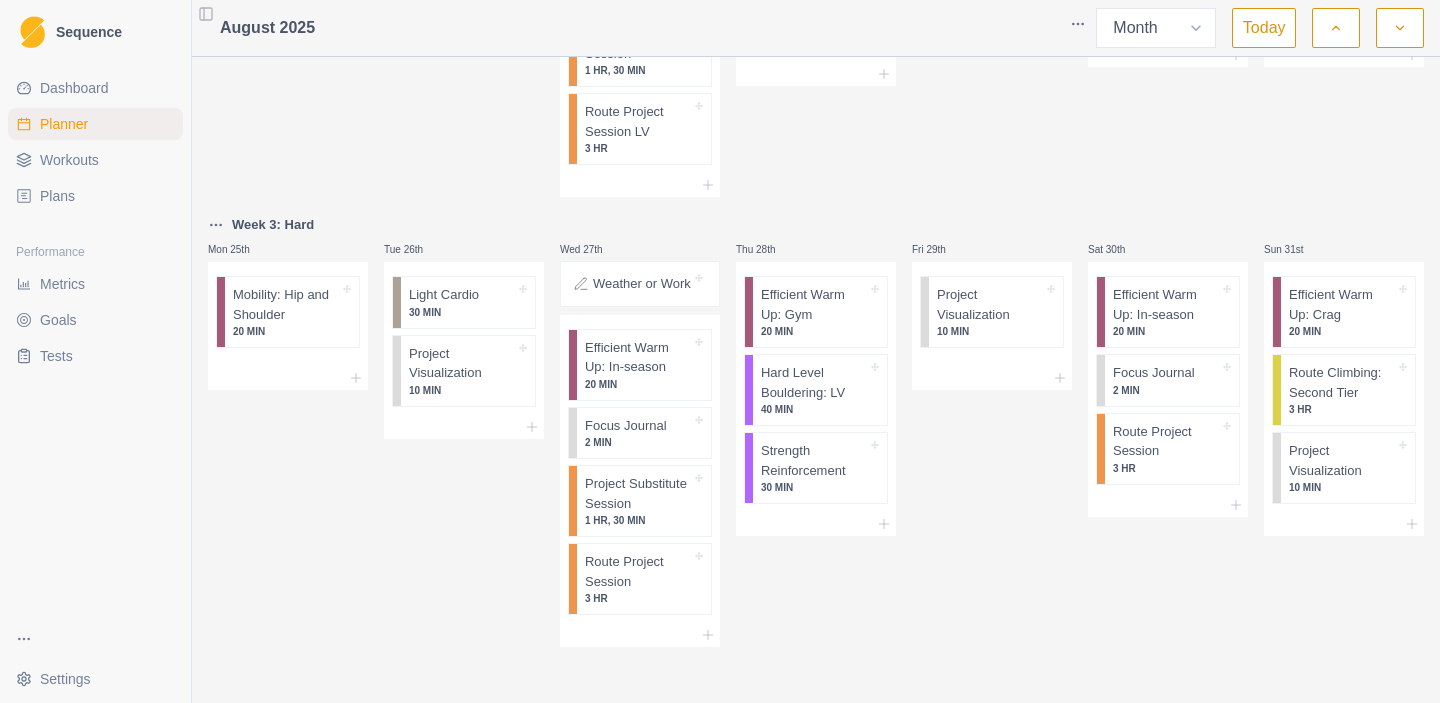 scroll, scrollTop: 1249, scrollLeft: 0, axis: vertical 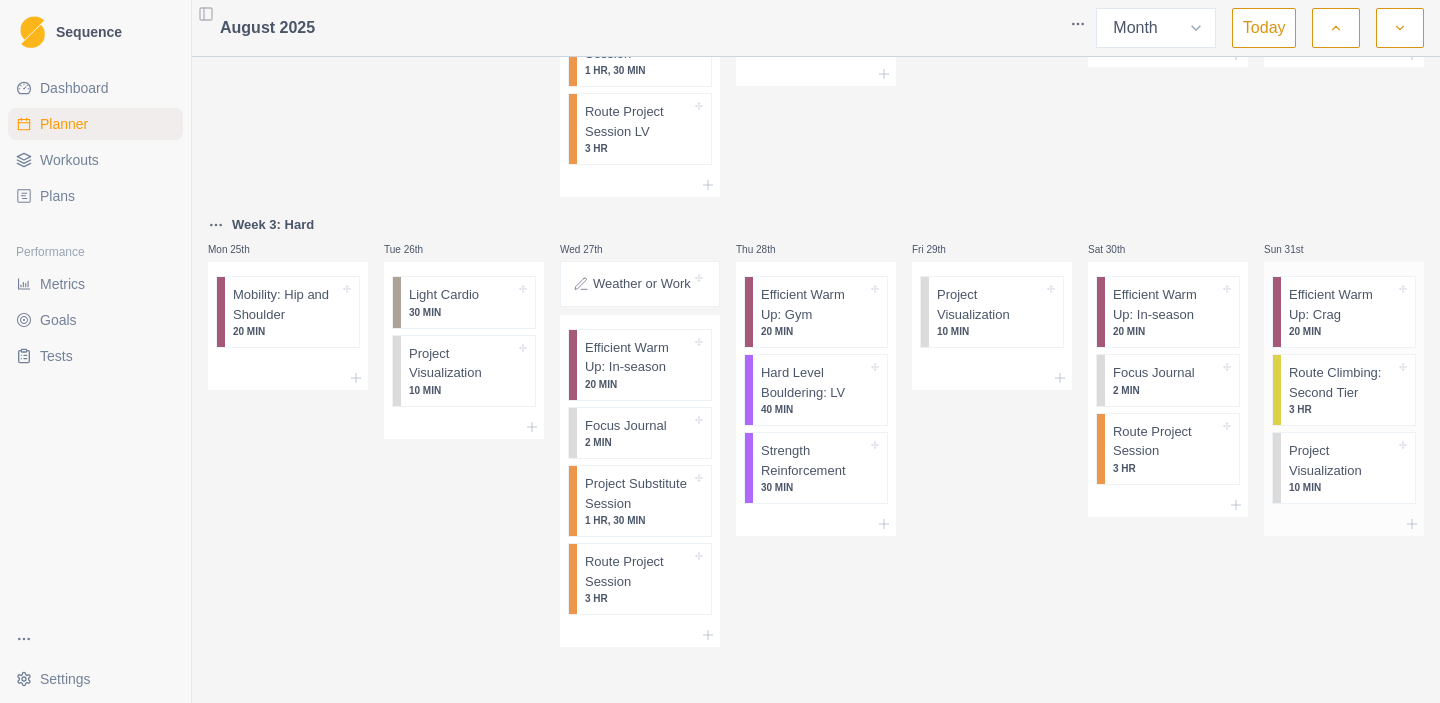click on "Route Climbing: Second Tier" at bounding box center [1342, 382] 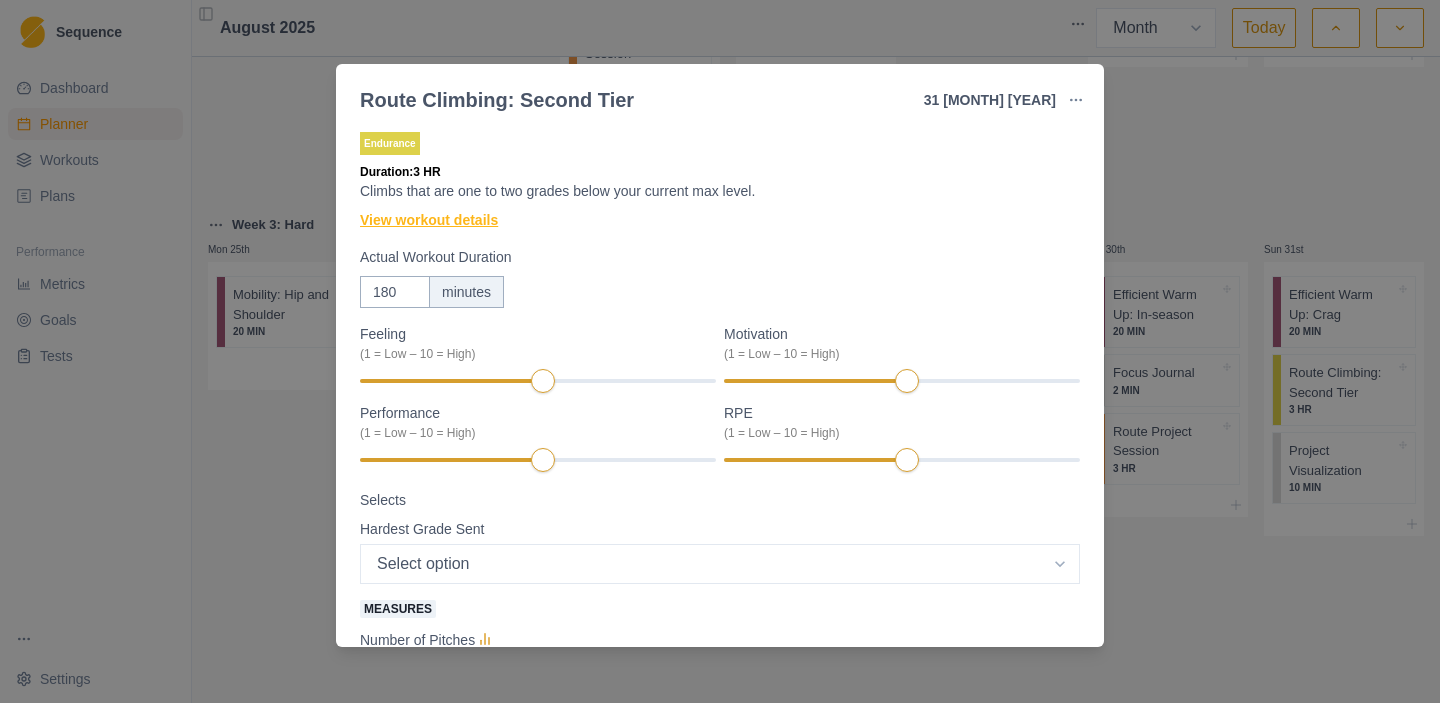 click on "View workout details" at bounding box center (429, 220) 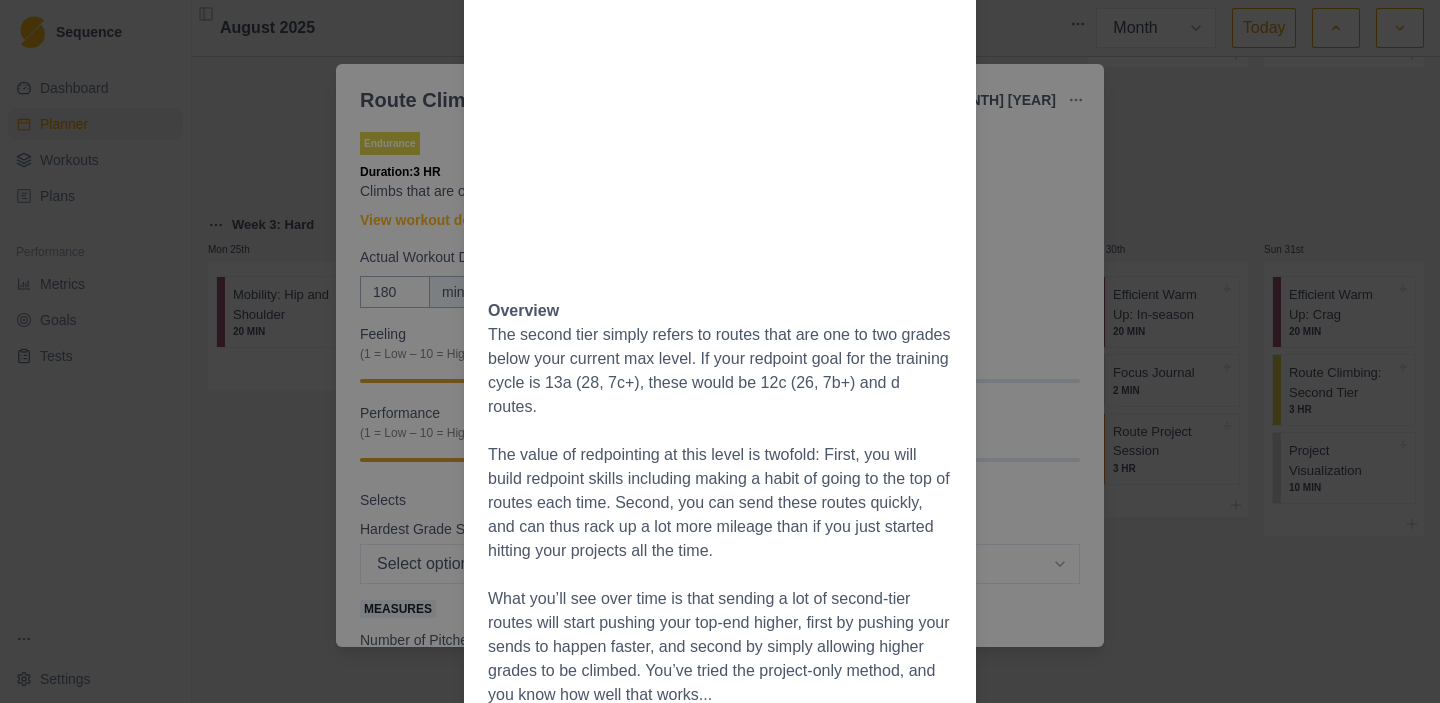scroll, scrollTop: 399, scrollLeft: 0, axis: vertical 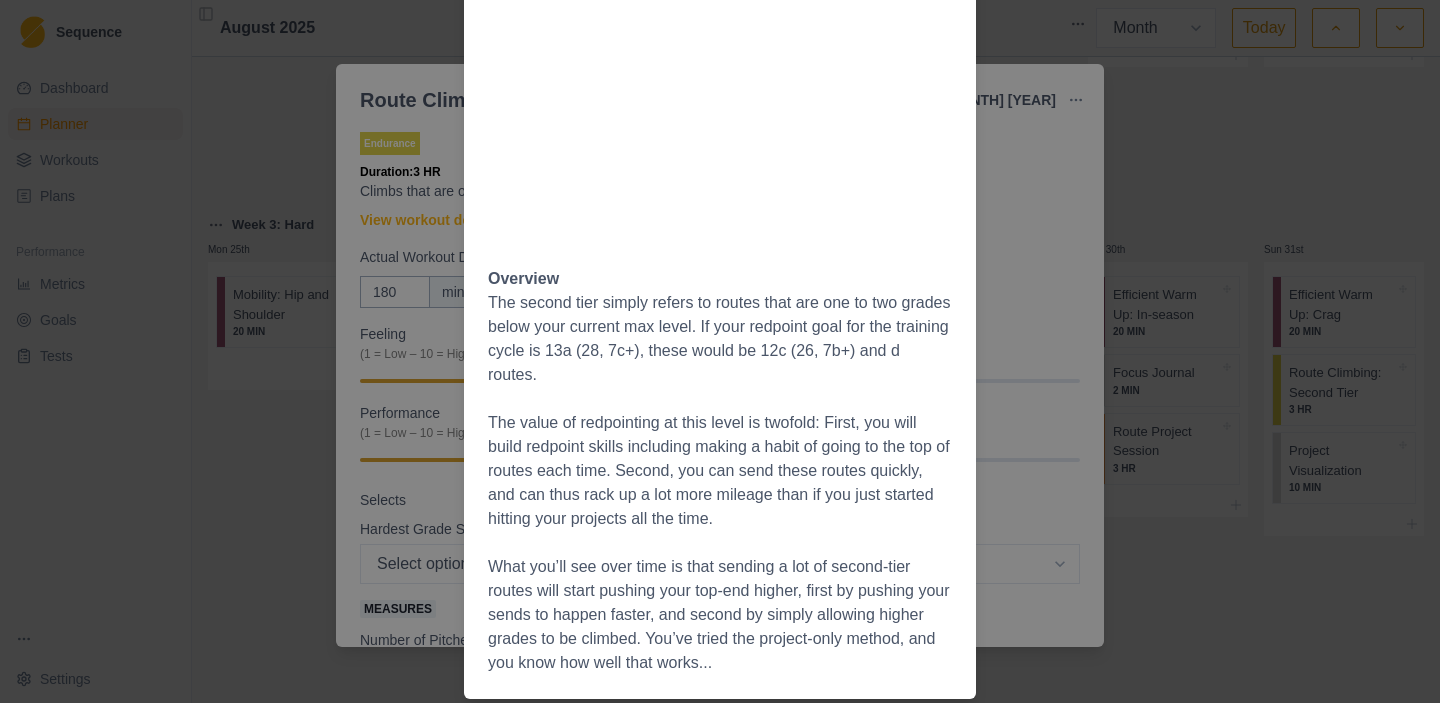 click on "Workout Details The Session Warm up well on 2-3 pitches progressing from easy to medium Give 3-5 well-rested attempts on second tier routes. Optional "cool down" or movement practice pitch to end the day on a warmup-level route. Overview The second tier simply refers to routes that are one to two grades below your current max level. If your redpoint goal for the training cycle is 13a (28, 7c+), these would be 12c (26, 7b+) and d routes. The value of redpointing at this level is twofold: First, you will build redpoint skills including making a habit of going to the top of routes each time. Second, you can send these routes quickly, and can thus rack up a lot more mileage than if you just started hitting your projects all the time." at bounding box center (720, 351) 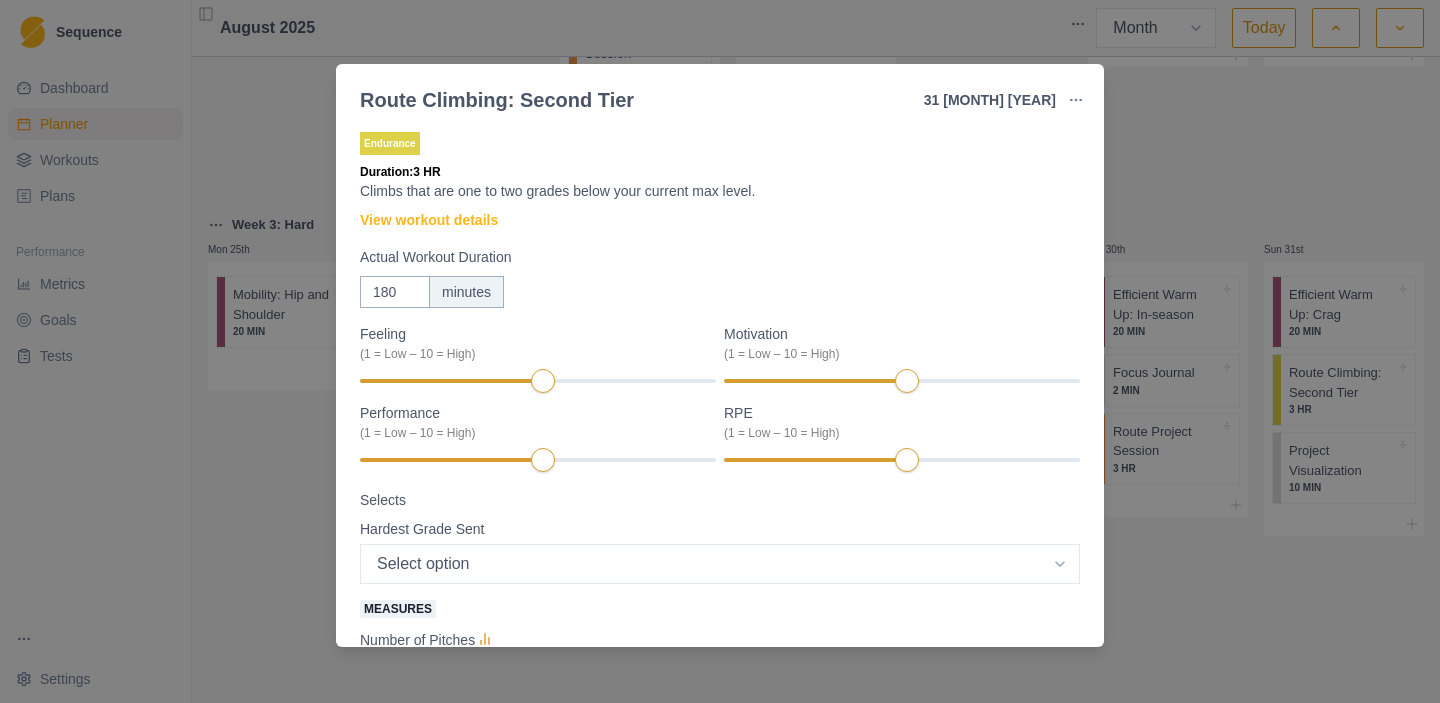 click on "Route Climbing: Second Tier 31 [MONTH] [YEAR] Link To Goal View Workout Metrics Edit Original Workout Reschedule Workout Remove From Schedule Endurance Duration:  3 HR Climbs that are one to two grades below your current max level. View workout details Actual Workout Duration 180 minutes Feeling (1 = Low – 10 = High) Motivation (1 = Low – 10 = High) Performance (1 = Low – 10 = High) RPE (1 = Low – 10 = High) Selects Hardest Grade Sent Select option 5.4 5.5 5.6 5.7 5.8 5.9 5.10a 5.10b 5.10c 5.10d 5.11a 5.11b 5.11c 5.11d 5.12a 5.12b 5.12c 5.12d 5.13a 5.13b 5.13c 5.13d 5.14a 5.14b 5.14c 5.14d 5.15a 5.15b 5.15c 5.15d Measures Number of Pitches pitches Training Notes View previous training notes On Rock Mark as Incomplete Complete Workout" at bounding box center (720, 351) 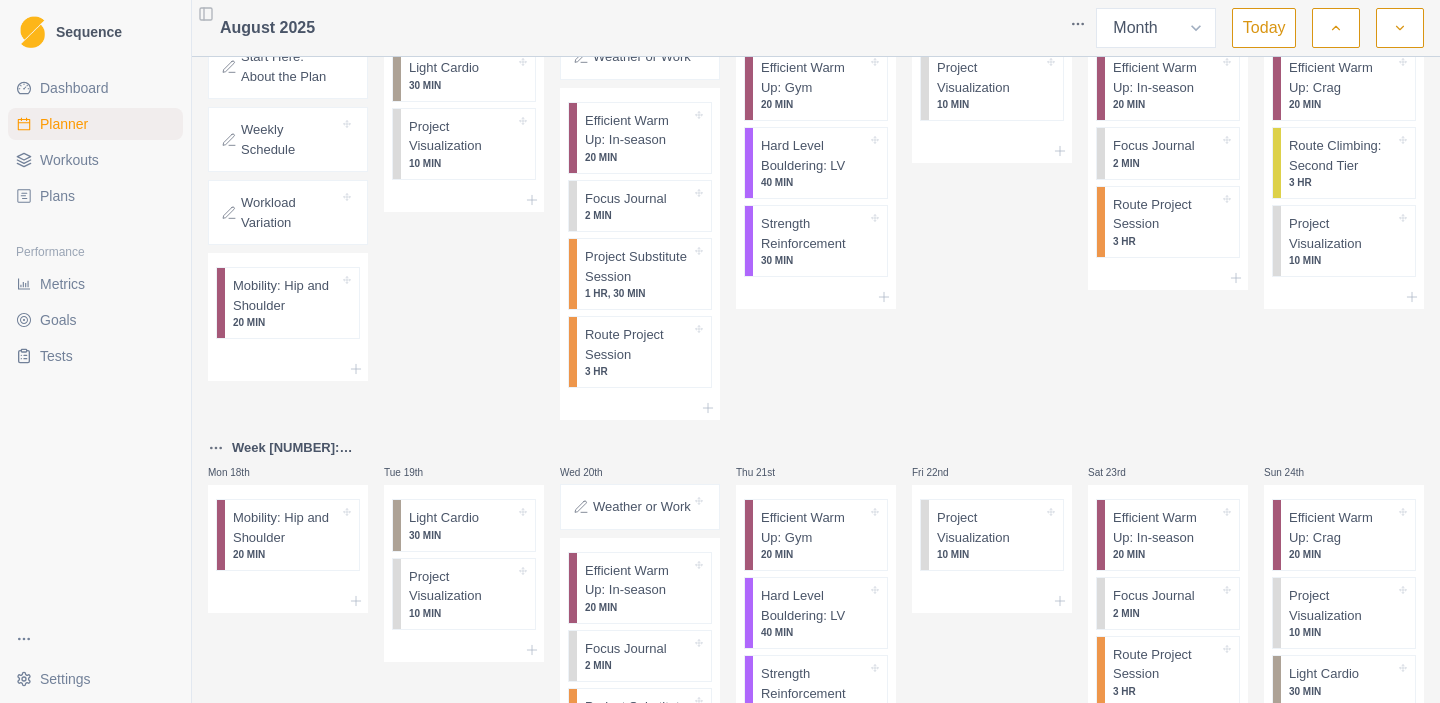 scroll, scrollTop: 0, scrollLeft: 0, axis: both 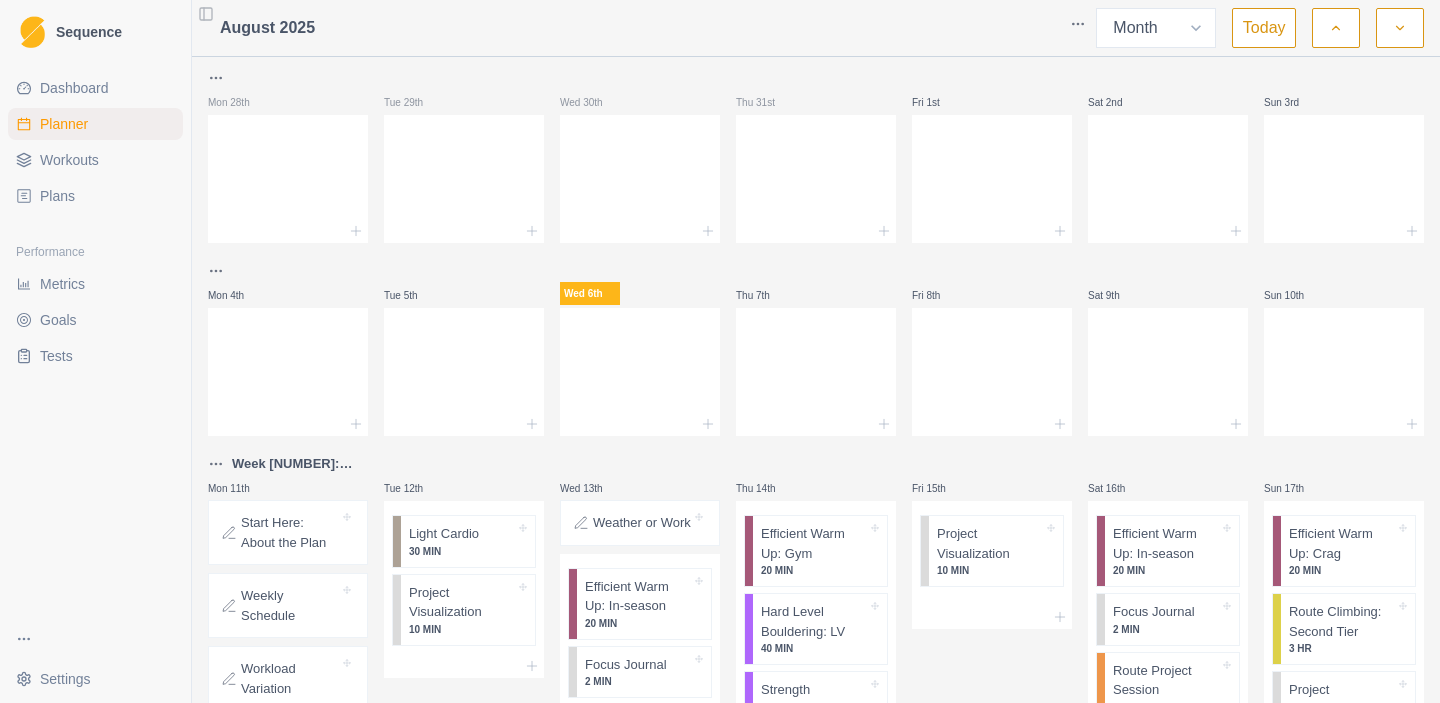 click on "Plans" at bounding box center (95, 196) 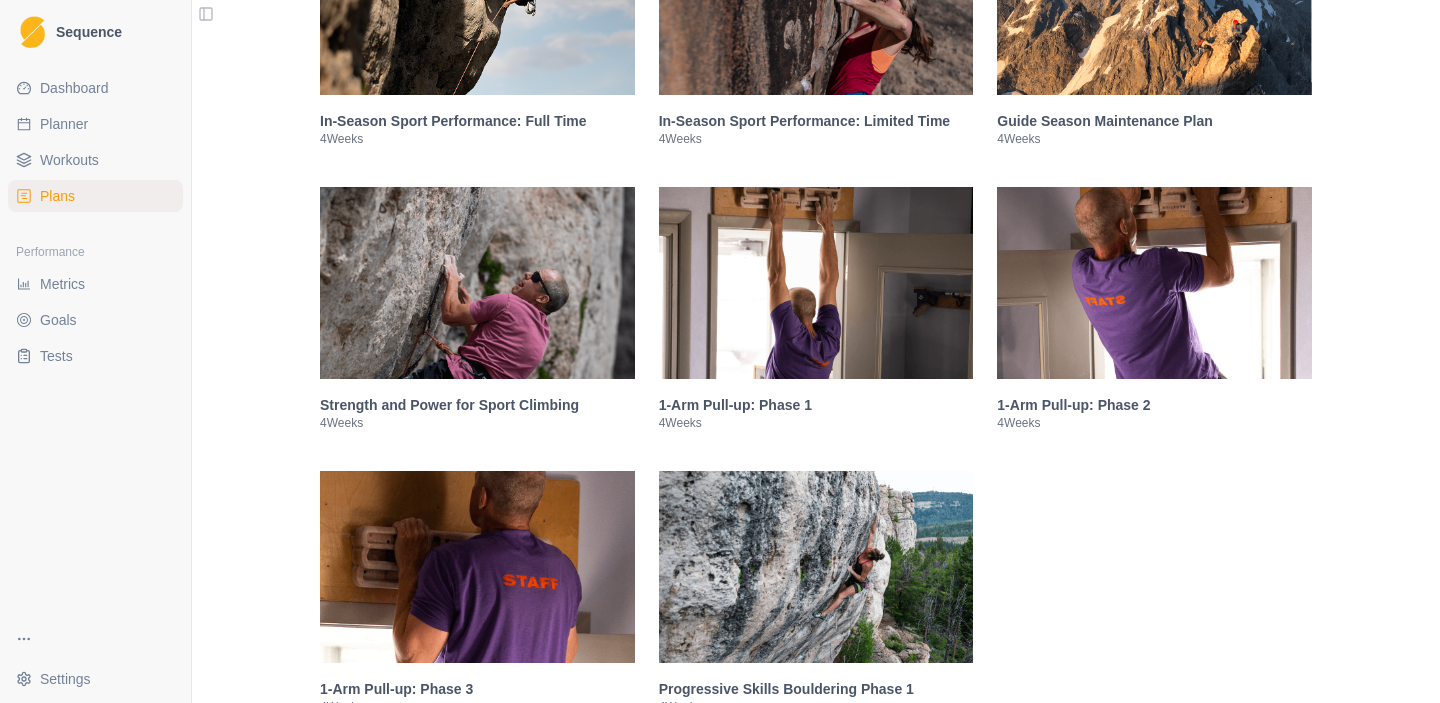 scroll, scrollTop: 2802, scrollLeft: 0, axis: vertical 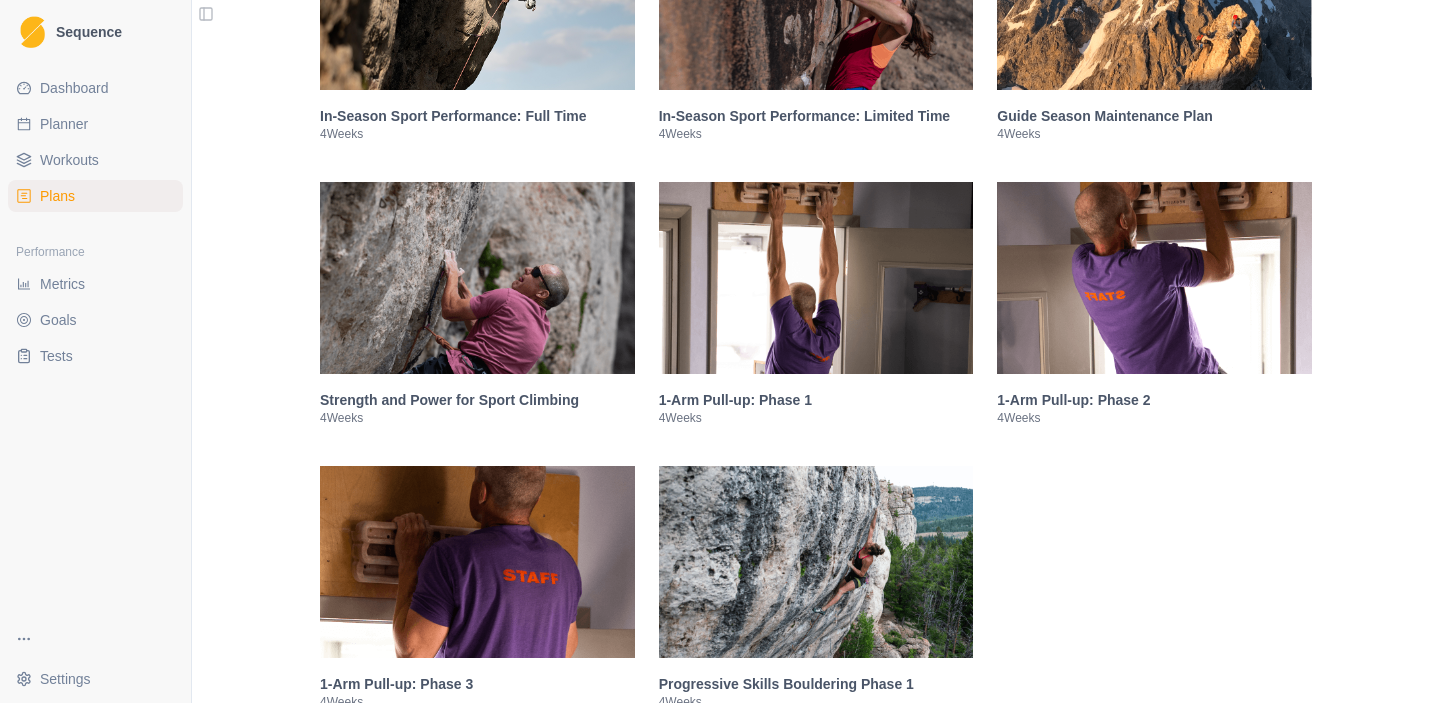click at bounding box center (816, 278) 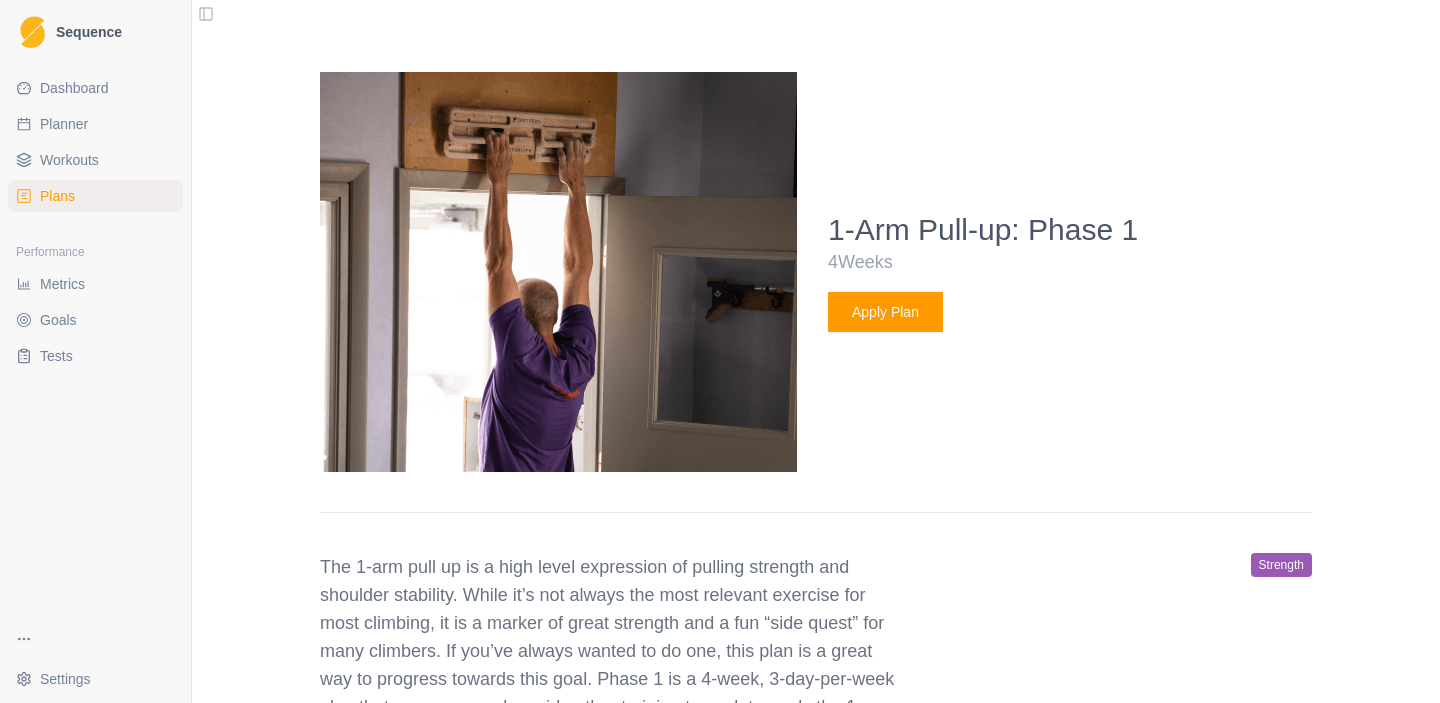 scroll, scrollTop: 3292, scrollLeft: 0, axis: vertical 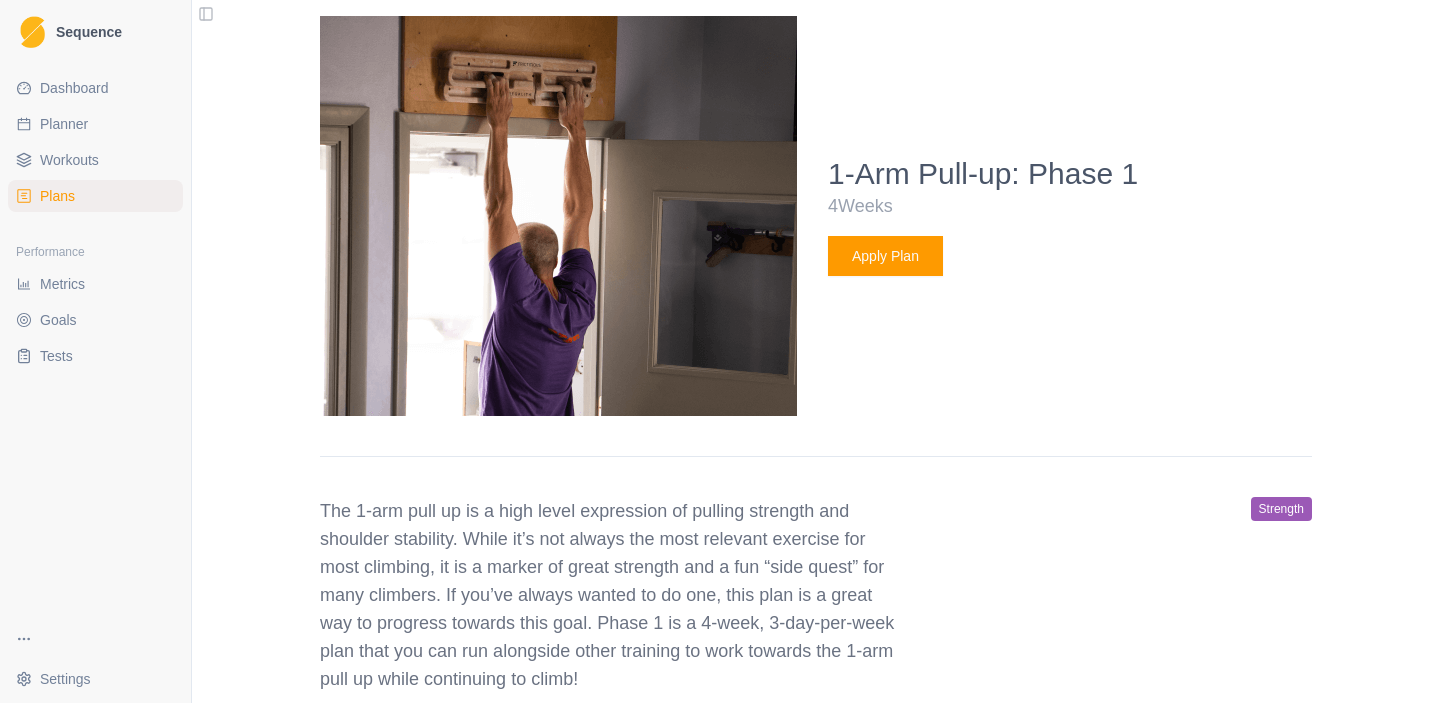 click on "Apply Plan" at bounding box center [885, 256] 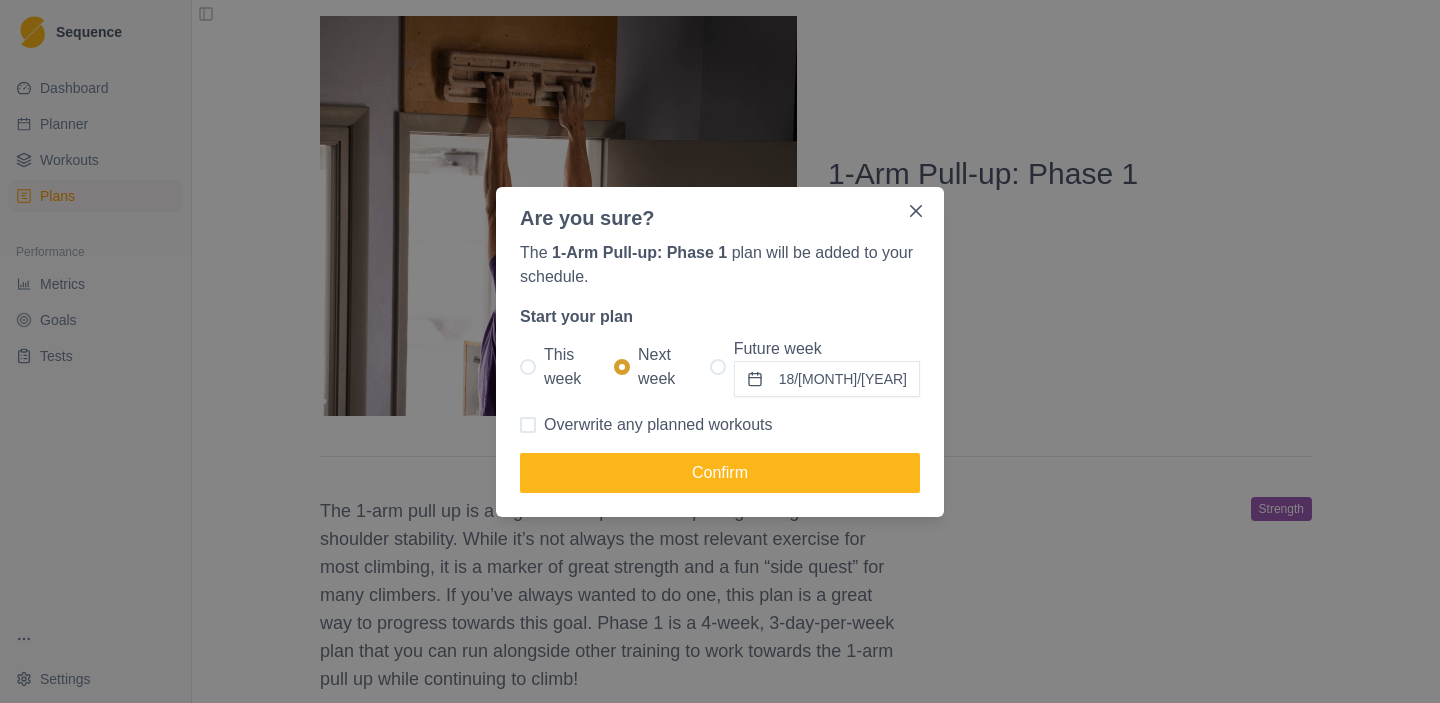 click on "18/[MONTH]/[YEAR]" at bounding box center [827, 379] 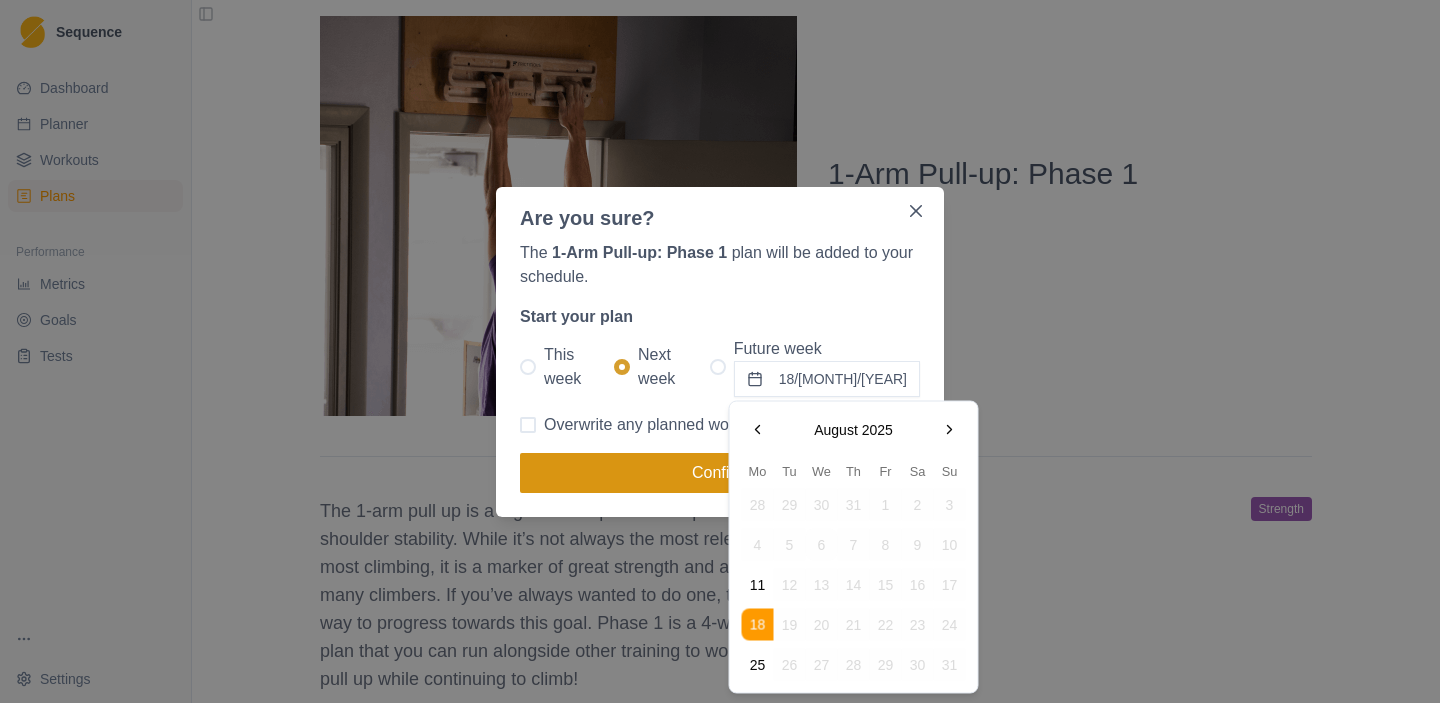 click on "Confirm" at bounding box center (720, 473) 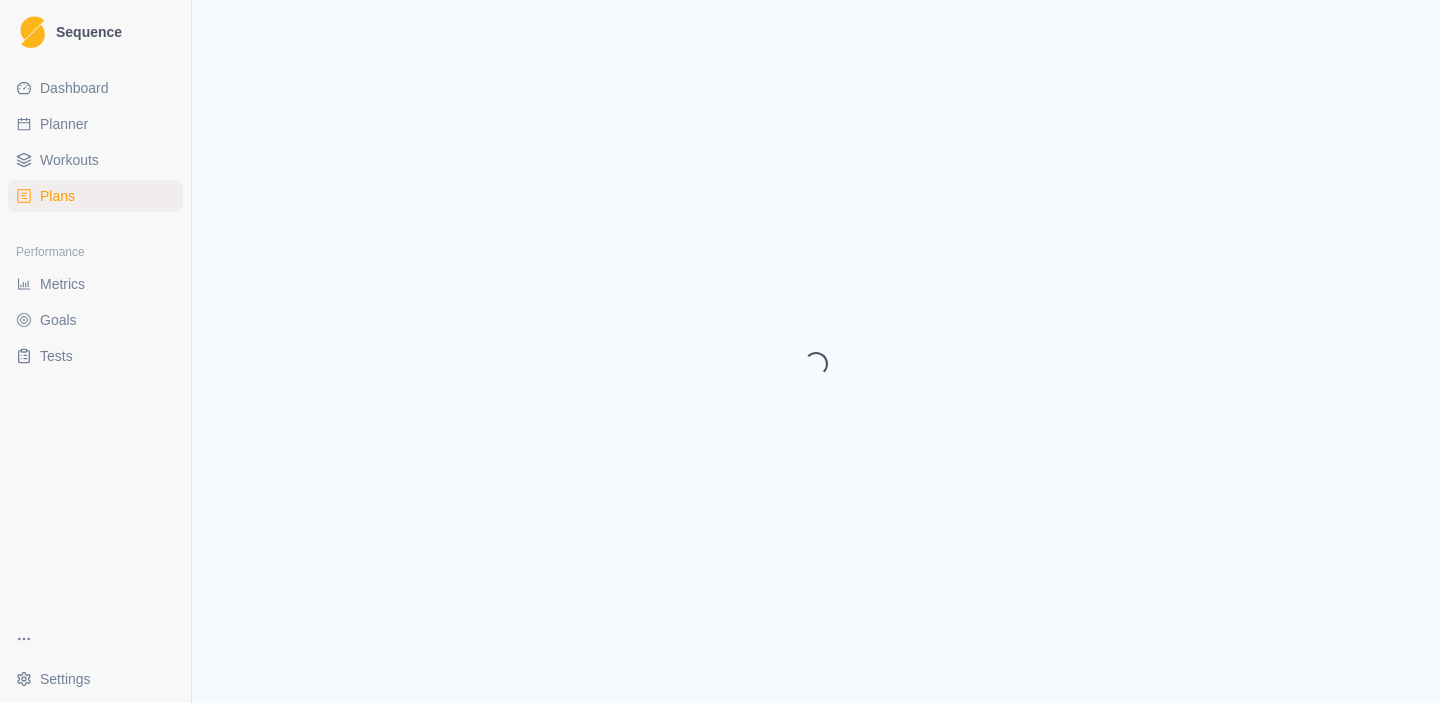 select on "month" 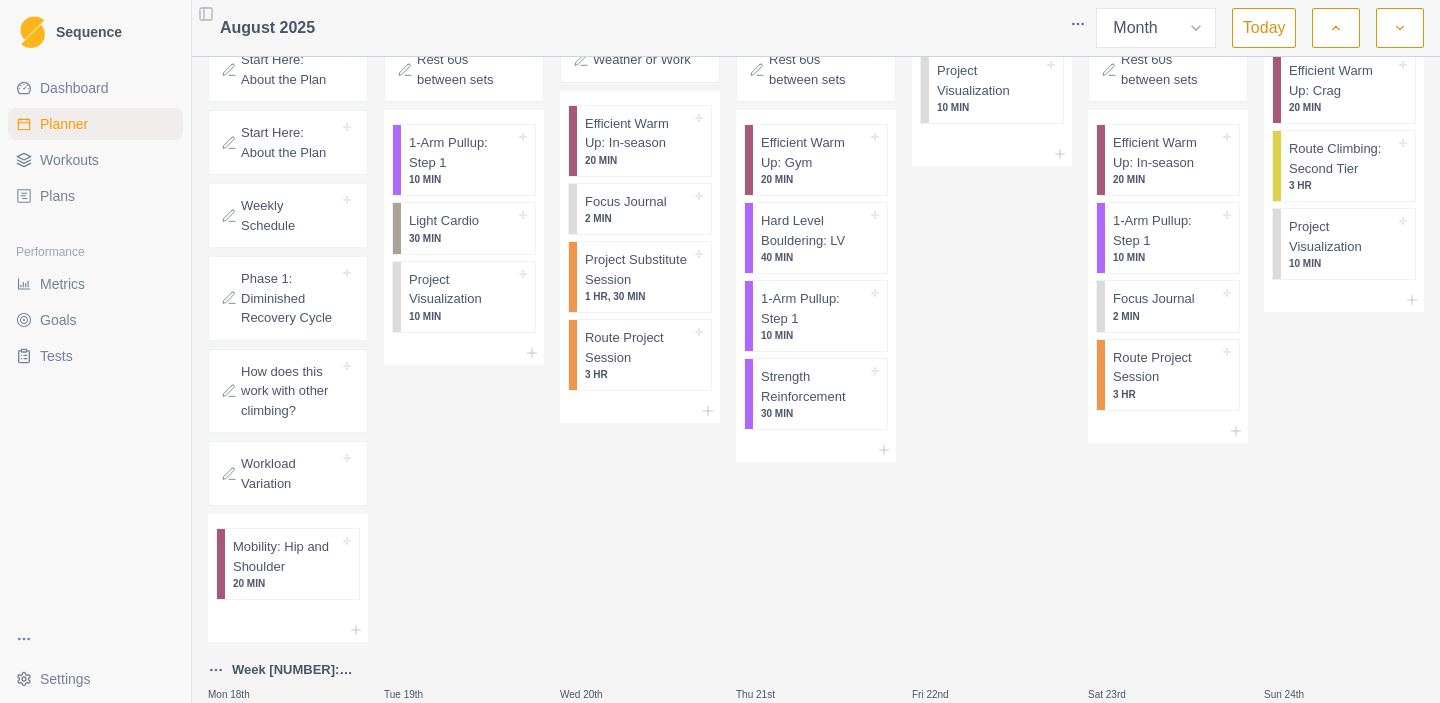 scroll, scrollTop: 247, scrollLeft: 0, axis: vertical 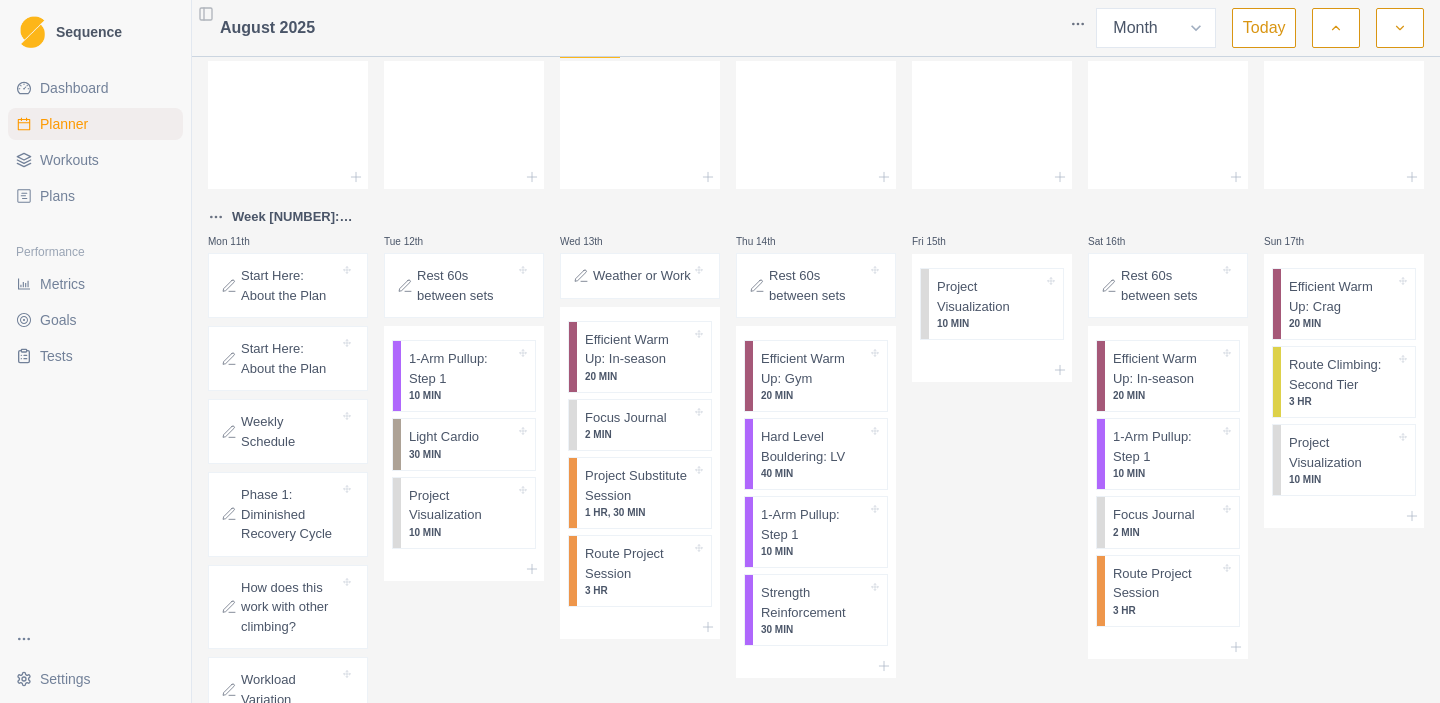 click on "Sequence Dashboard Planner Workouts Plans Performance Metrics Goals Tests Settings Toggle Sidebar [MONTH] [YEAR] Week Month Today Mon 28th Tue 29th Wed 30th Thu 31st Fri 1st Sat 2nd Sun 3rd Mon 4th Tue 5th Wed 6th Thu 7th Fri 8th Sat 9th Sun 10th Week [NUMBER]: Hard // Week [NUMBER] Mon 11th Start Here: About the Plan Start Here: About the Plan Weekly Schedule Phase 1: Diminished Recovery Cycle How does this work with other climbing? Workload Variation Mobility: Hip and Shoulder 20 MIN Tue 12th Rest 60s between sets 1-Arm Pullup: Step [NUMBER] 10 MIN Light Cardio 30 MIN Project Visualization 10 MIN Wed 13th Weather or Work Efficient Warm Up: In-season 20 MIN Focus Journal 2 MIN Project Substitute Session 1 HR, 30 MIN Route Project Session 3 HR Thu 14th Rest 60s between sets Efficient Warm Up: Gym 20 MIN Hard Level Bouldering: LV 40 MIN 1-Arm Pullup: Step [NUMBER] 10 MIN Strength Reinforcement 30 MIN Fri 15th Project Visualization 10 MIN Sat 16th Rest 60s between sets Efficient Warm Up: In-season 20 MIN 1-Arm Pullup: Step [NUMBER]" at bounding box center (720, 351) 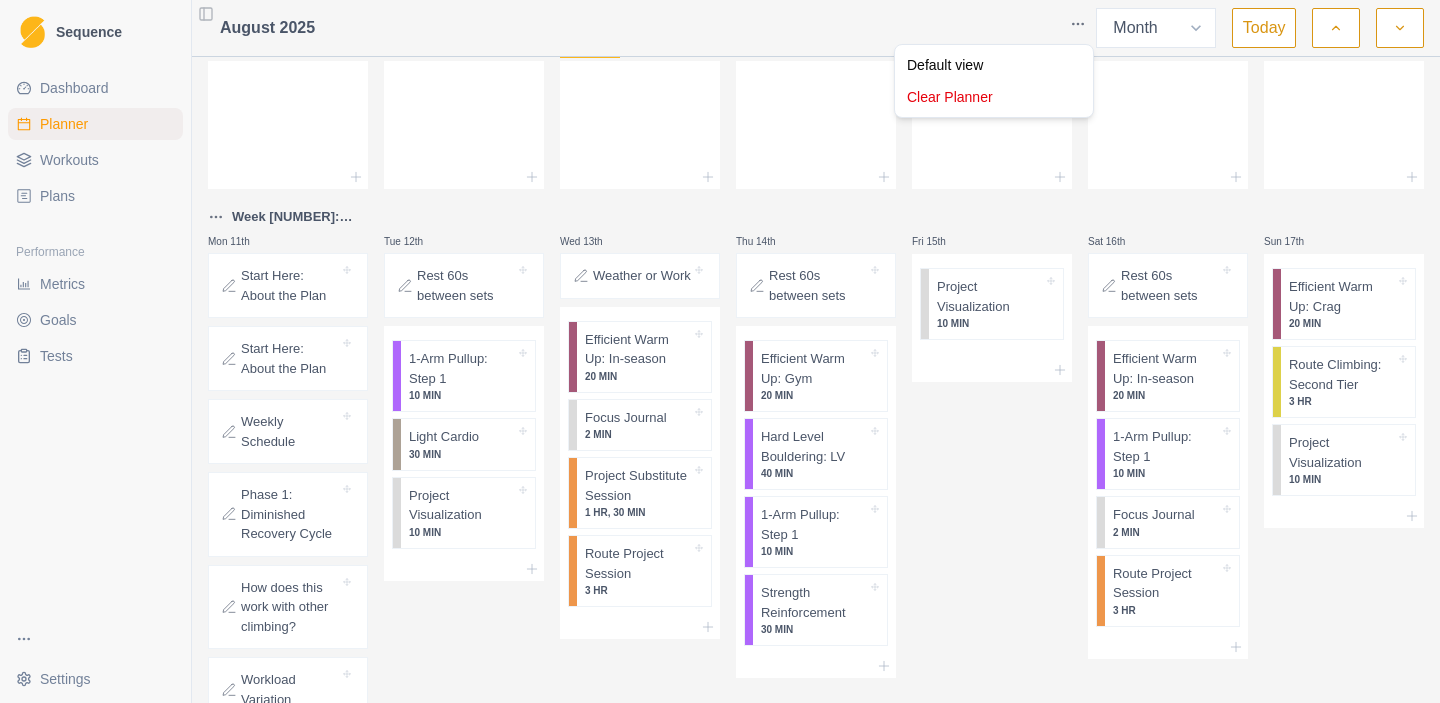 click on "Sequence Dashboard Planner Workouts Plans Performance Metrics Goals Tests Settings Toggle Sidebar [MONTH] [YEAR] Week Month Today Mon 28th Tue 29th Wed 30th Thu 31st Fri 1st Sat 2nd Sun 3rd Mon 4th Tue 5th Wed 6th Thu 7th Fri 8th Sat 9th Sun 10th Week [NUMBER]: Hard // Week [NUMBER] Mon 11th Start Here: About the Plan Start Here: About the Plan Weekly Schedule Phase 1: Diminished Recovery Cycle How does this work with other climbing? Workload Variation Mobility: Hip and Shoulder 20 MIN Tue 12th Rest 60s between sets 1-Arm Pullup: Step [NUMBER] 10 MIN Light Cardio 30 MIN Project Visualization 10 MIN Wed 13th Weather or Work Efficient Warm Up: In-season 20 MIN Focus Journal 2 MIN Project Substitute Session 1 HR, 30 MIN Route Project Session 3 HR Thu 14th Rest 60s between sets Efficient Warm Up: Gym 20 MIN Hard Level Bouldering: LV 40 MIN 1-Arm Pullup: Step [NUMBER] 10 MIN Strength Reinforcement 30 MIN Fri 15th Project Visualization 10 MIN Sat 16th Rest 60s between sets Efficient Warm Up: In-season 20 MIN 1-Arm Pullup: Step [NUMBER]" at bounding box center (720, 351) 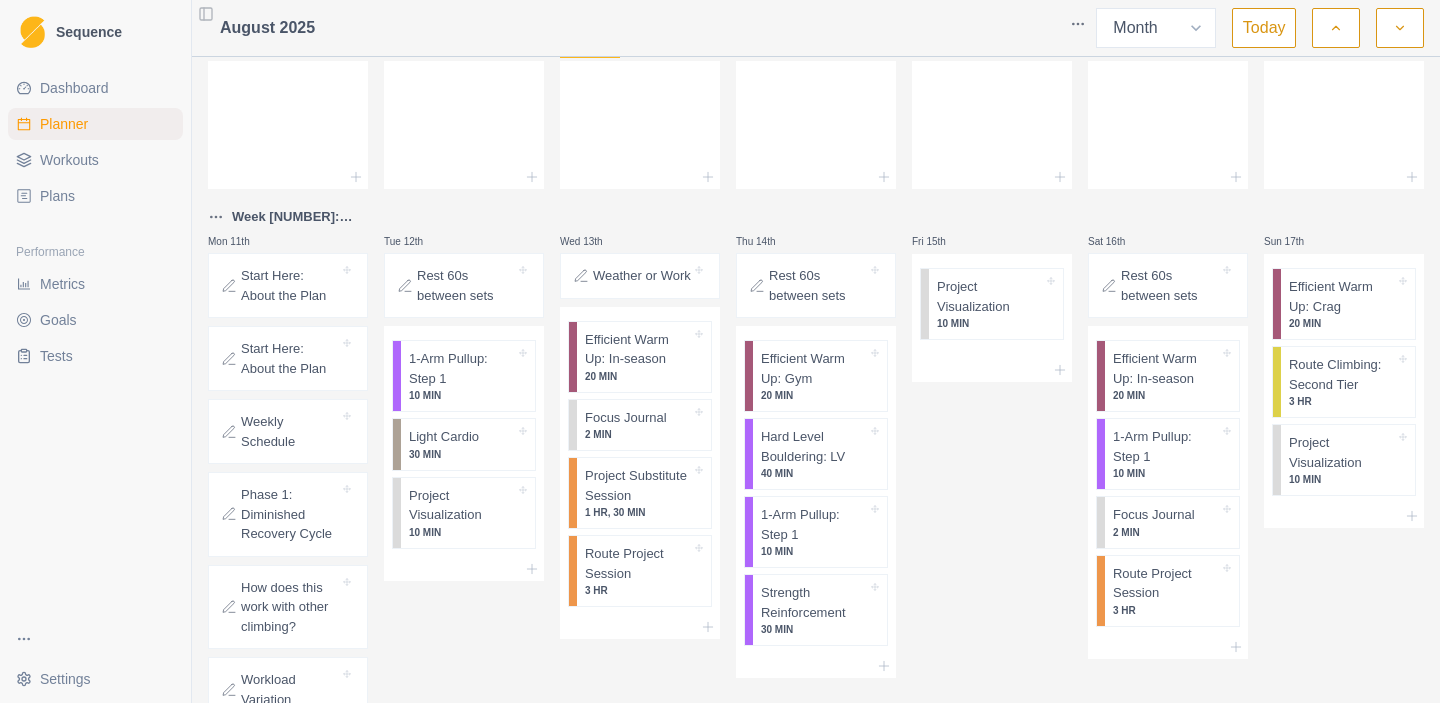 click on "Tests" at bounding box center (95, 356) 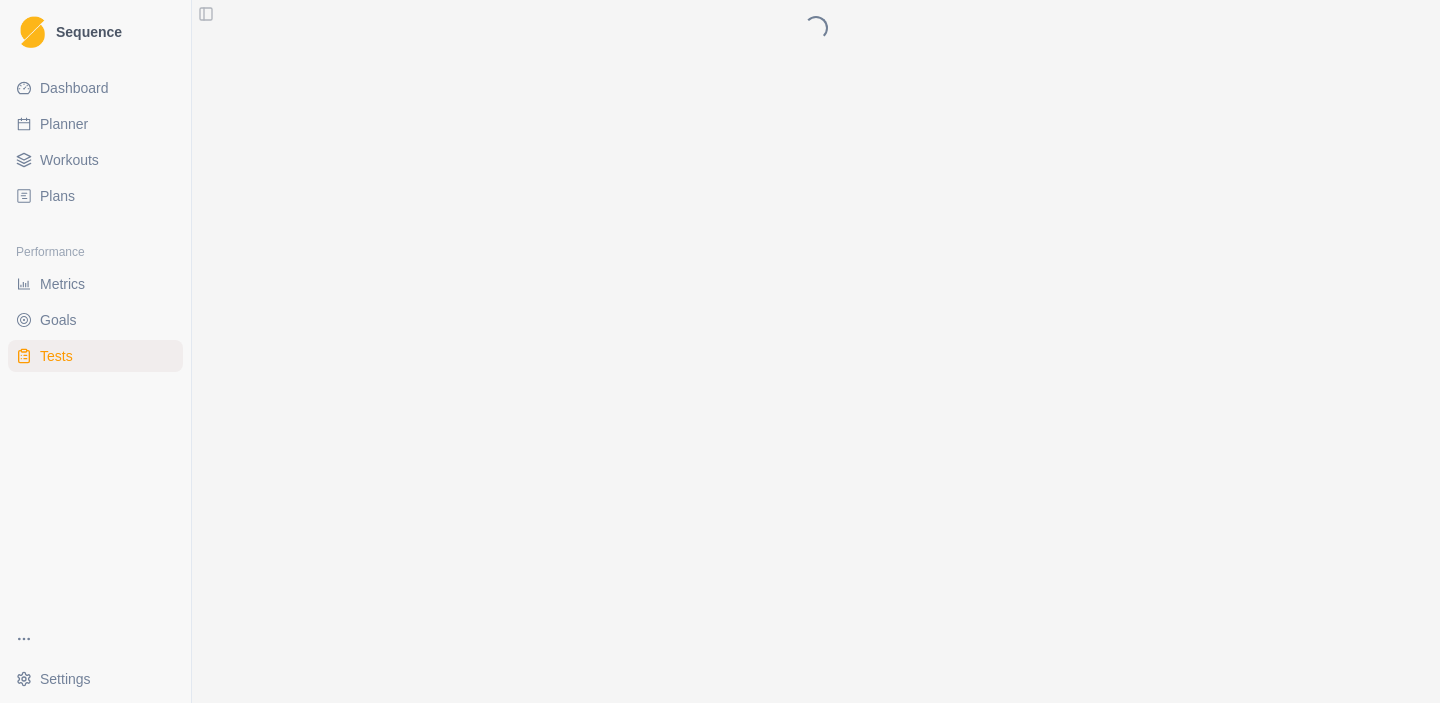 scroll, scrollTop: 0, scrollLeft: 0, axis: both 